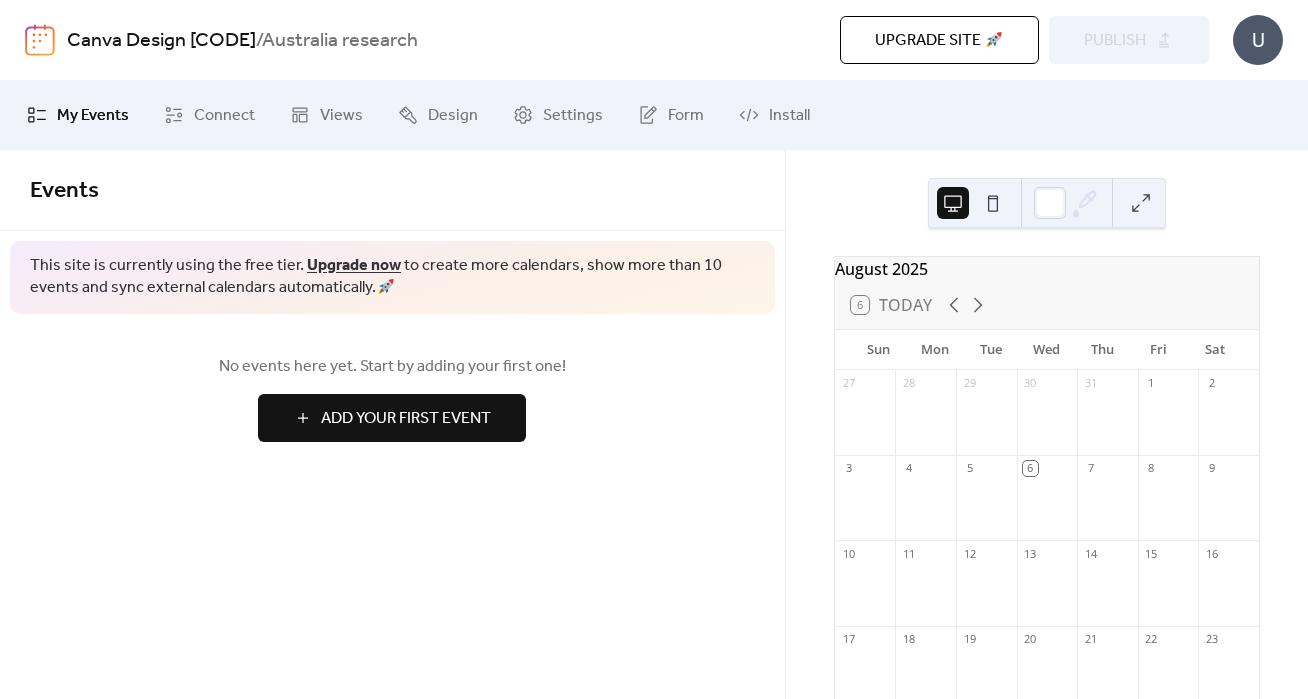 scroll, scrollTop: 0, scrollLeft: 0, axis: both 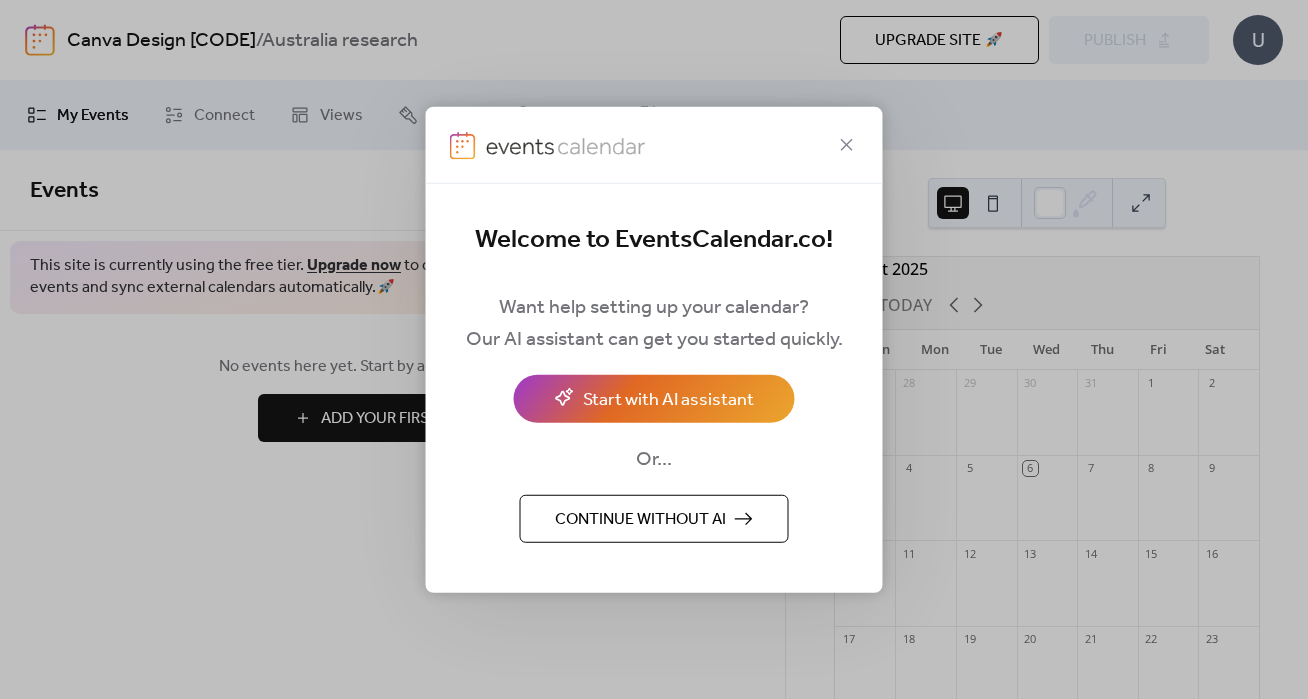 click on "Continue without AI" at bounding box center (640, 520) 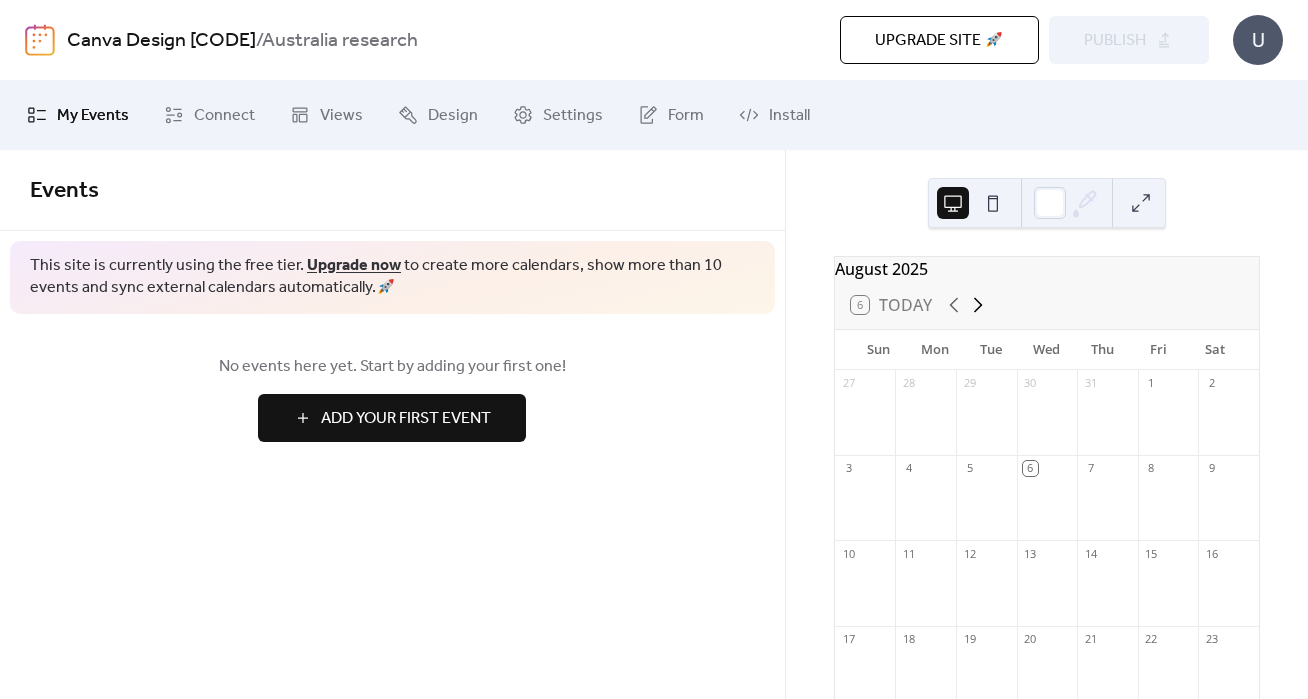 click 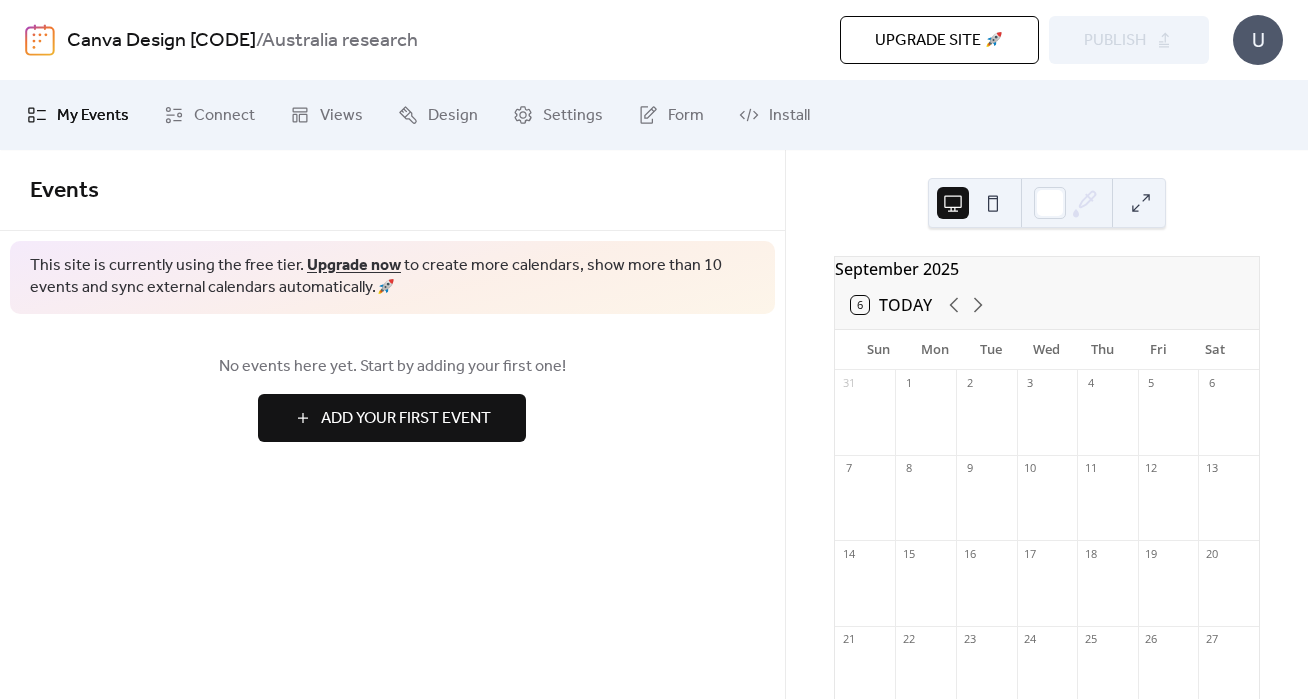 scroll, scrollTop: 136, scrollLeft: 0, axis: vertical 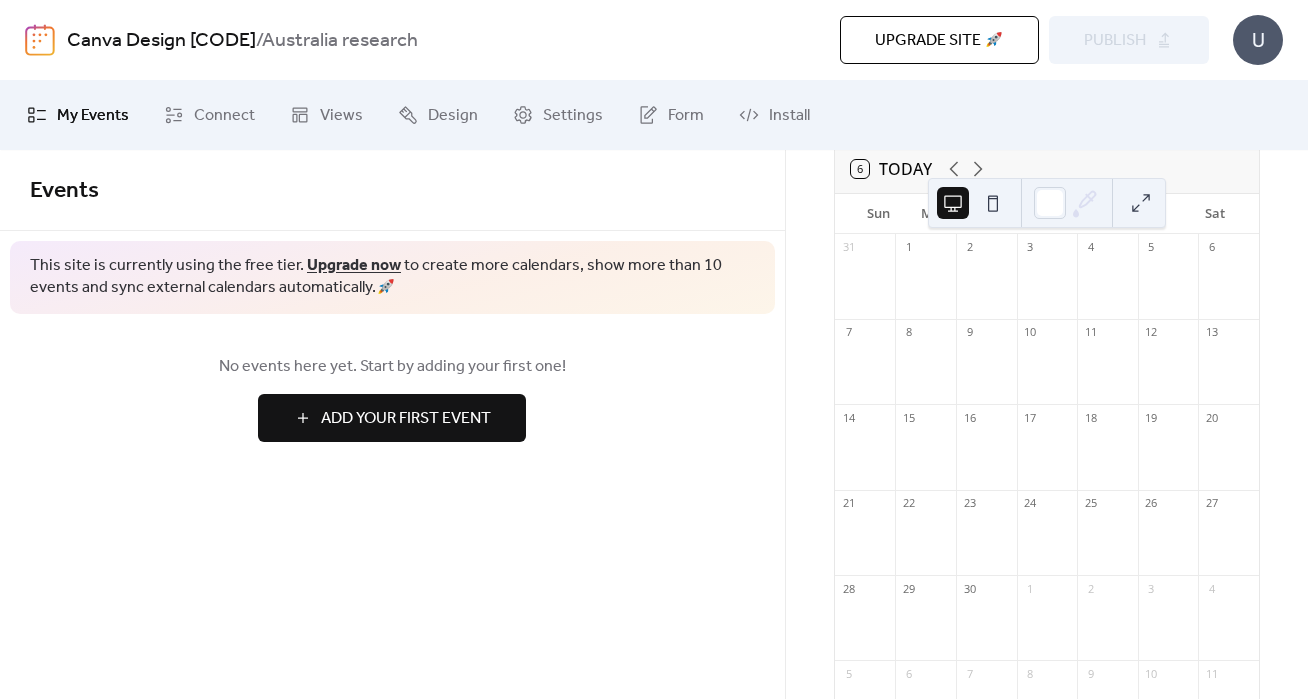 click at bounding box center [986, 627] 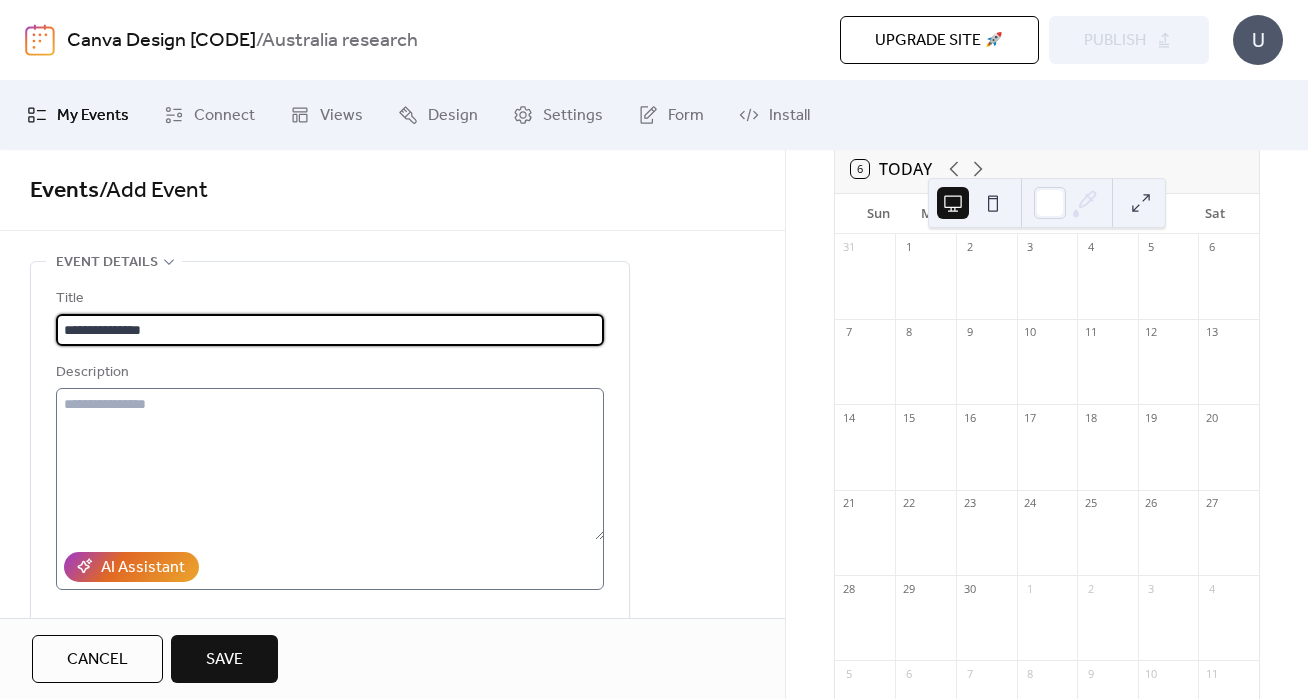 type on "**********" 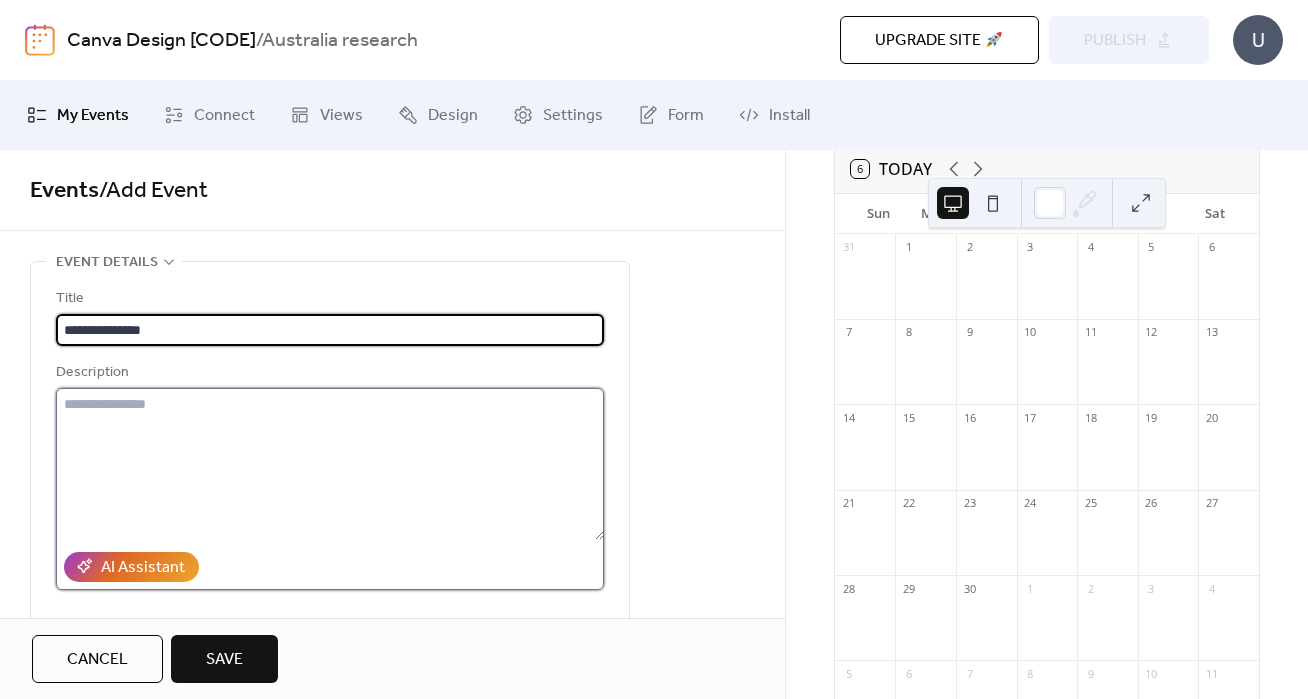 click at bounding box center [330, 464] 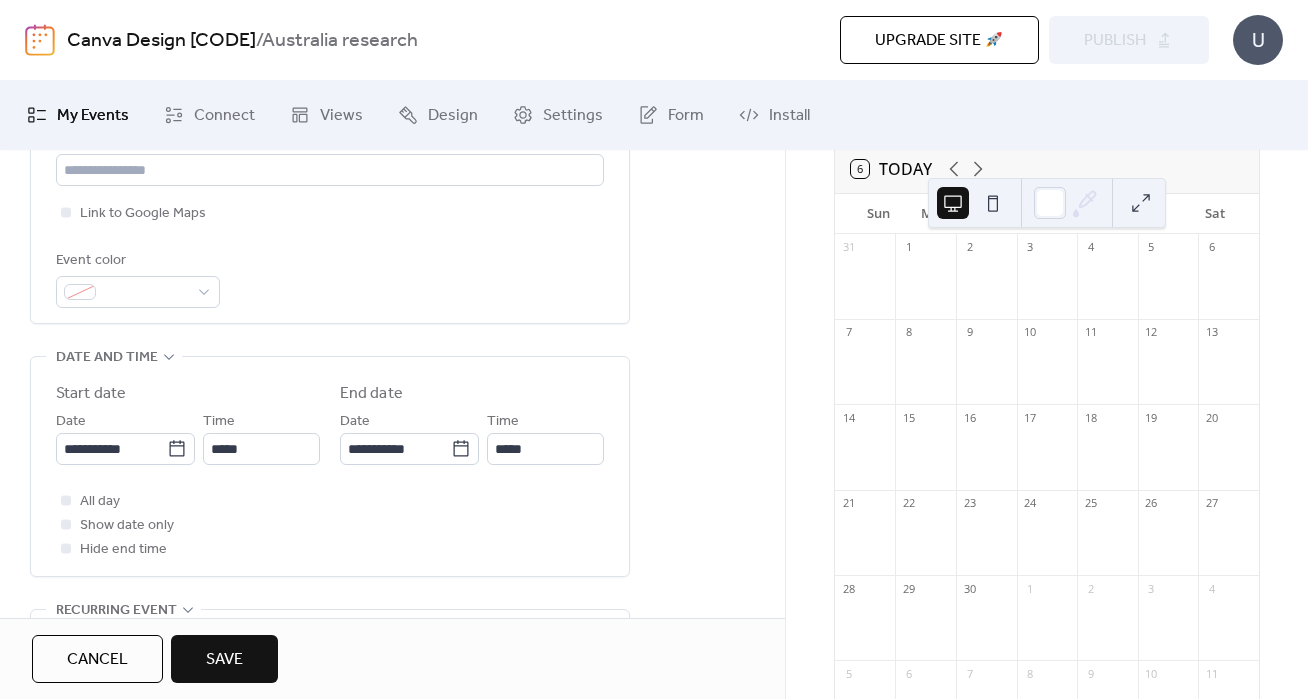 scroll, scrollTop: 494, scrollLeft: 0, axis: vertical 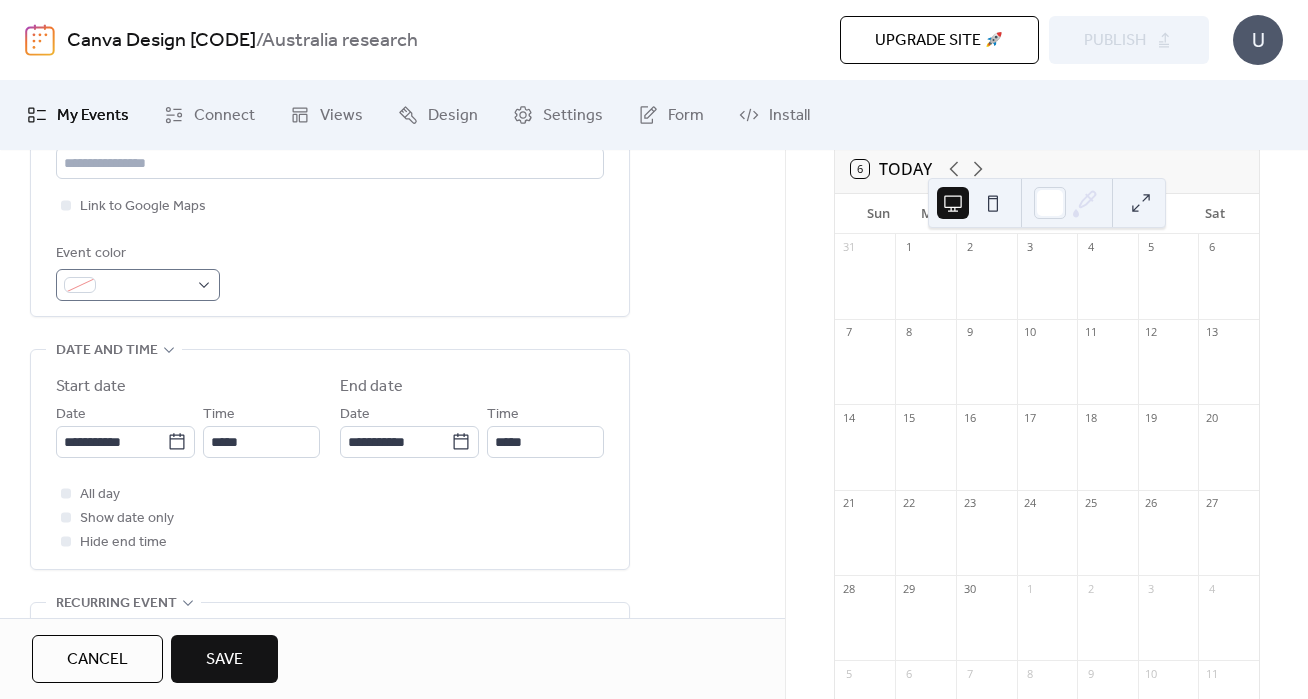 type on "**********" 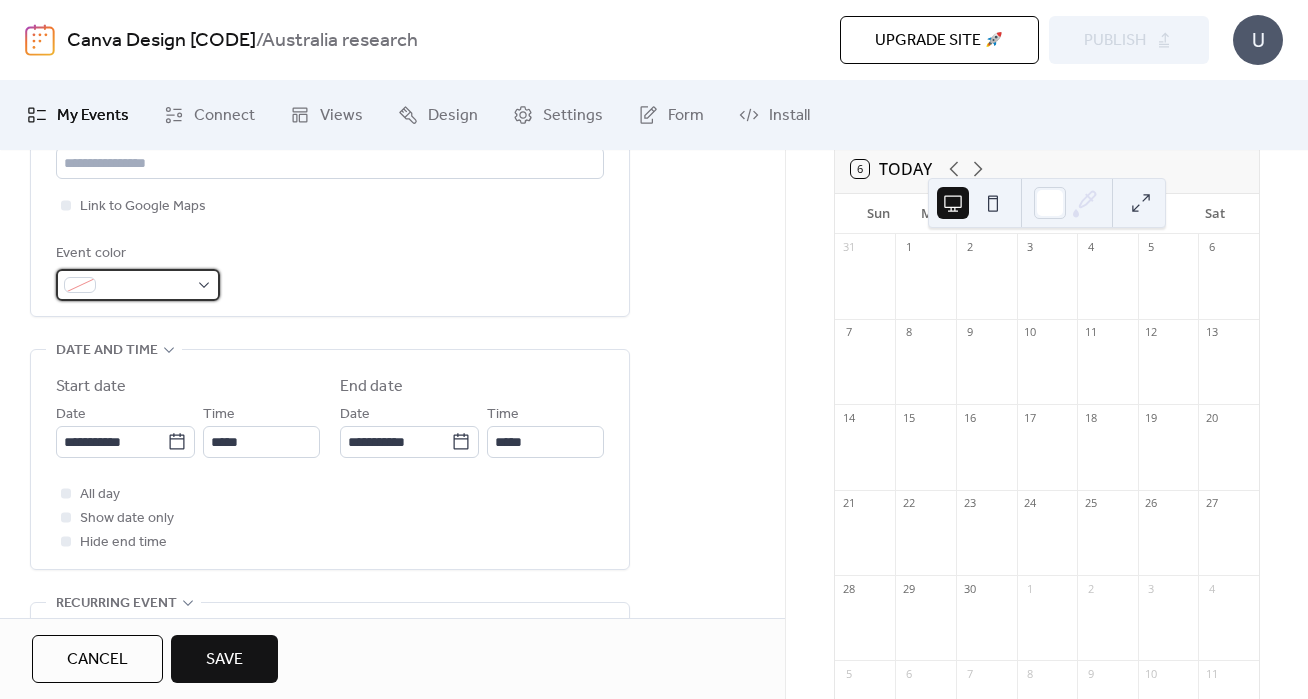 click at bounding box center (138, 285) 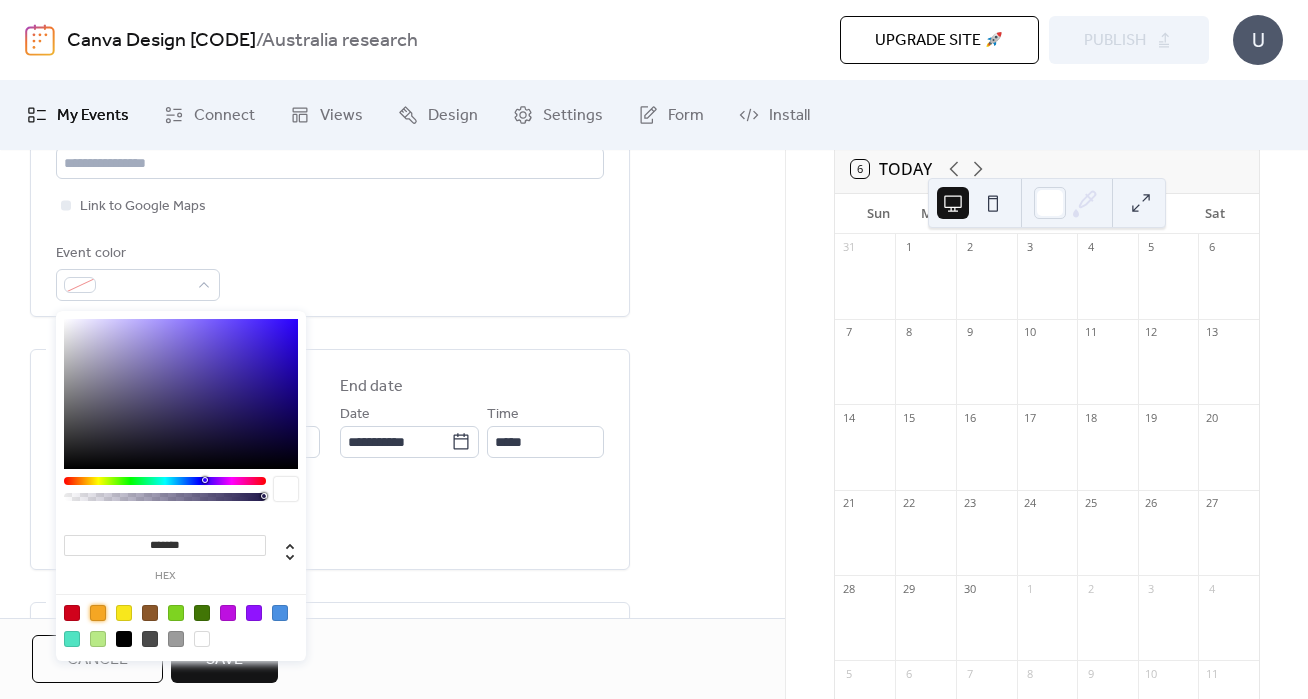 click at bounding box center [98, 613] 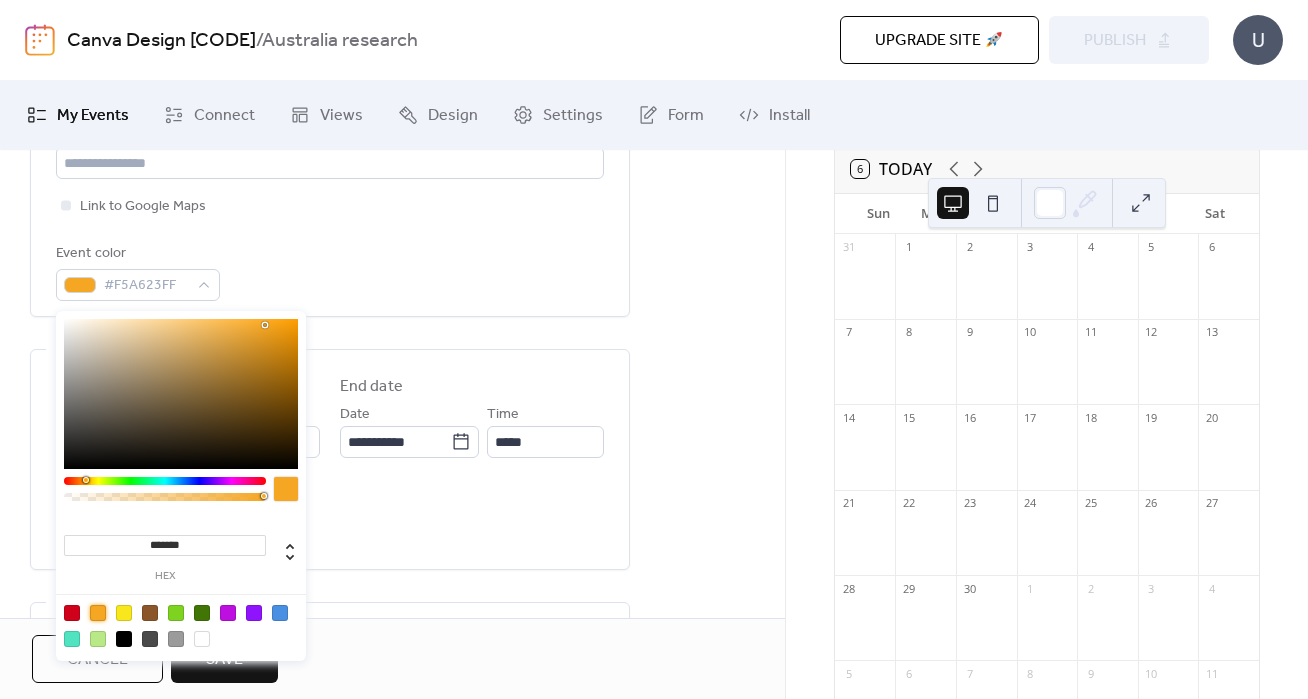 click on "Event color #F5A623FF" at bounding box center [330, 271] 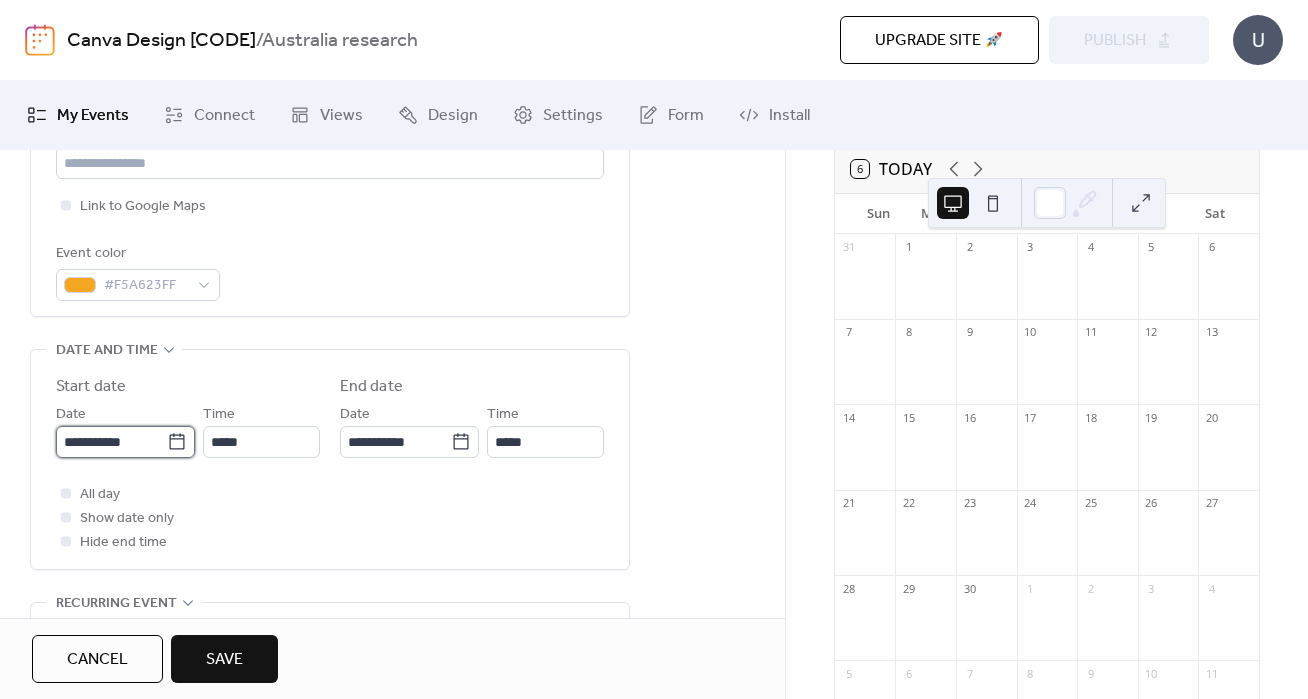 click on "**********" at bounding box center (111, 442) 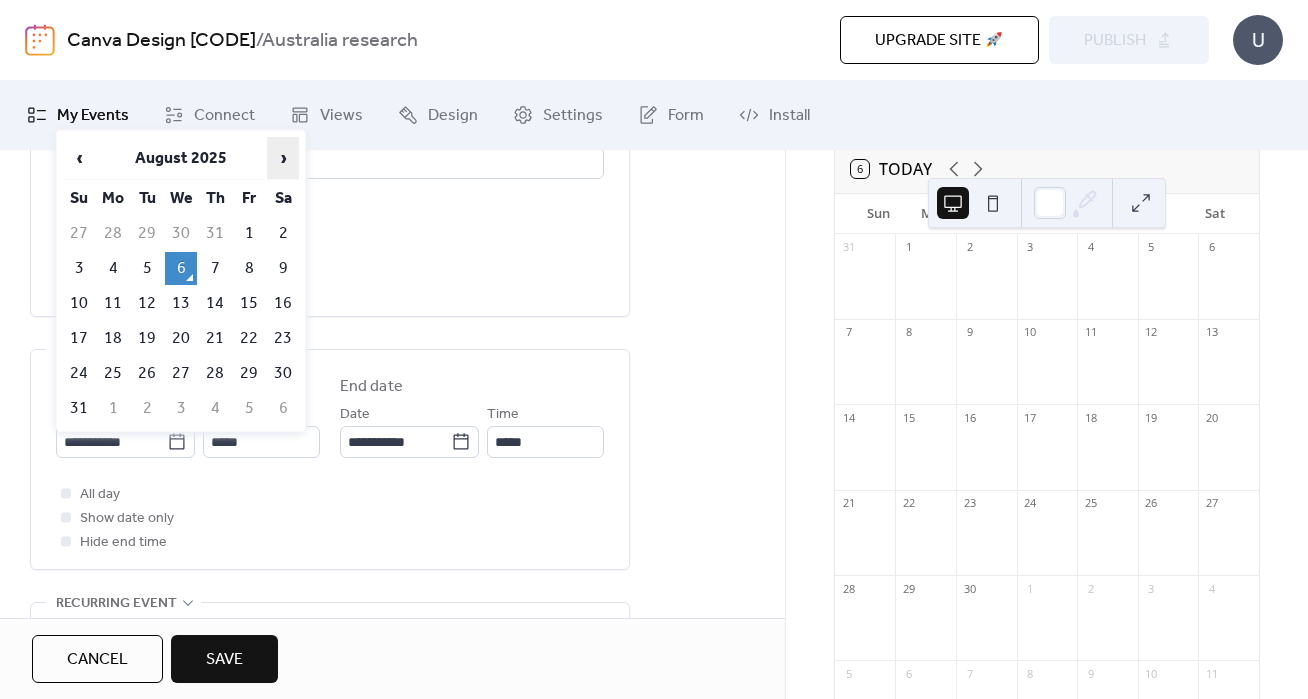 click on "›" at bounding box center [283, 158] 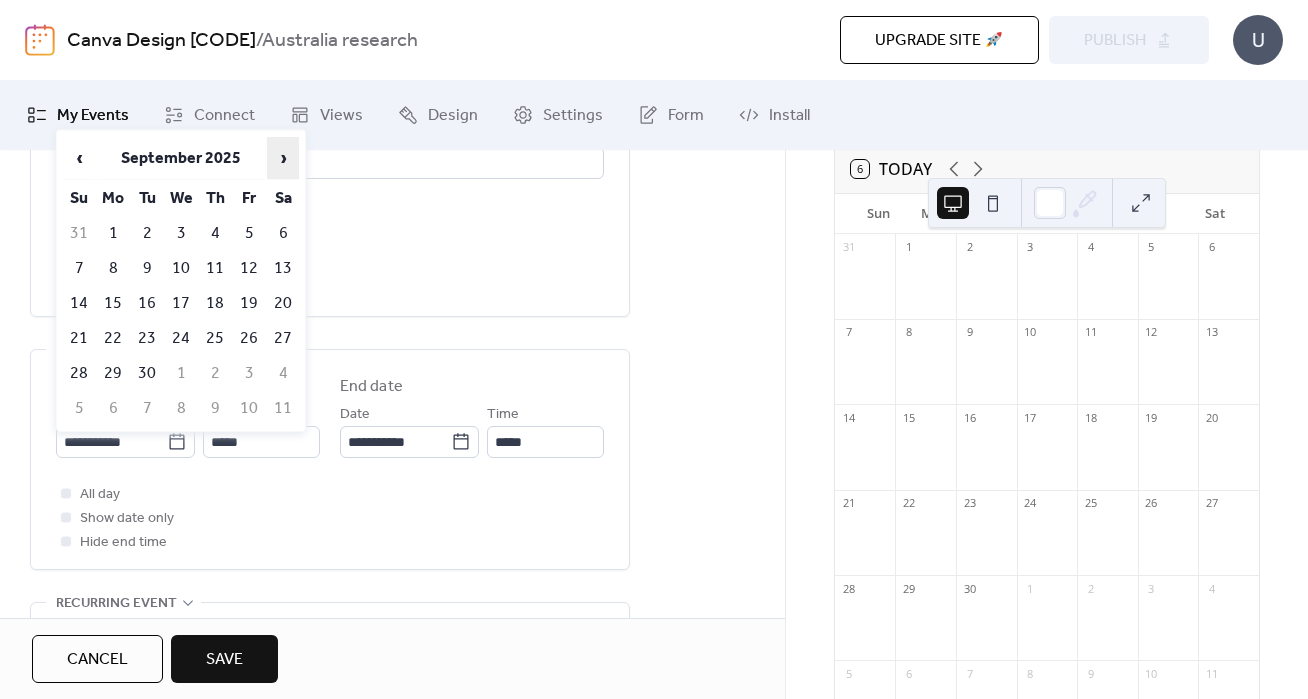 click on "›" at bounding box center (283, 158) 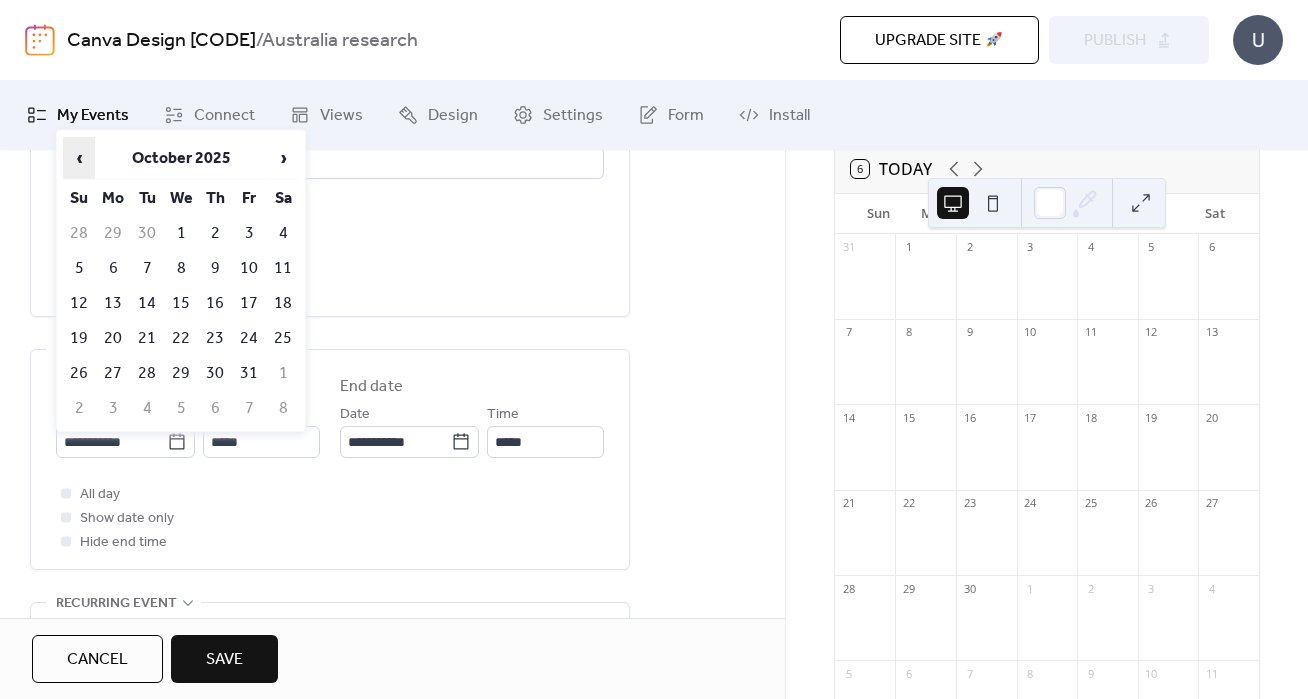 click on "‹" at bounding box center (79, 158) 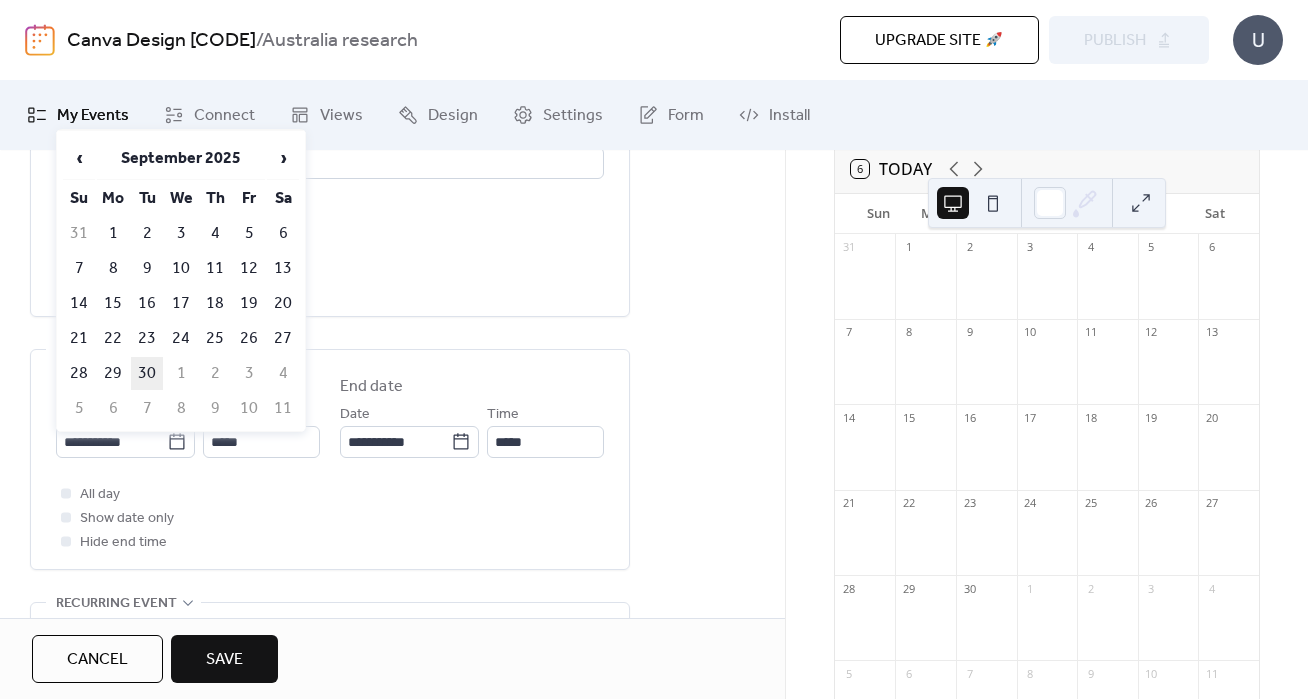 click on "30" at bounding box center [147, 373] 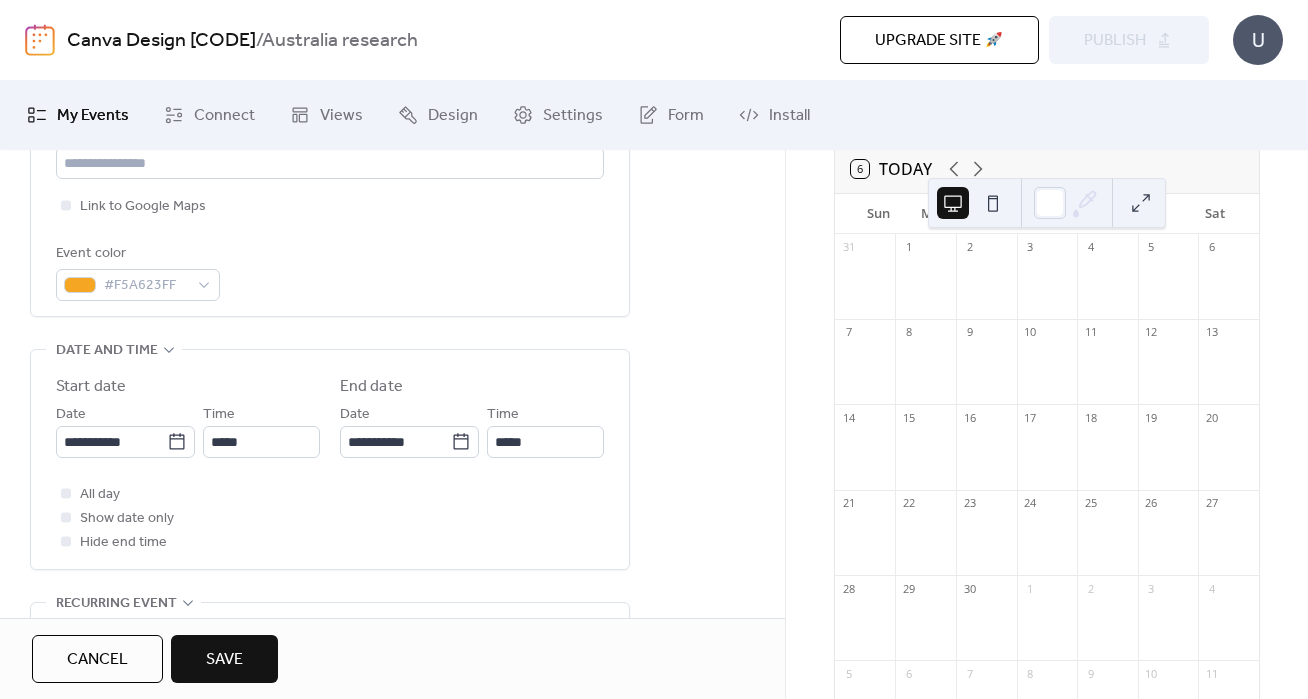 type on "**********" 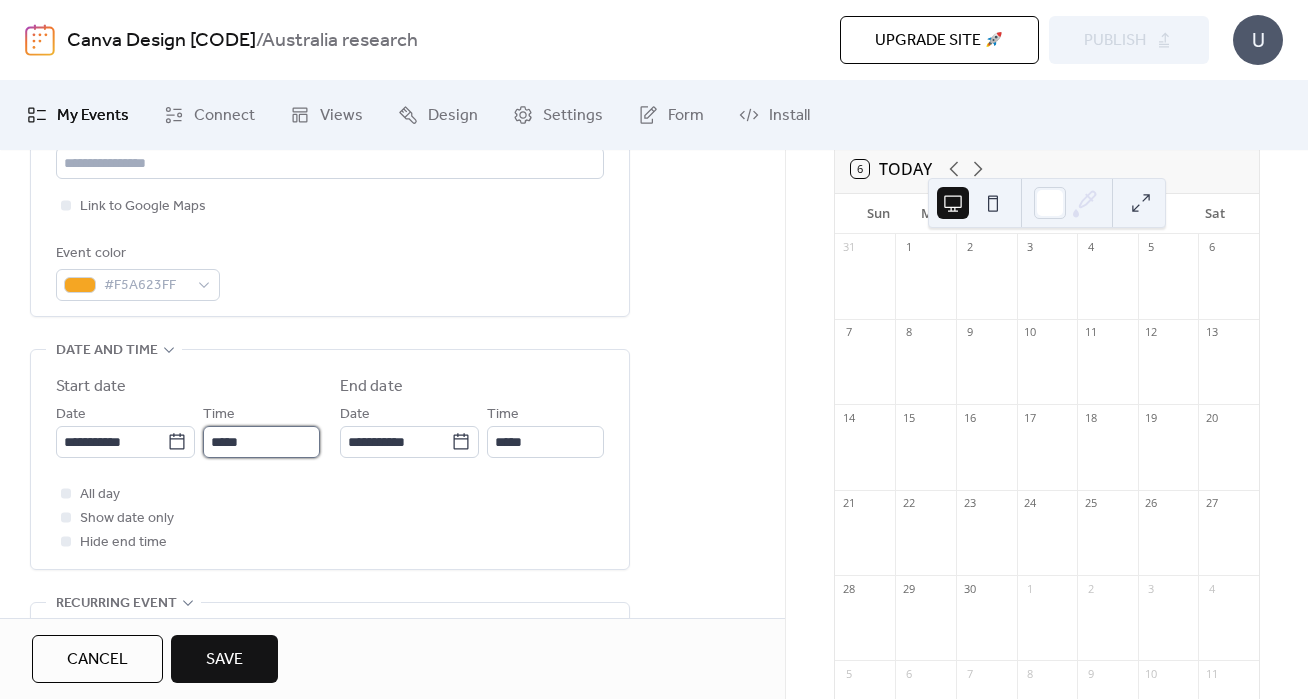 click on "*****" at bounding box center (261, 442) 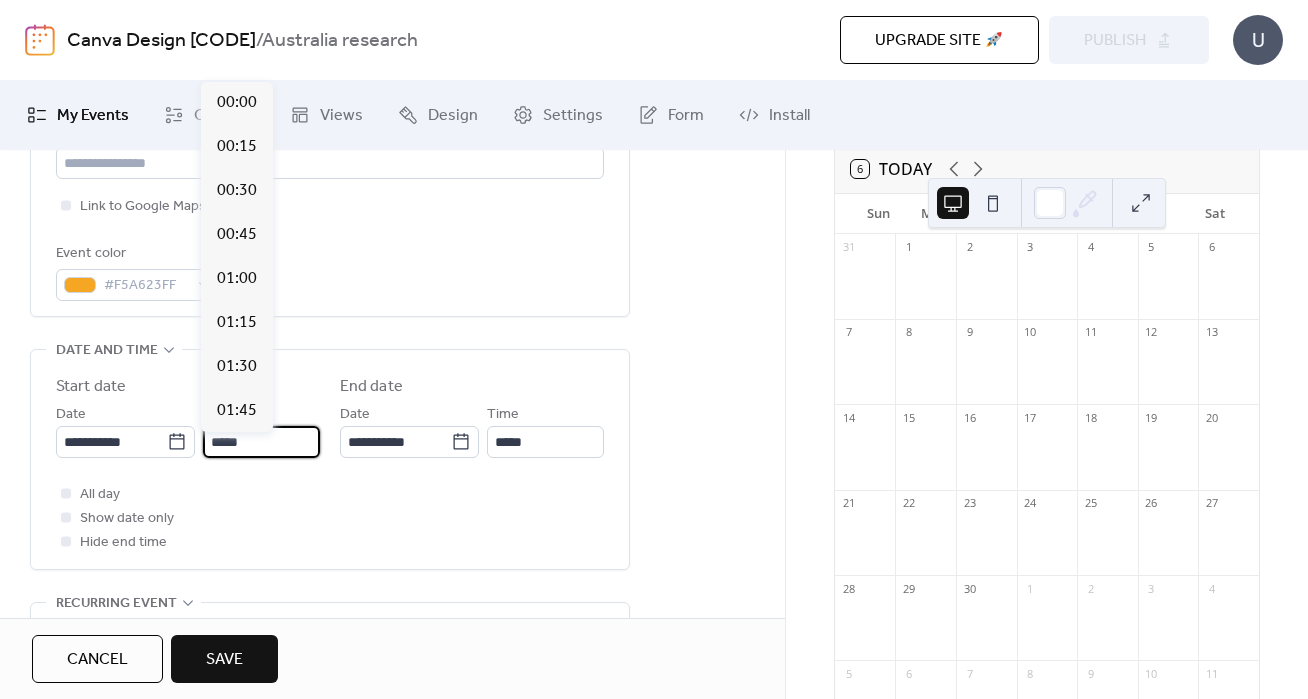 scroll, scrollTop: 2112, scrollLeft: 0, axis: vertical 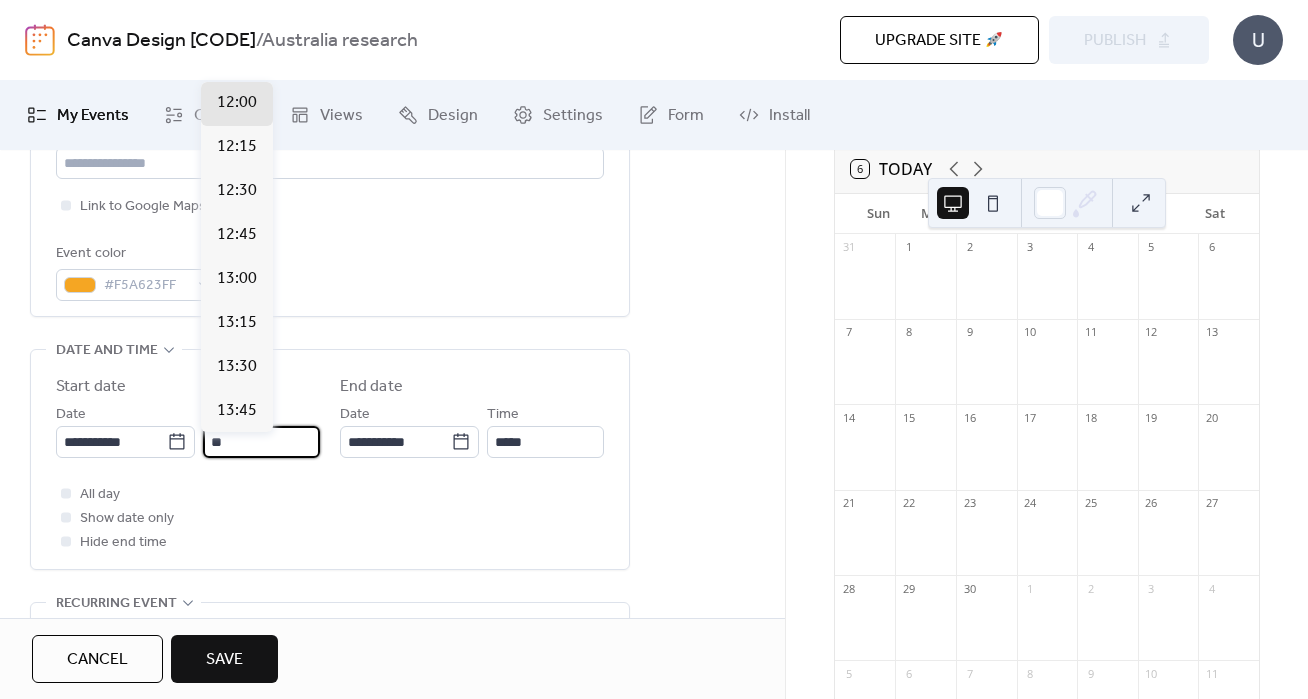 type on "*" 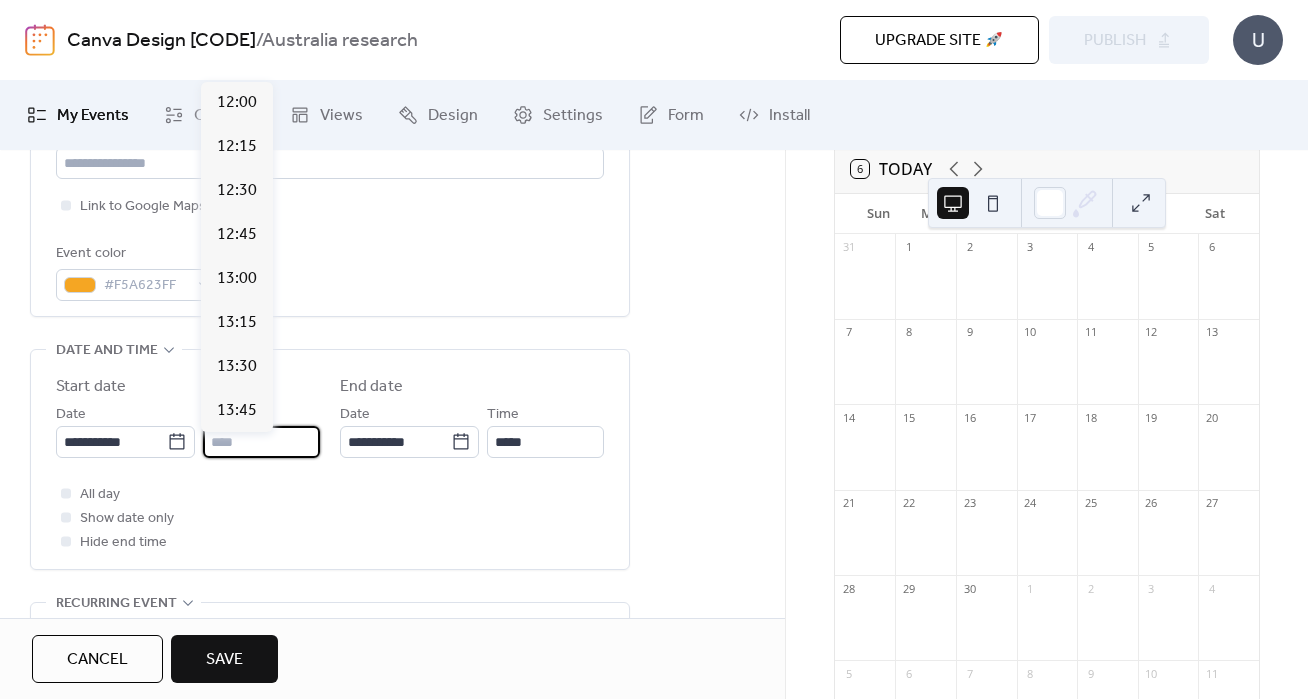 scroll, scrollTop: 176, scrollLeft: 0, axis: vertical 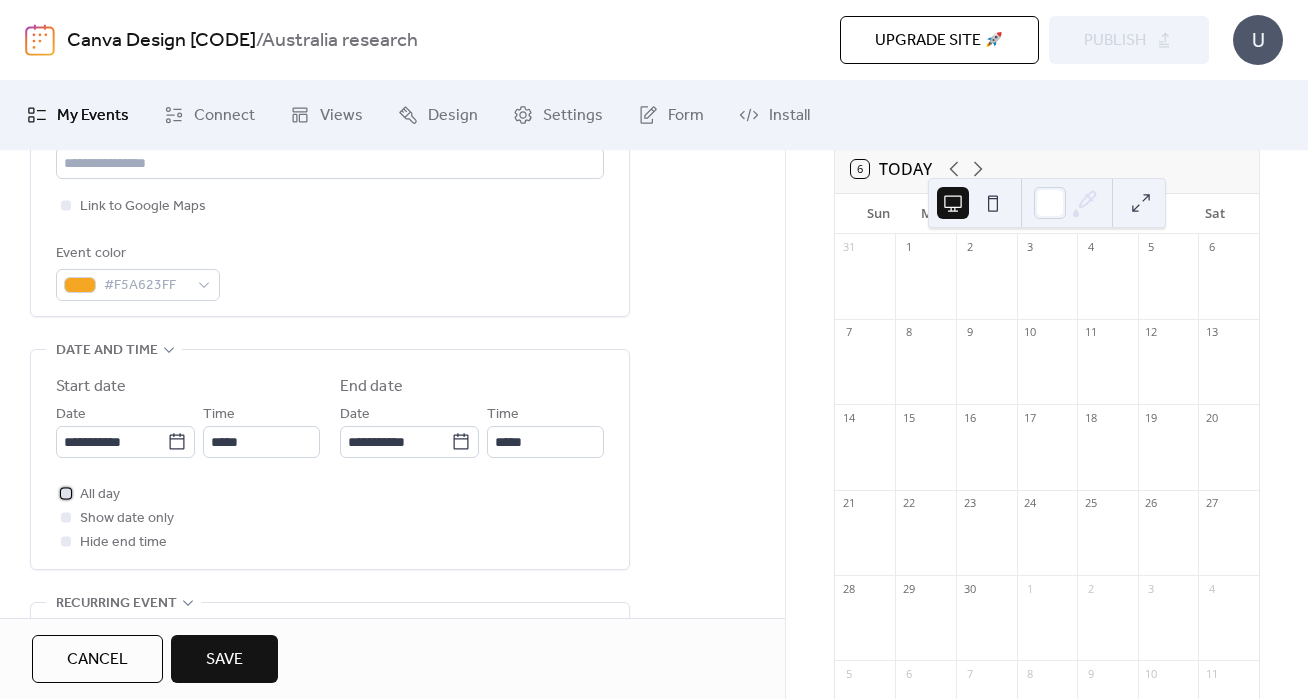 click at bounding box center [66, 493] 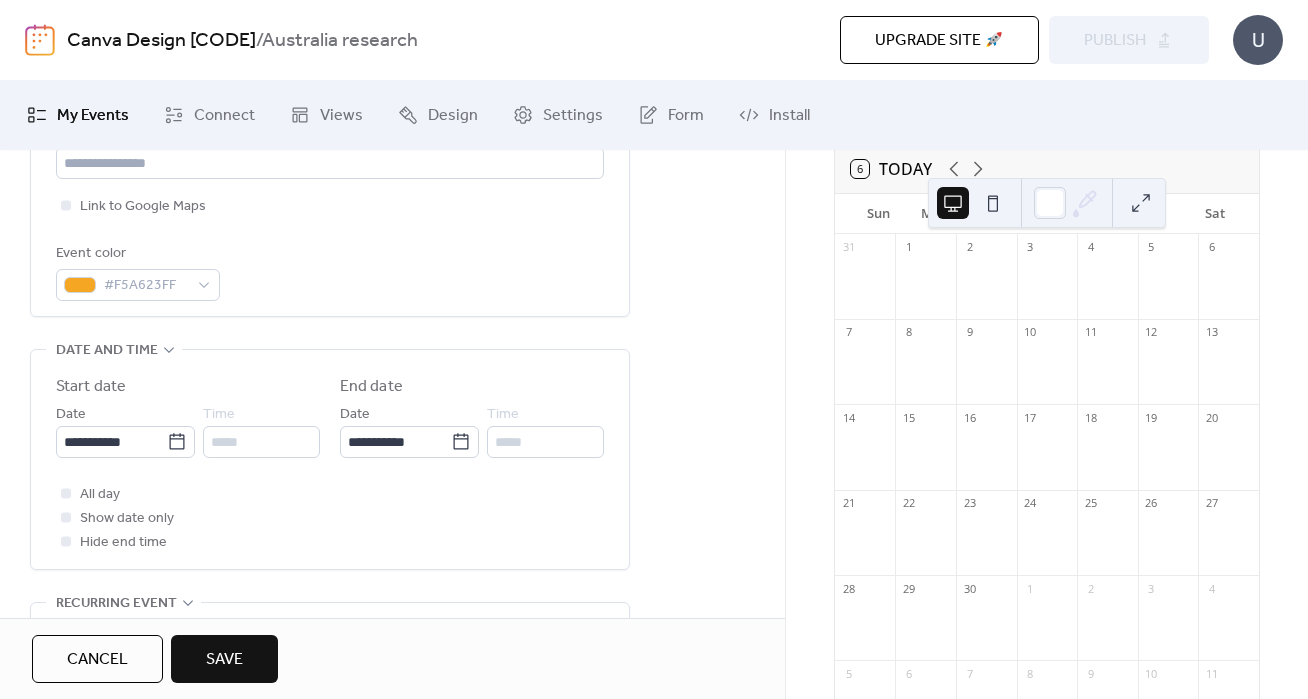 click on "*****" at bounding box center [261, 442] 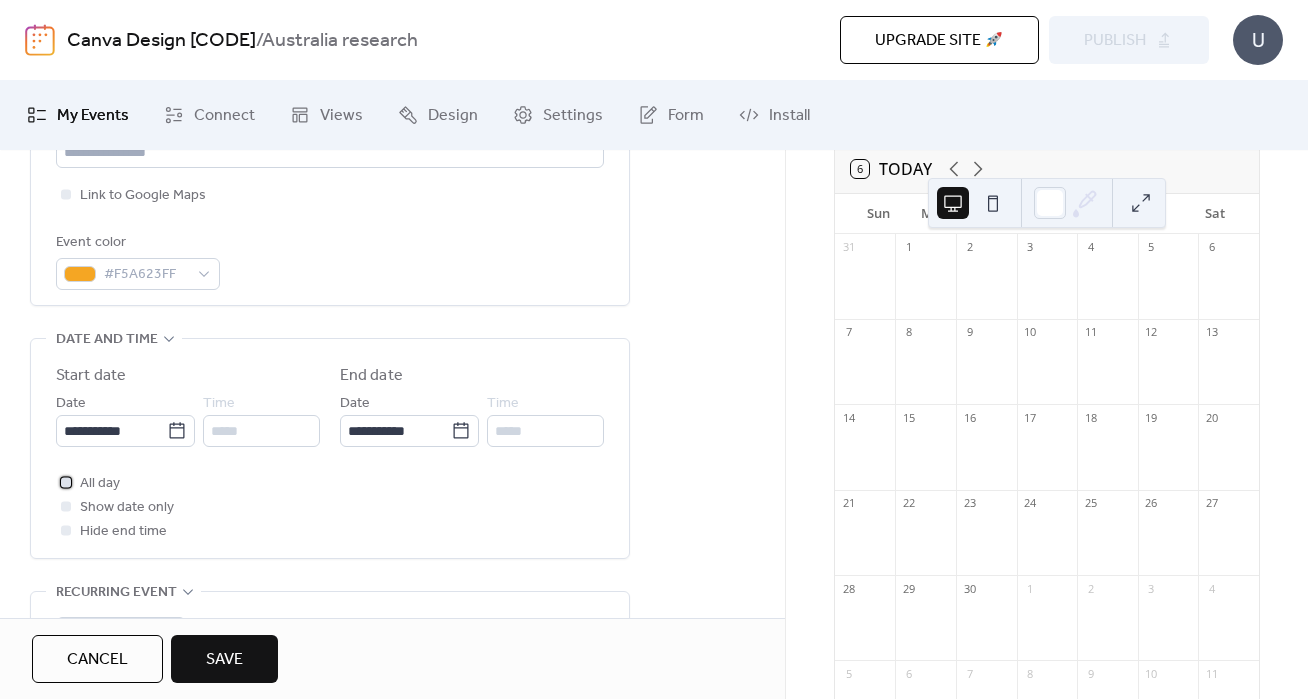 click at bounding box center (66, 482) 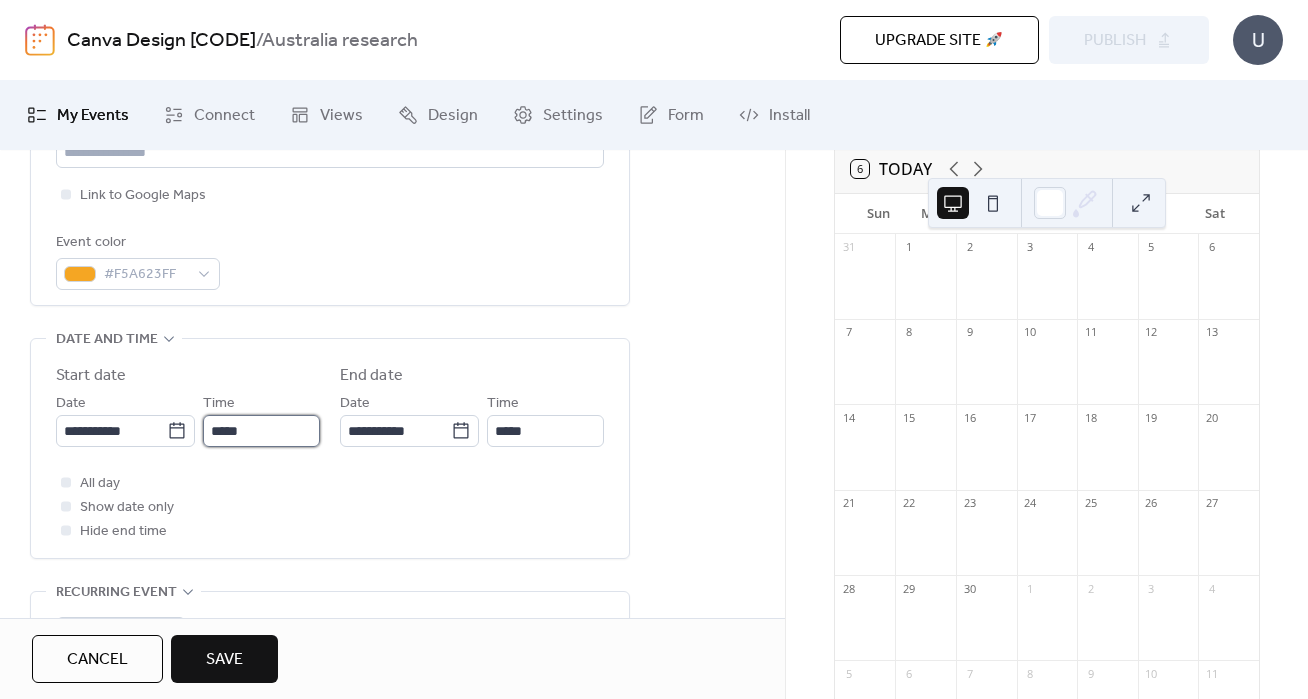 click on "*****" at bounding box center (261, 431) 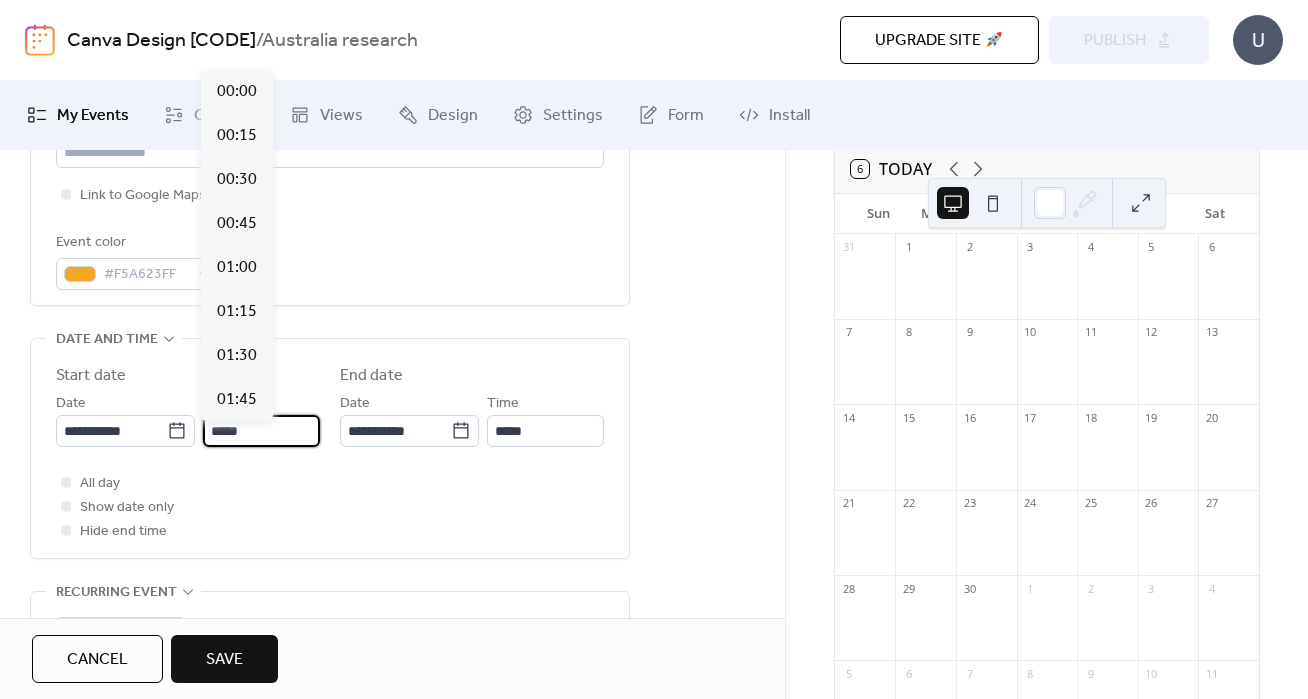 scroll, scrollTop: 2112, scrollLeft: 0, axis: vertical 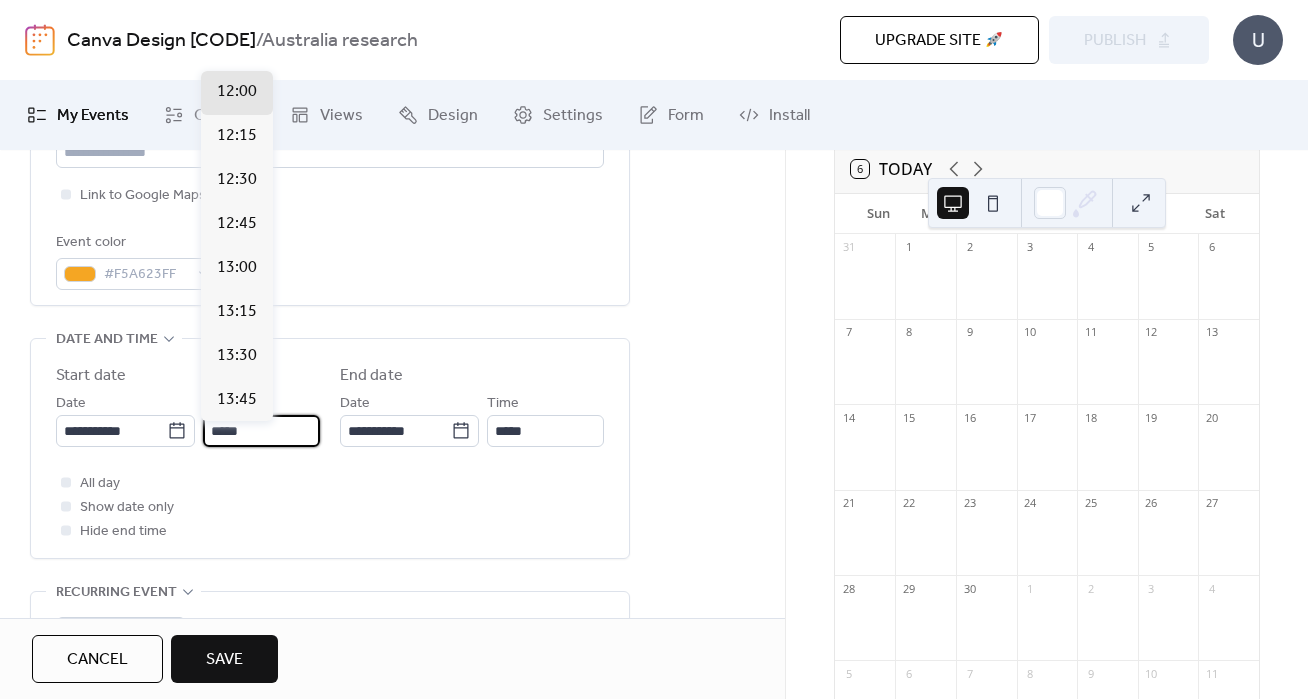 click on "*****" at bounding box center (261, 431) 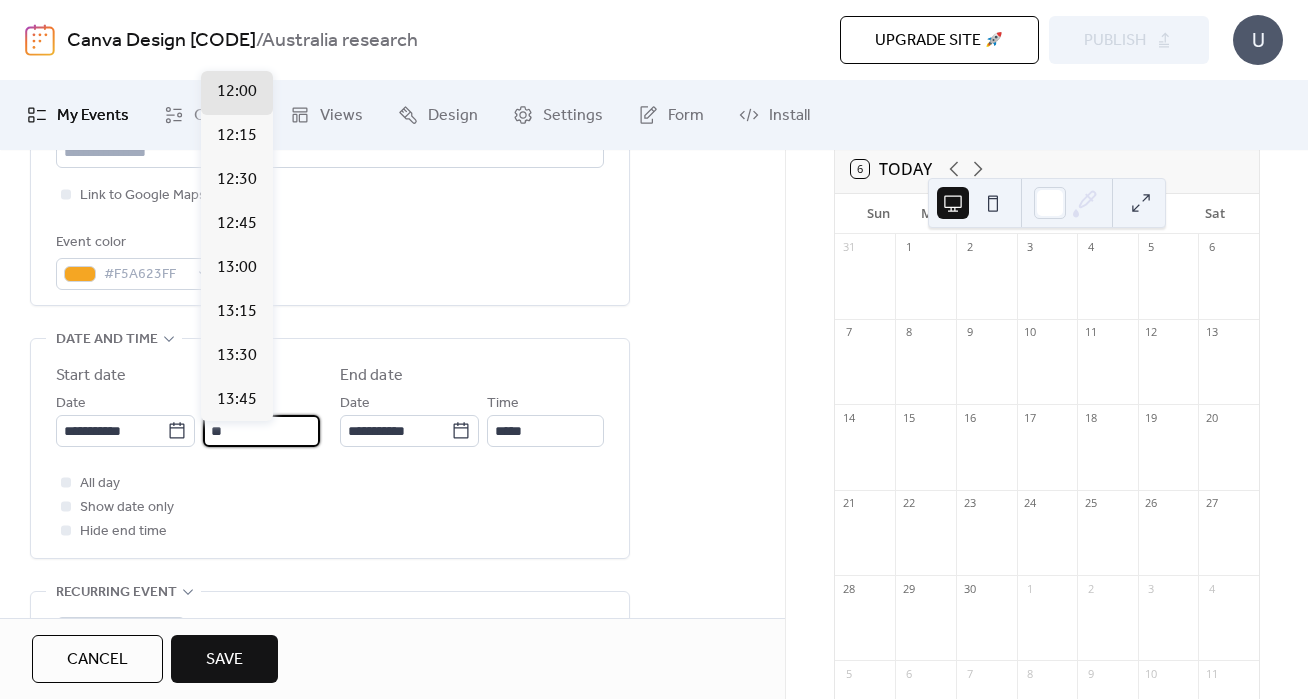 type on "*" 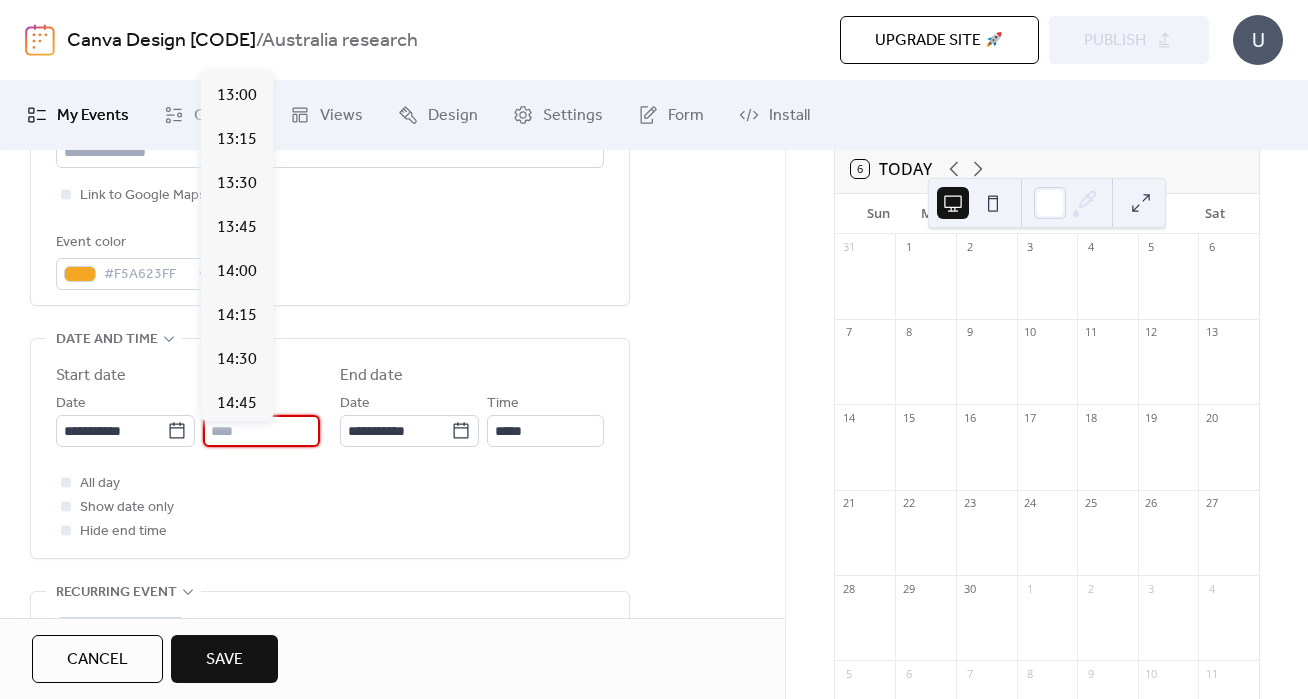 scroll, scrollTop: 2286, scrollLeft: 0, axis: vertical 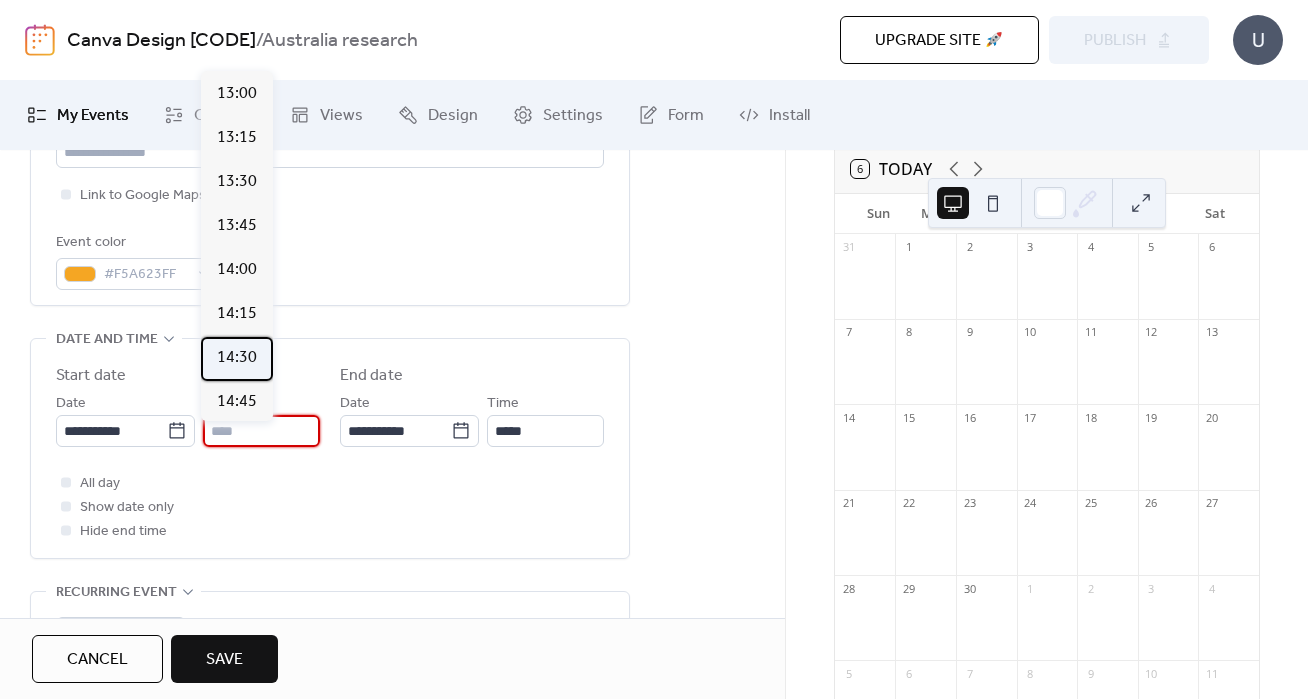click on "14:30" at bounding box center (237, 358) 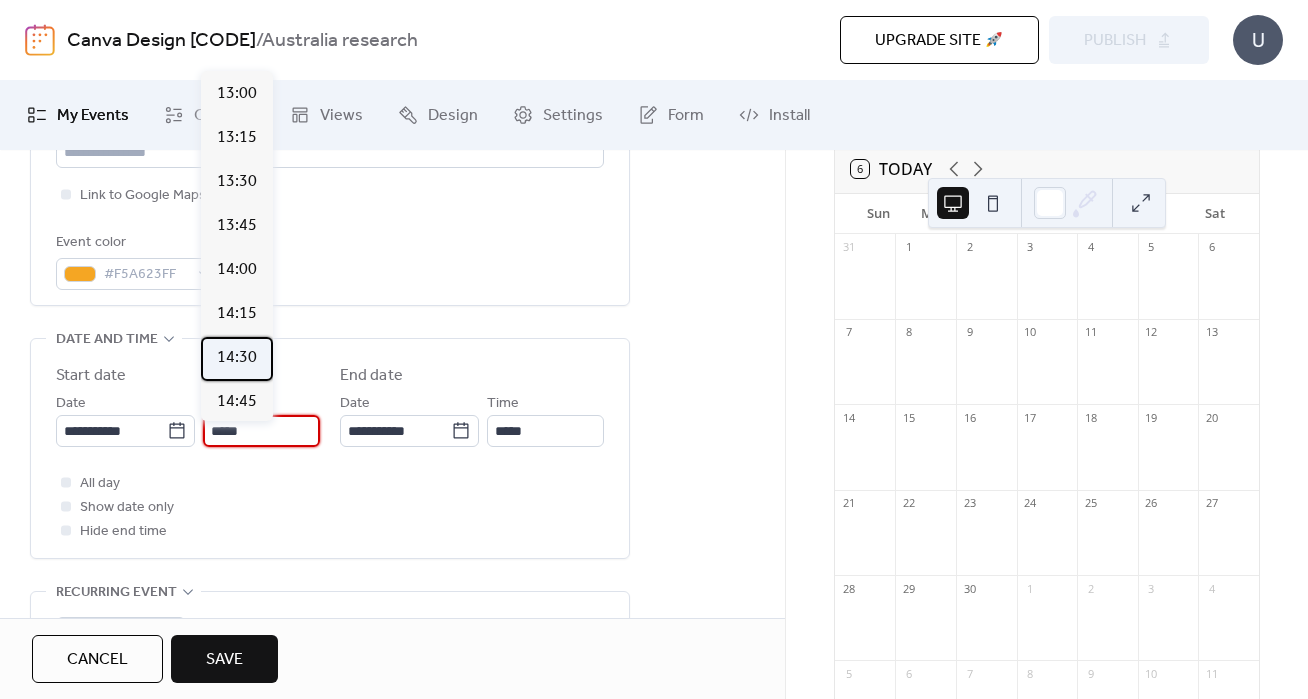 type on "*****" 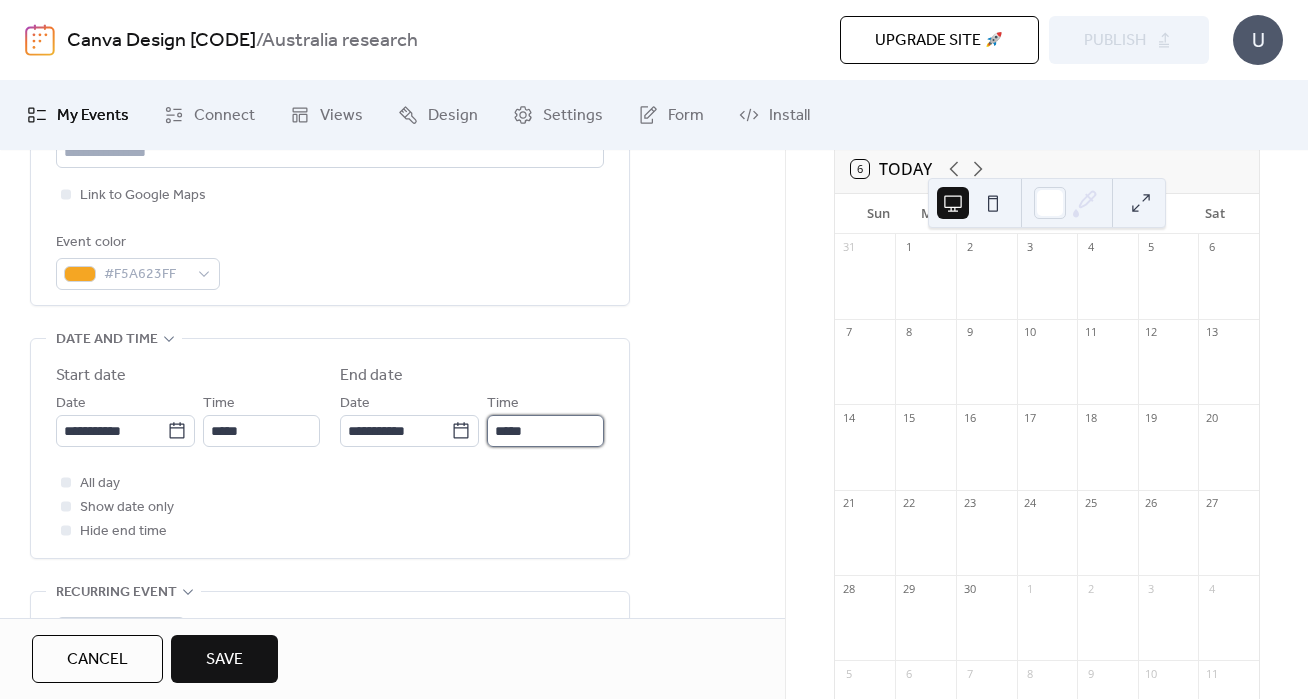 click on "*****" at bounding box center [545, 431] 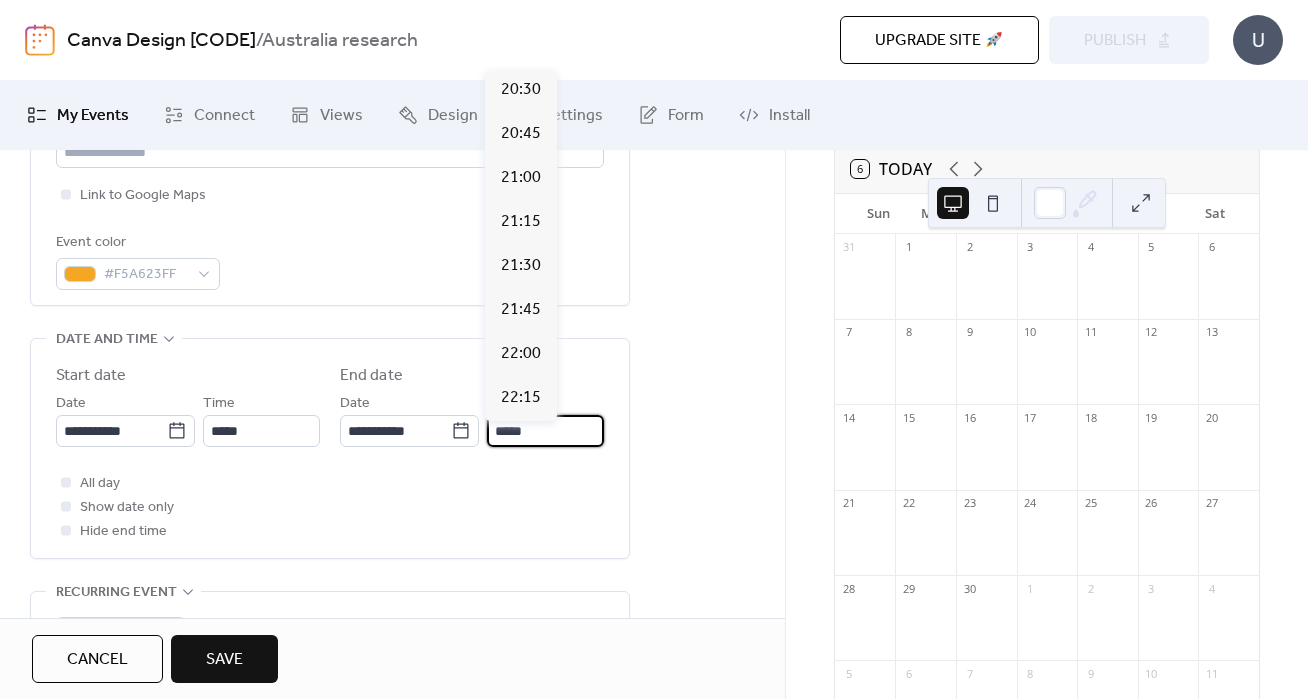 scroll, scrollTop: 1221, scrollLeft: 0, axis: vertical 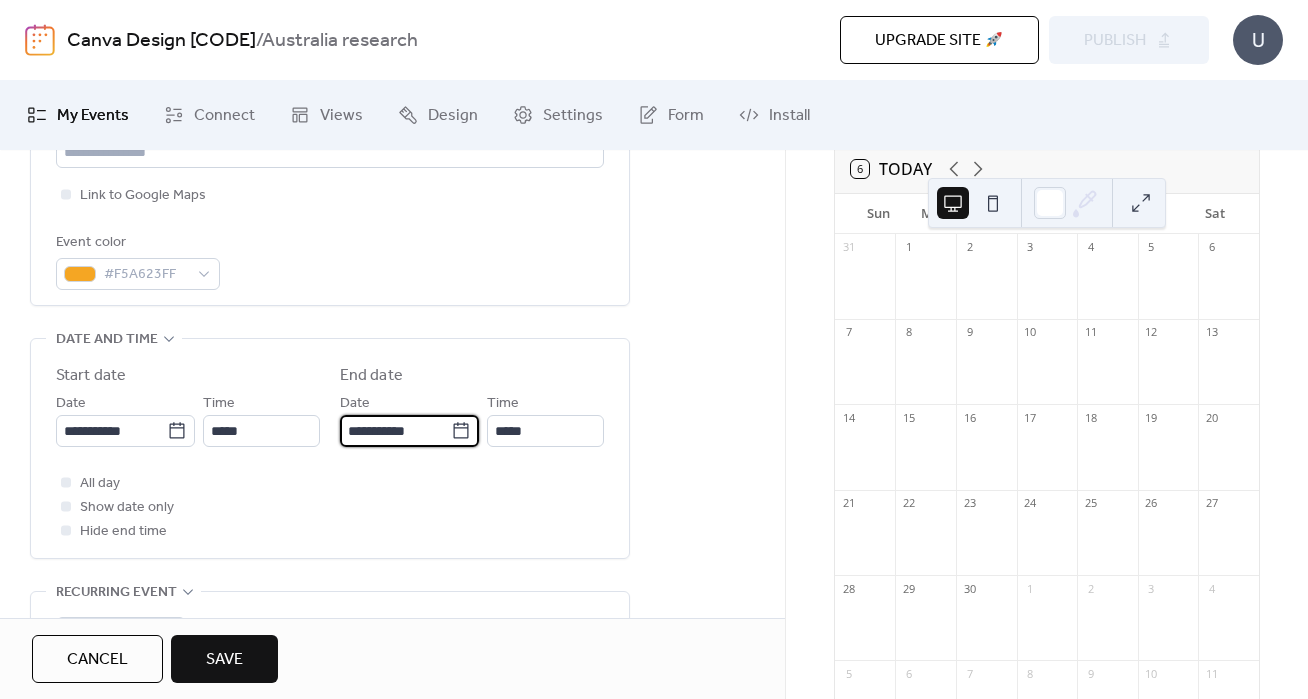 click on "**********" at bounding box center (395, 431) 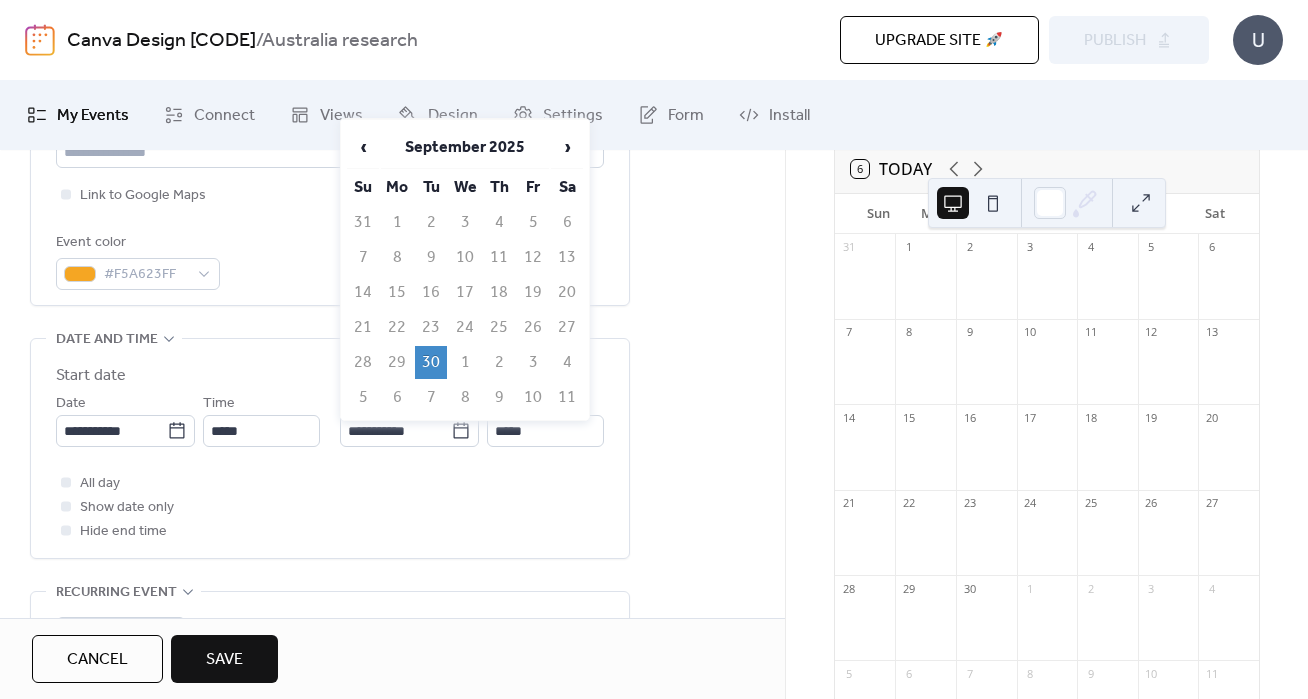 click on "24" at bounding box center (465, 327) 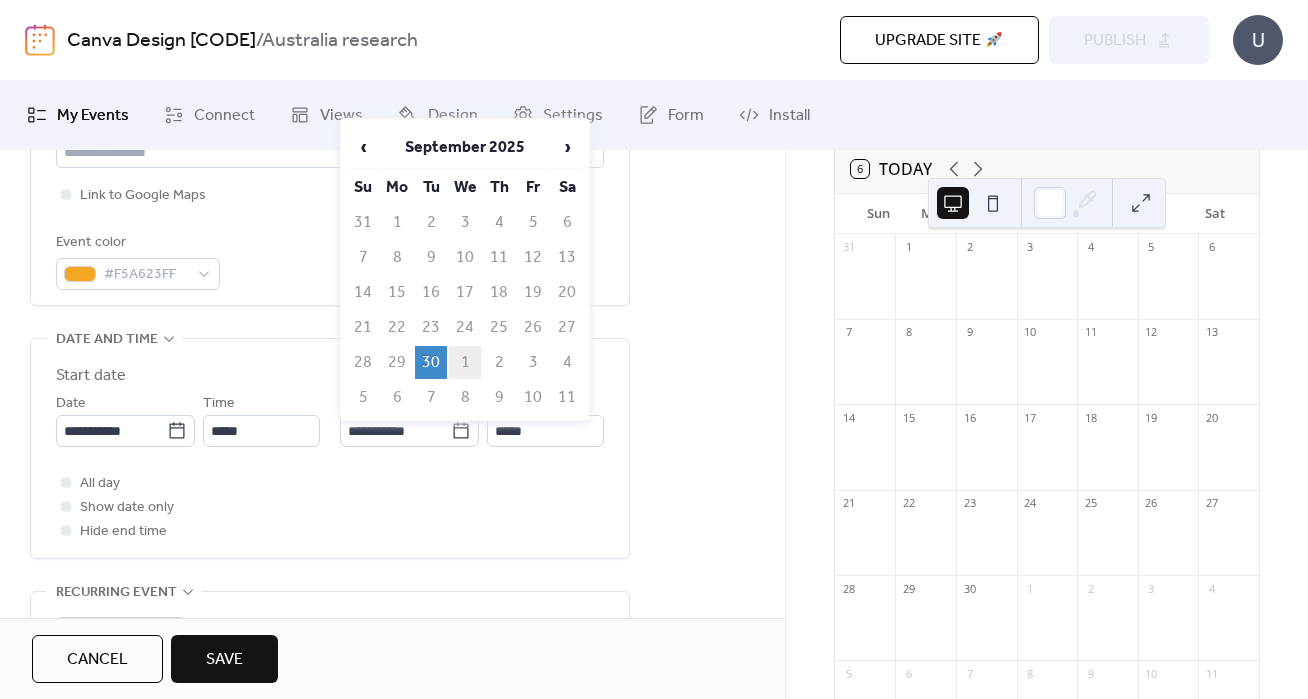 click on "1" at bounding box center [465, 362] 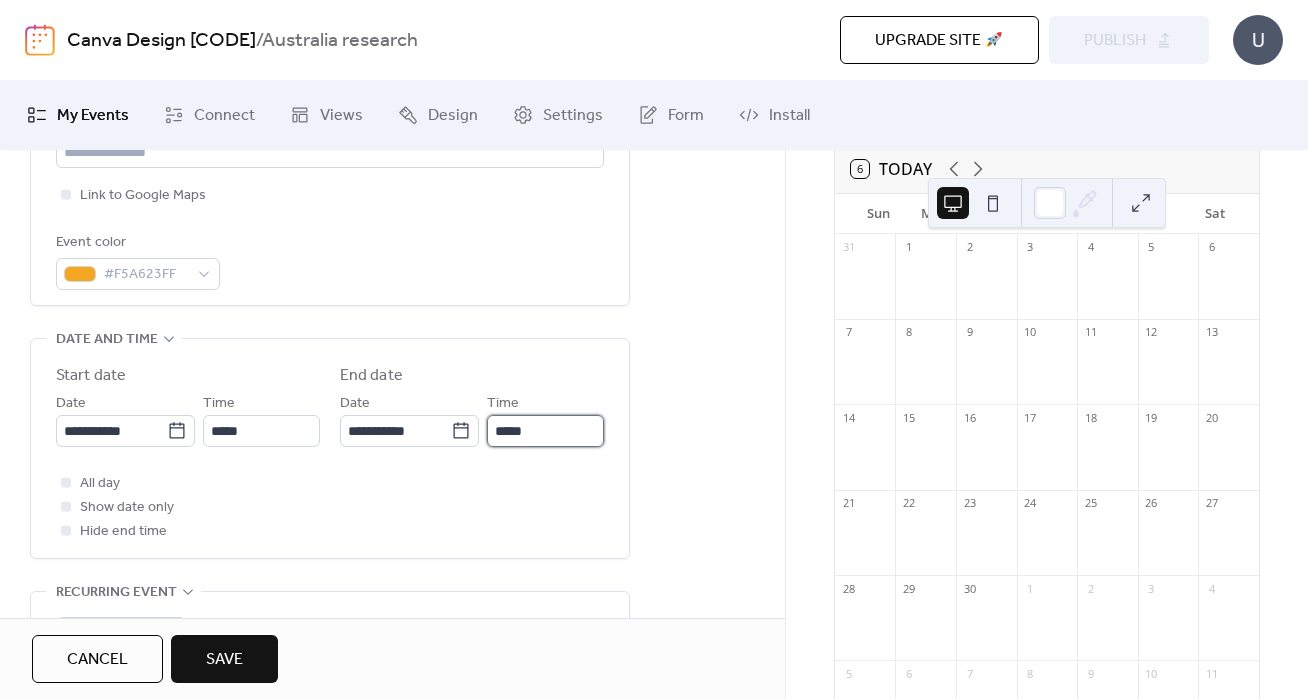 click on "*****" at bounding box center [545, 431] 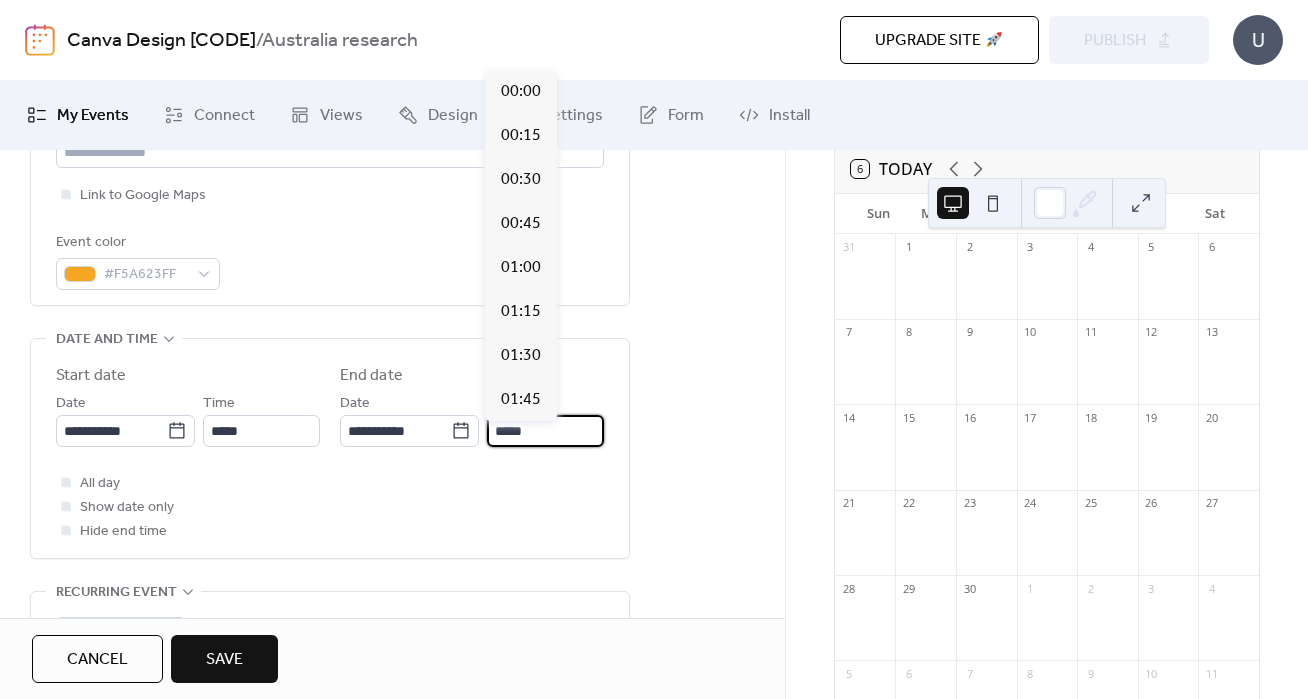 scroll, scrollTop: 2728, scrollLeft: 0, axis: vertical 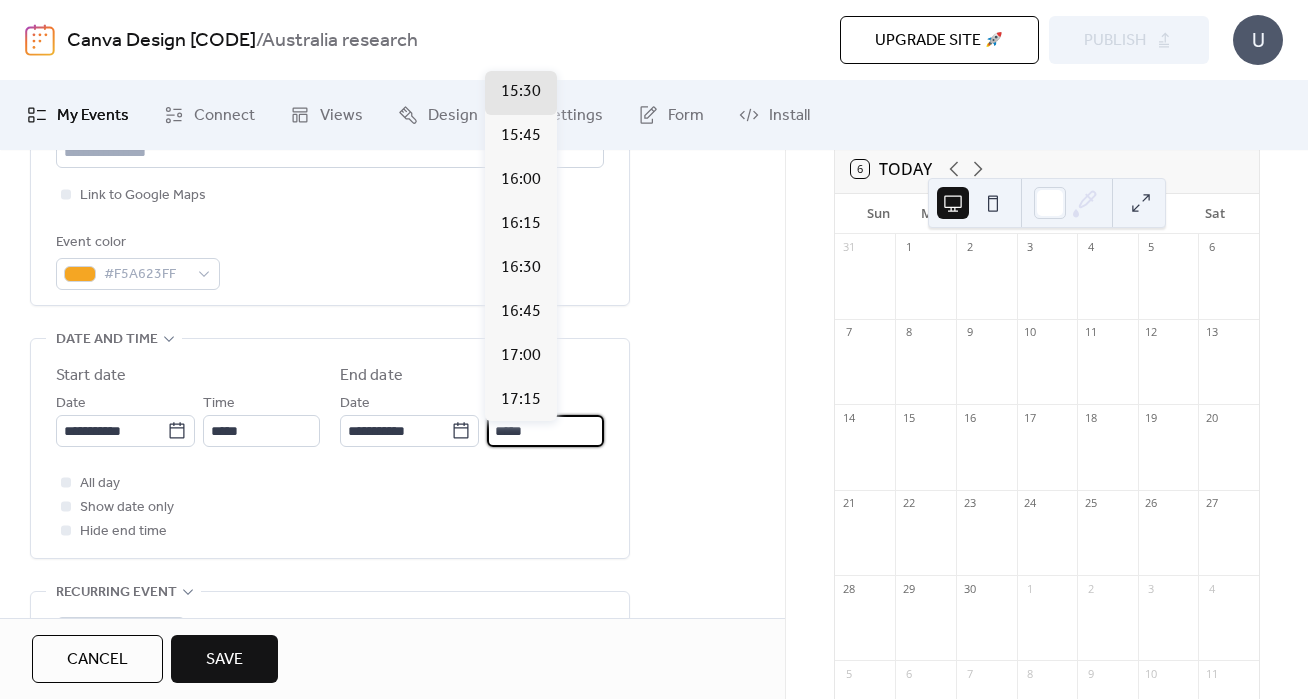 click on "All day Show date only Hide end time" at bounding box center (330, 507) 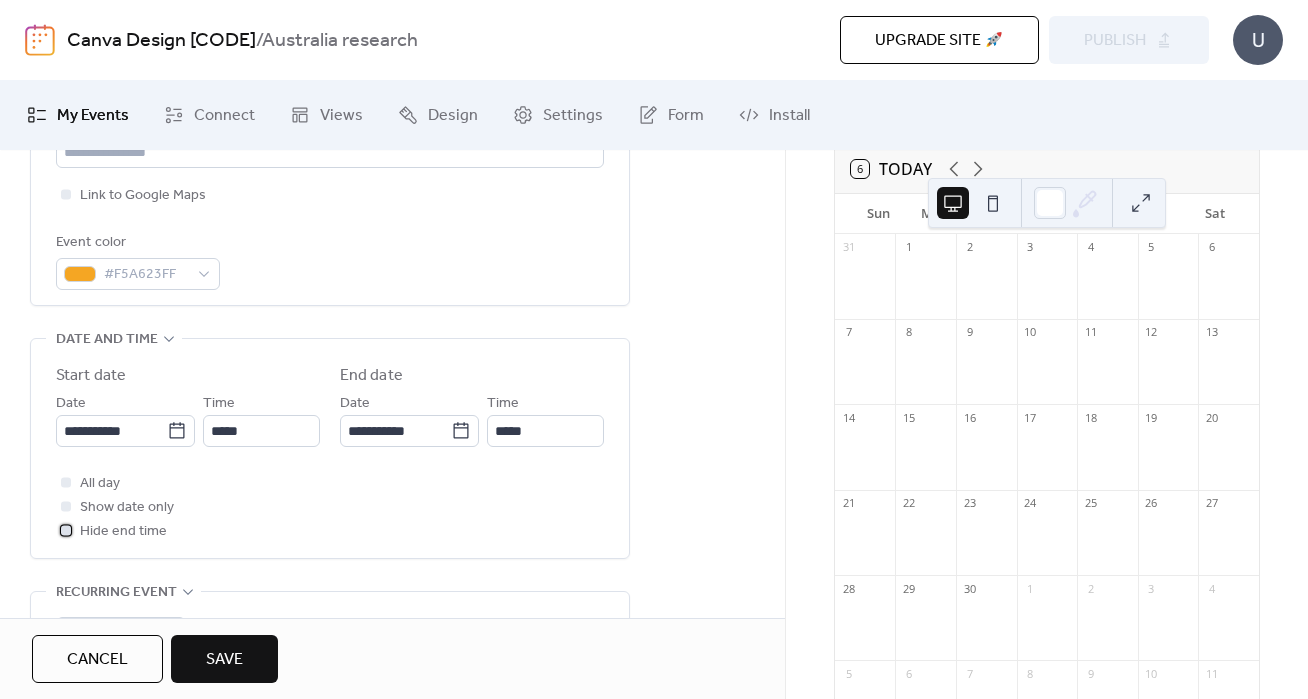 click at bounding box center (66, 530) 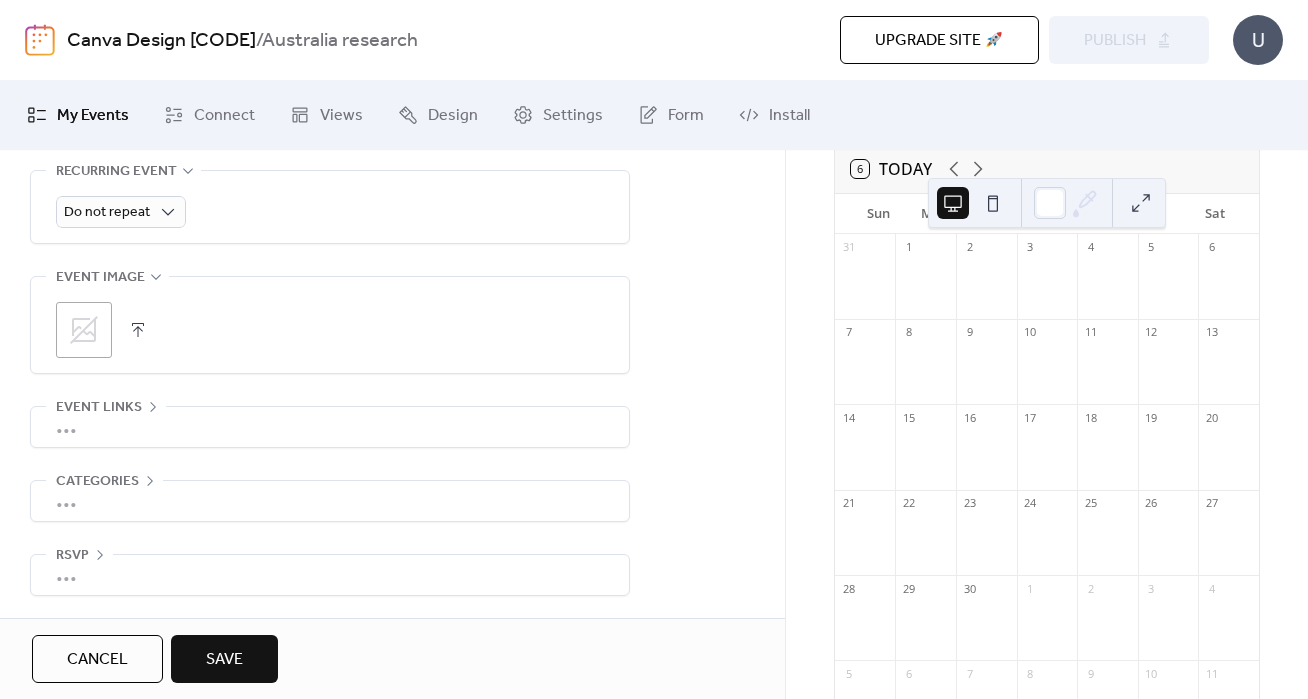 scroll, scrollTop: 935, scrollLeft: 0, axis: vertical 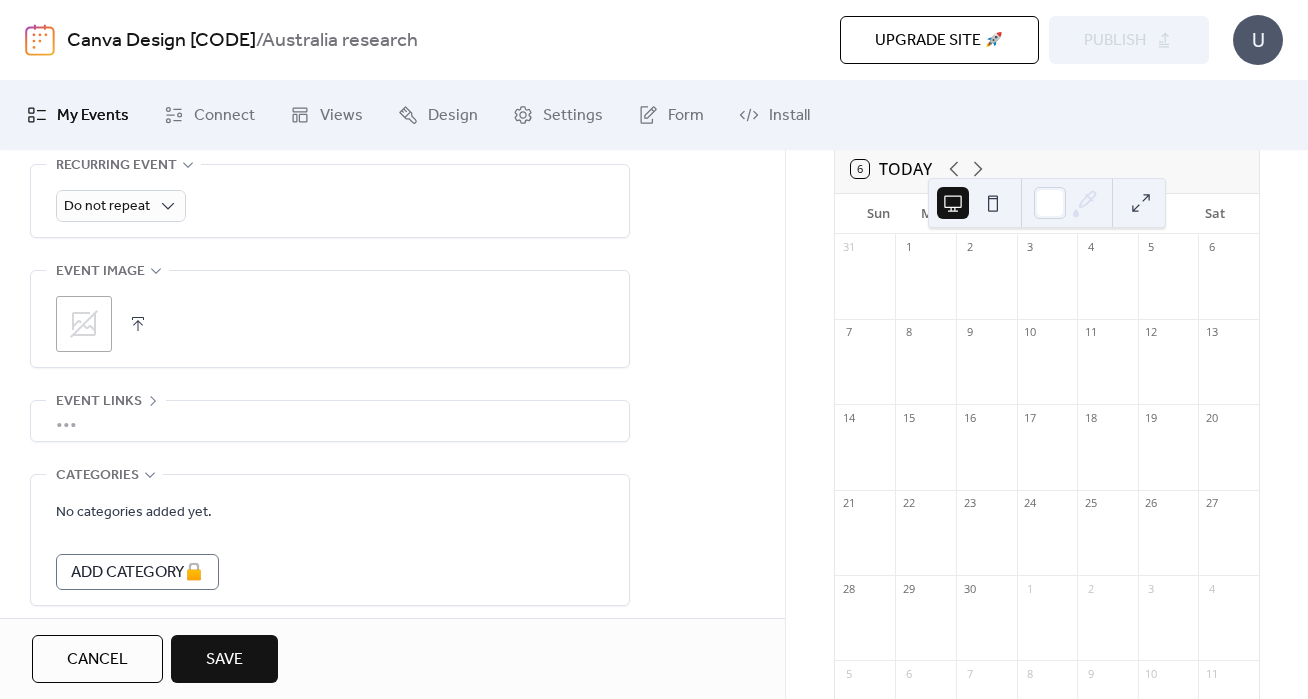 click 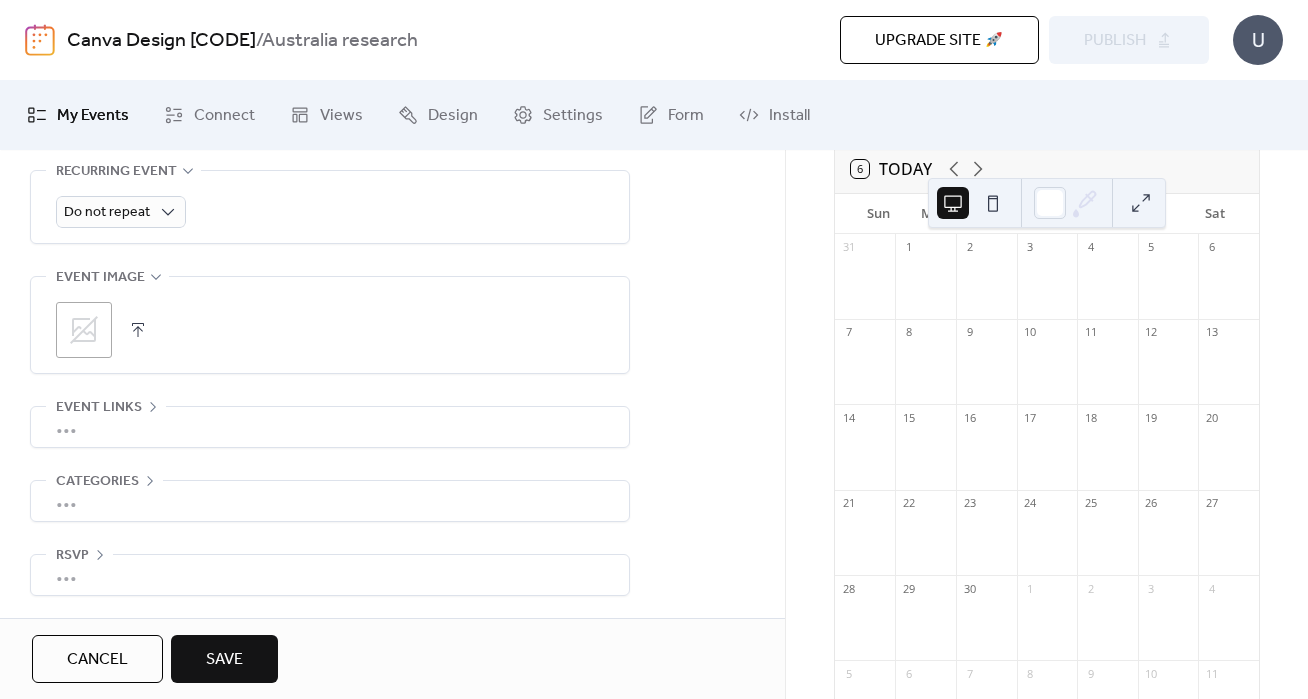 click on "•••" at bounding box center [330, 427] 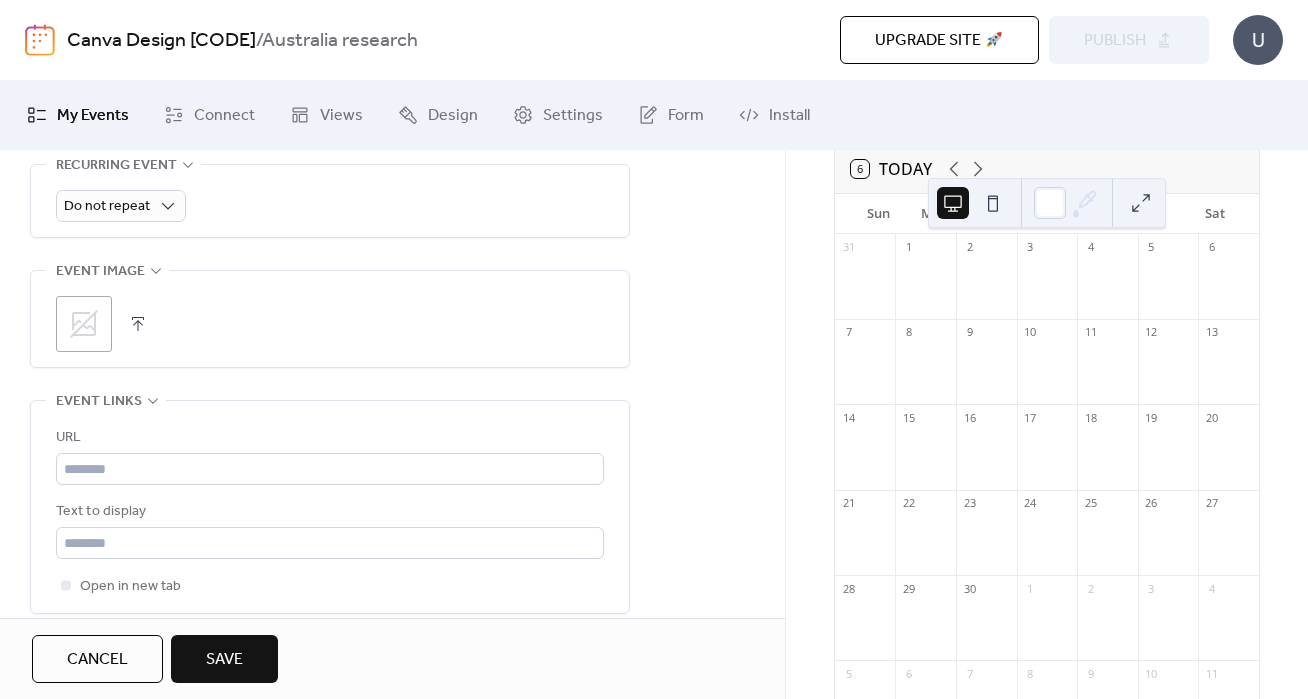 click 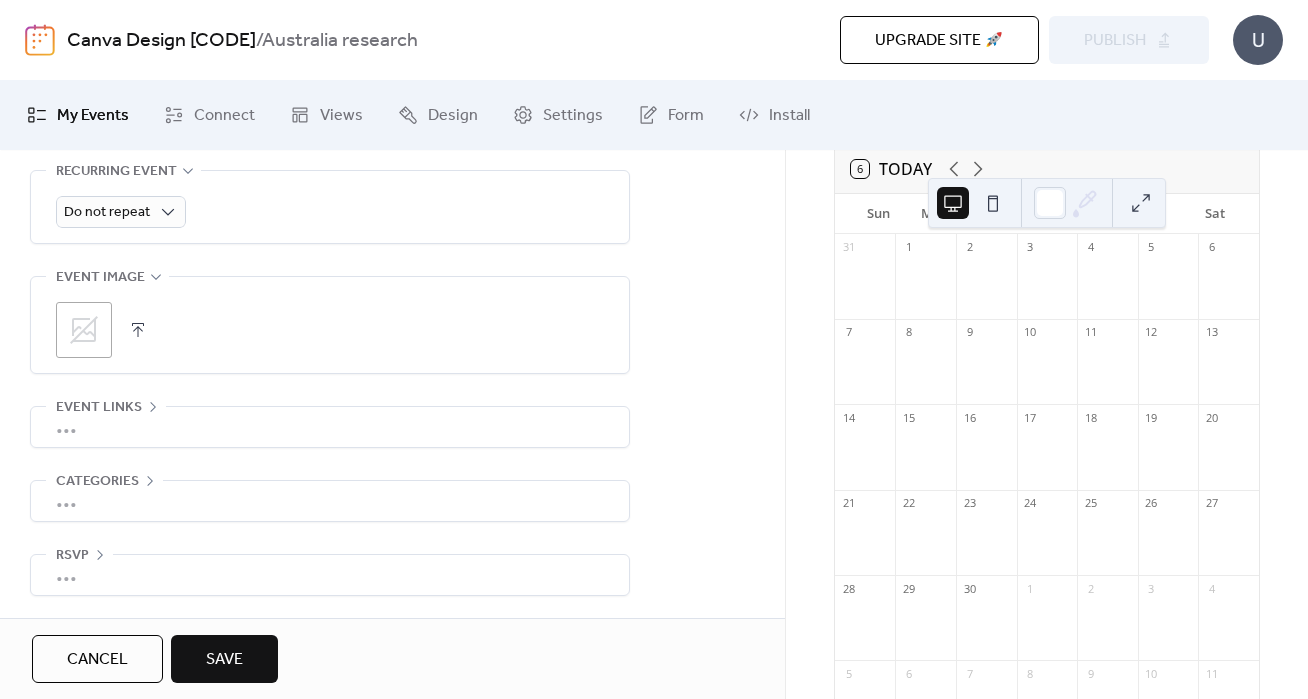 click on "Save" at bounding box center [224, 660] 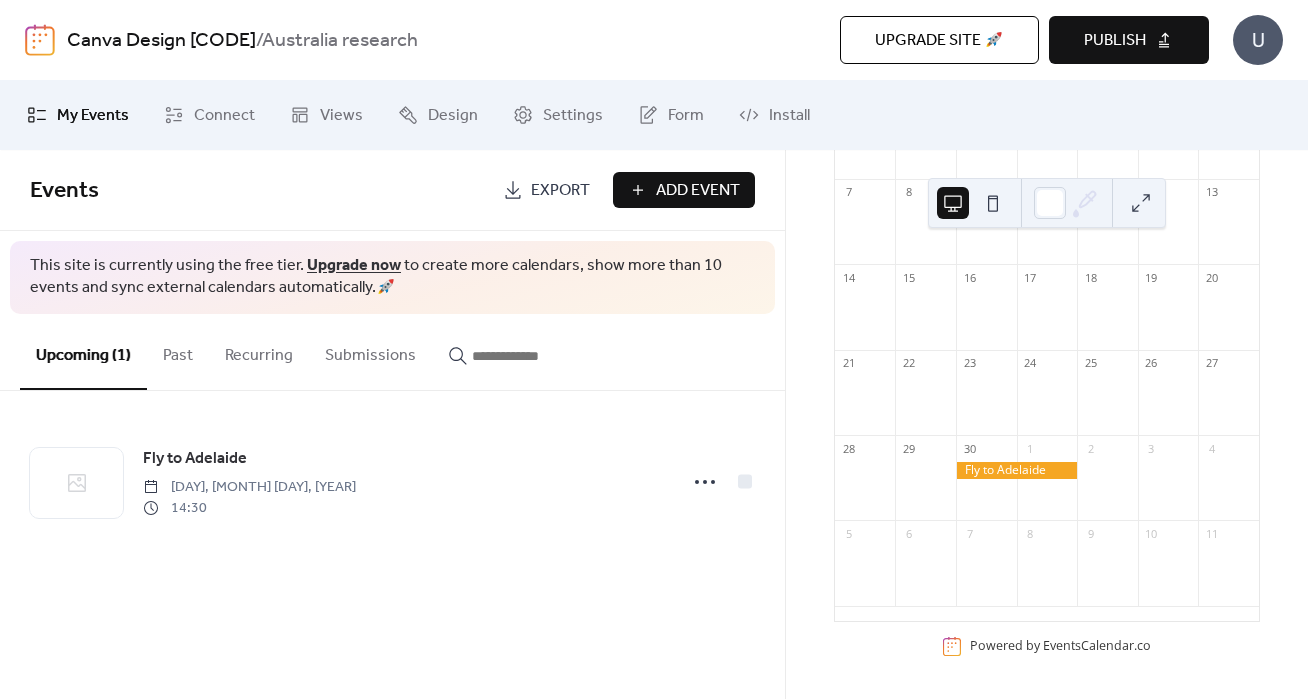 scroll, scrollTop: 287, scrollLeft: 0, axis: vertical 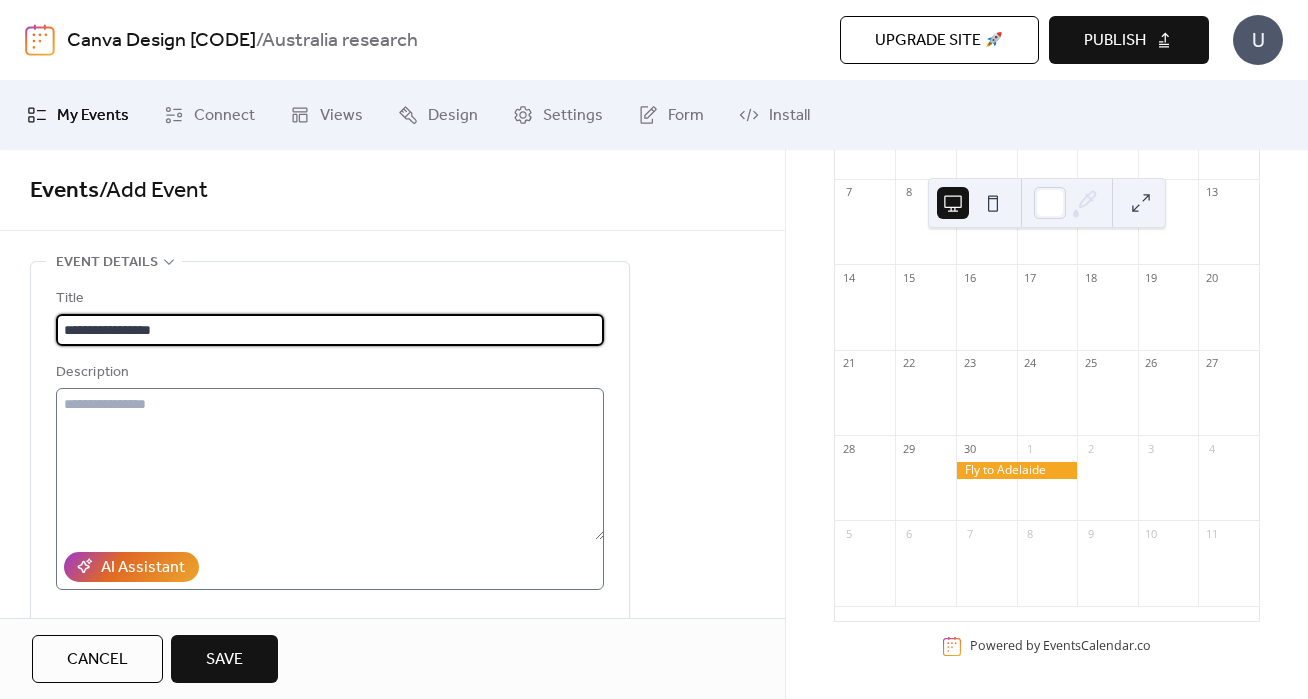 type on "**********" 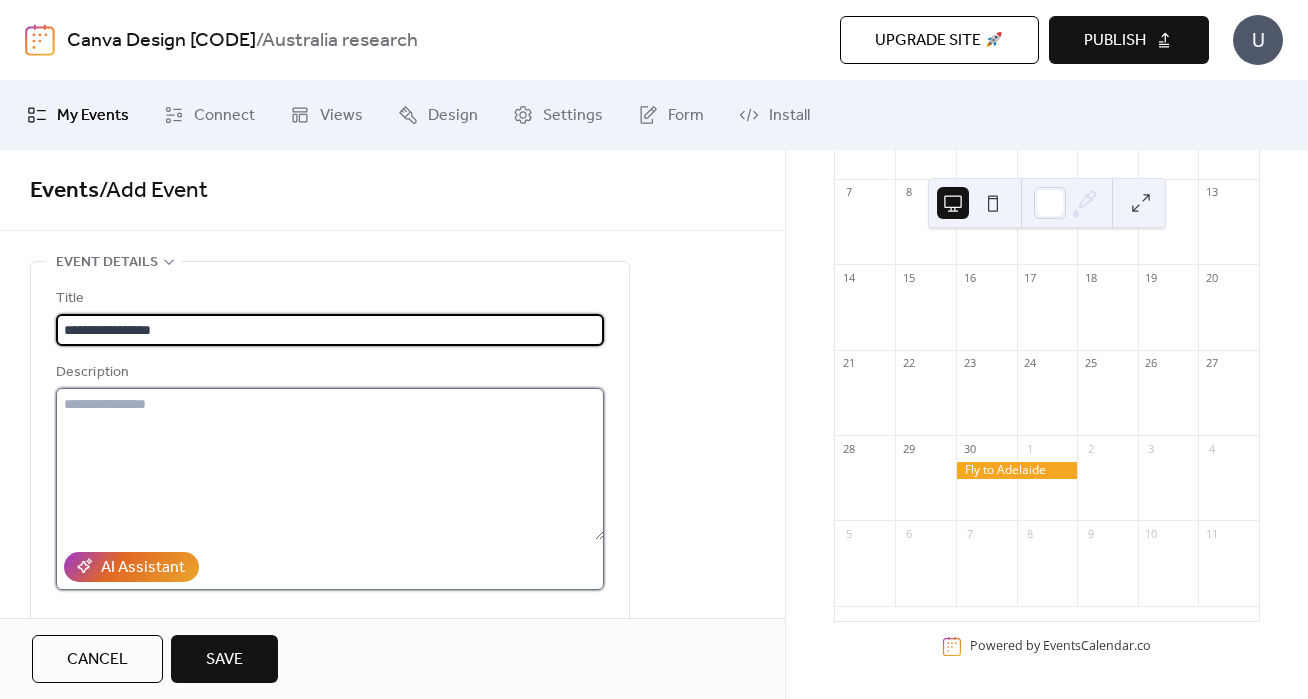 click at bounding box center [330, 464] 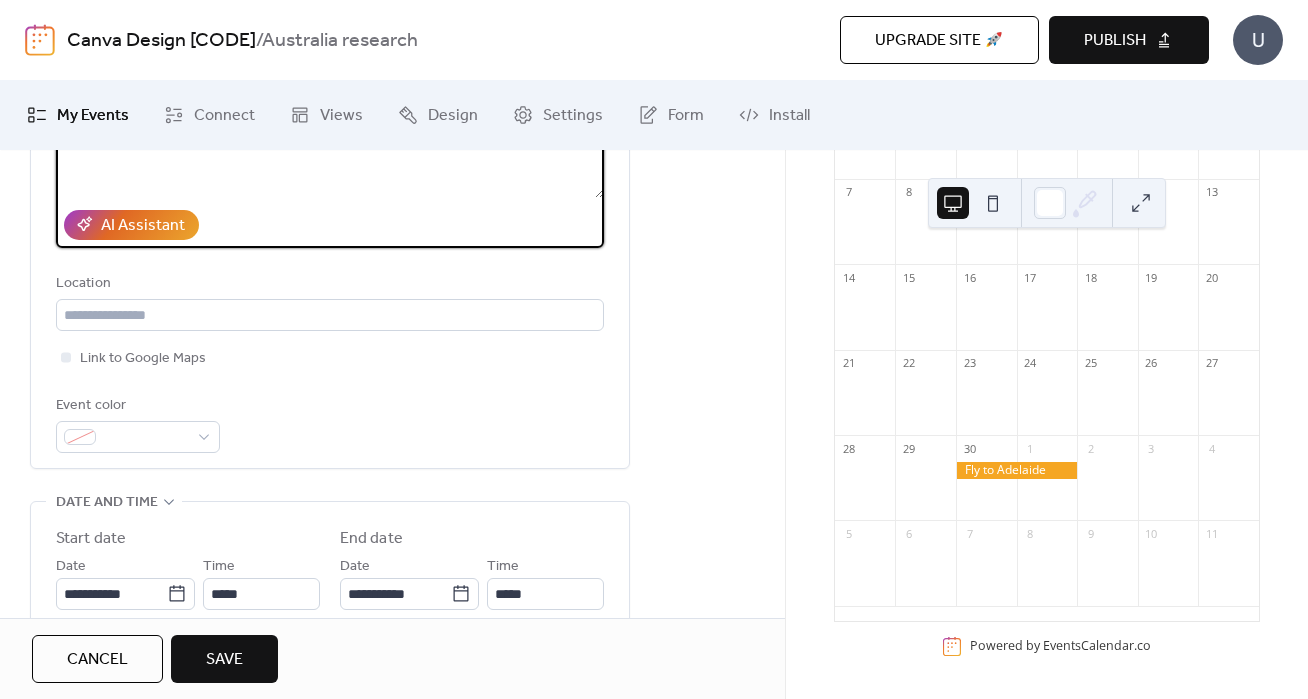 scroll, scrollTop: 367, scrollLeft: 0, axis: vertical 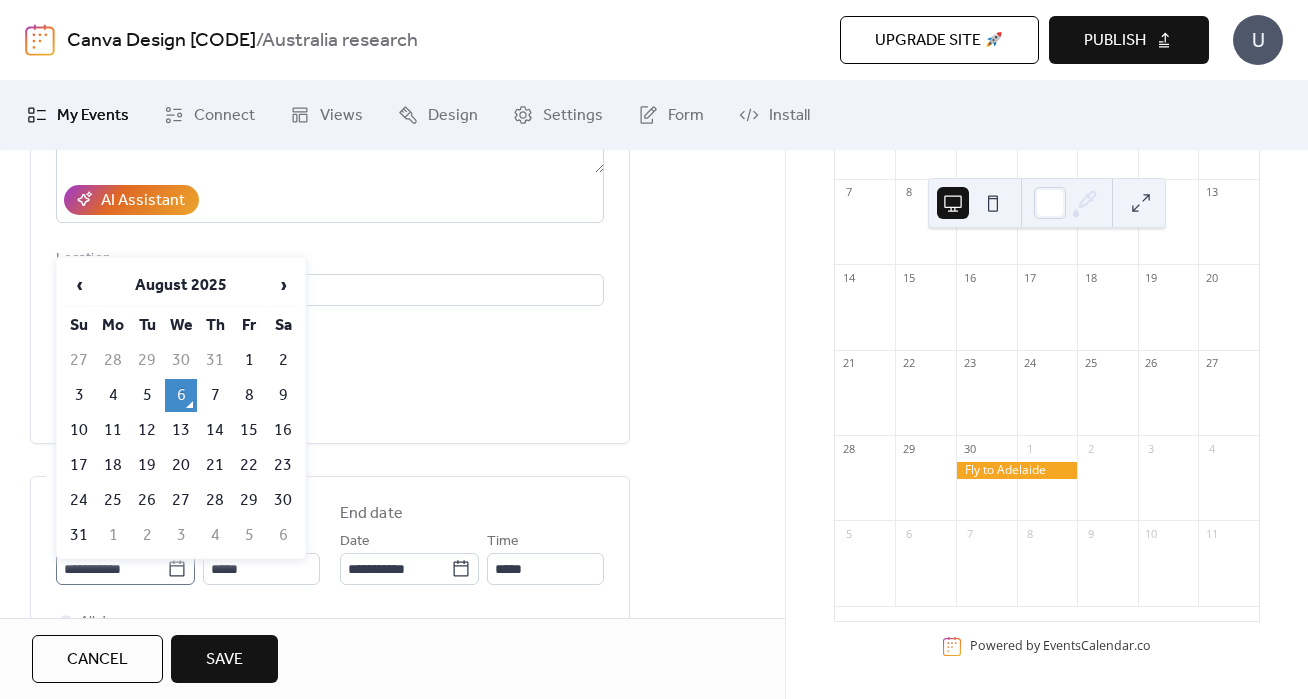 click 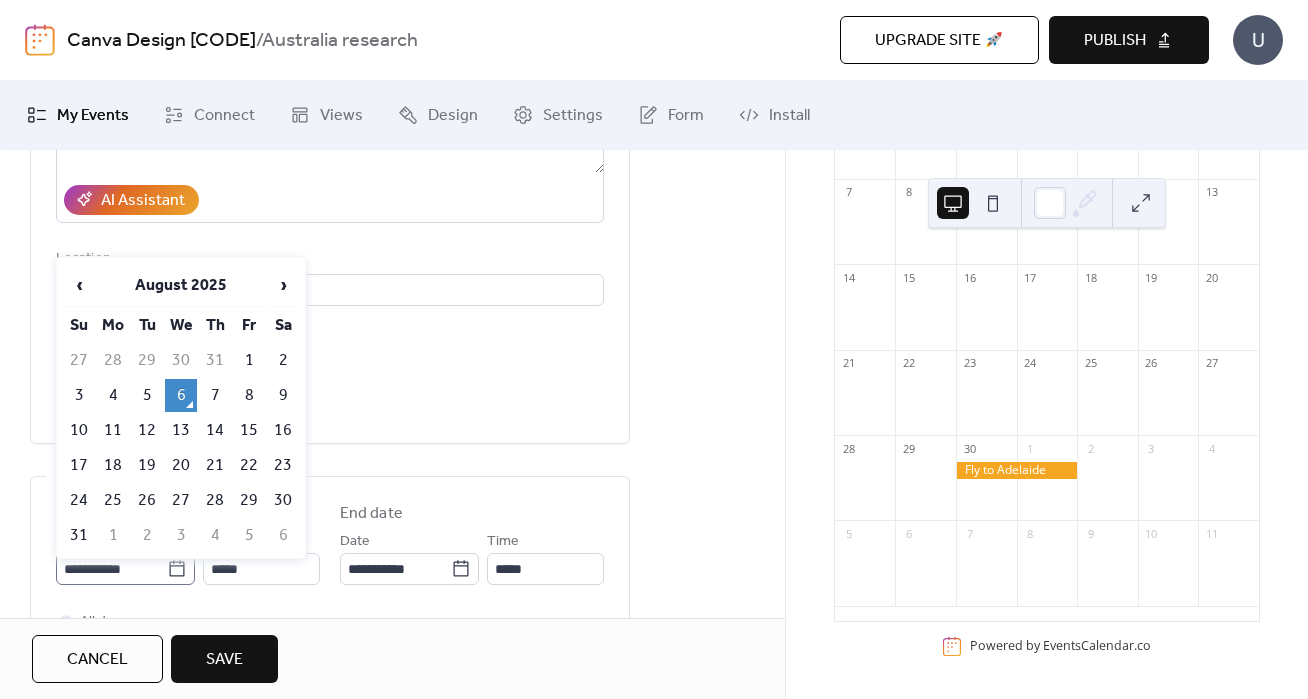 click on "**********" at bounding box center (111, 569) 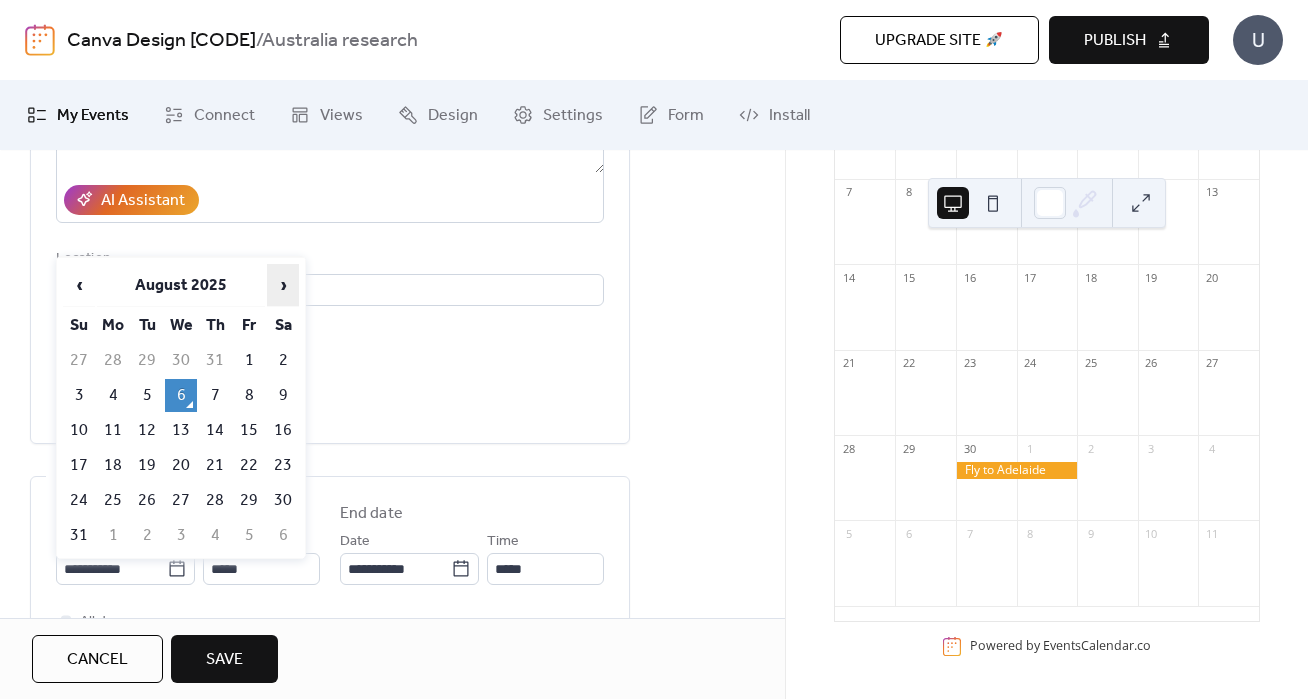 click on "›" at bounding box center (283, 285) 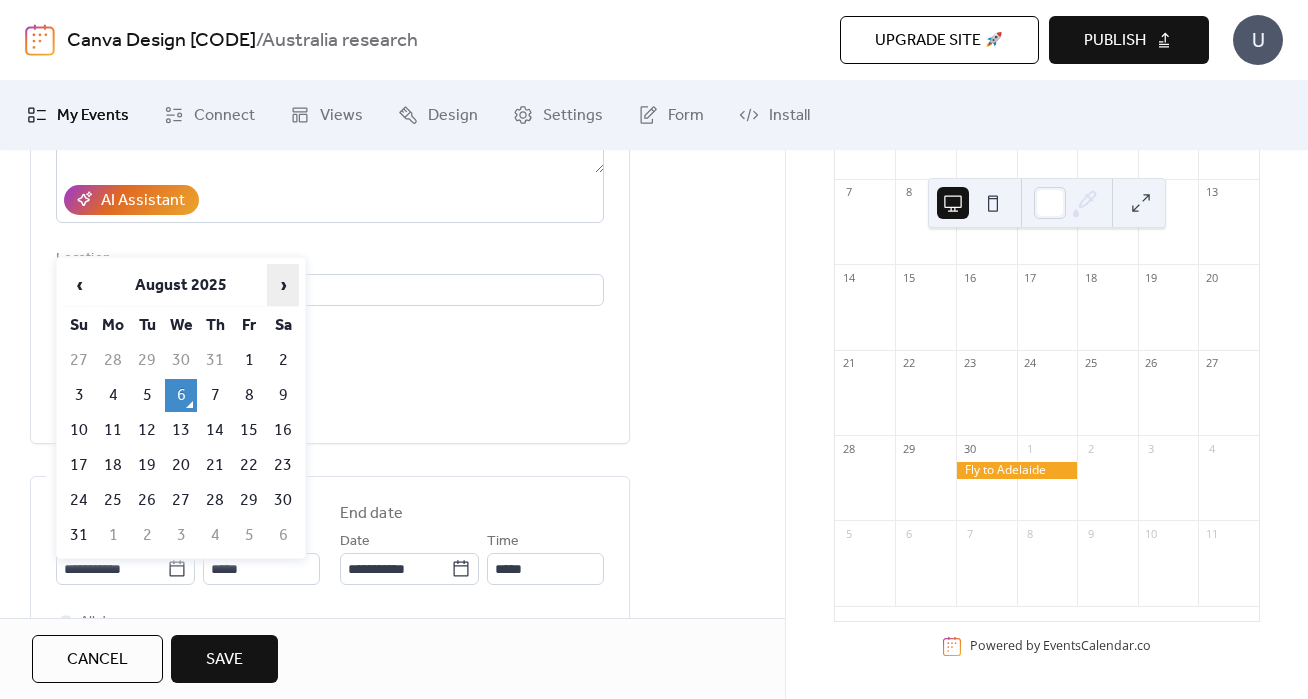 click on "›" at bounding box center [283, 285] 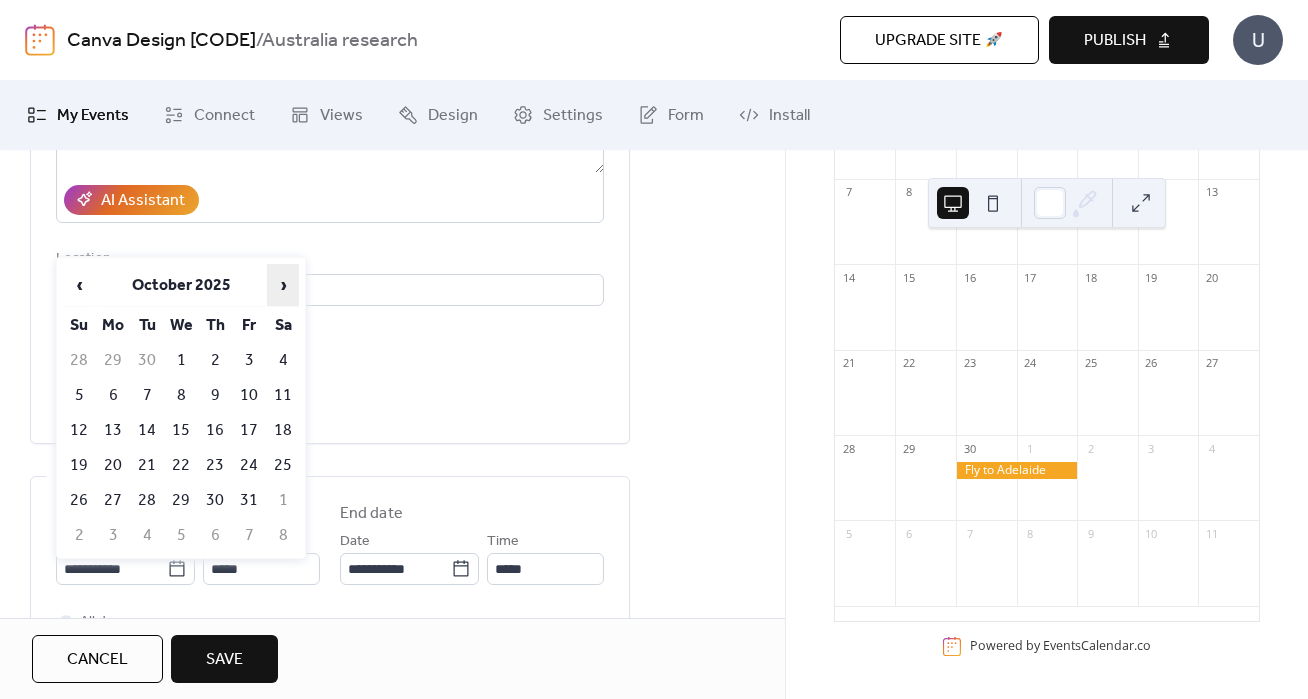 click on "›" at bounding box center (283, 285) 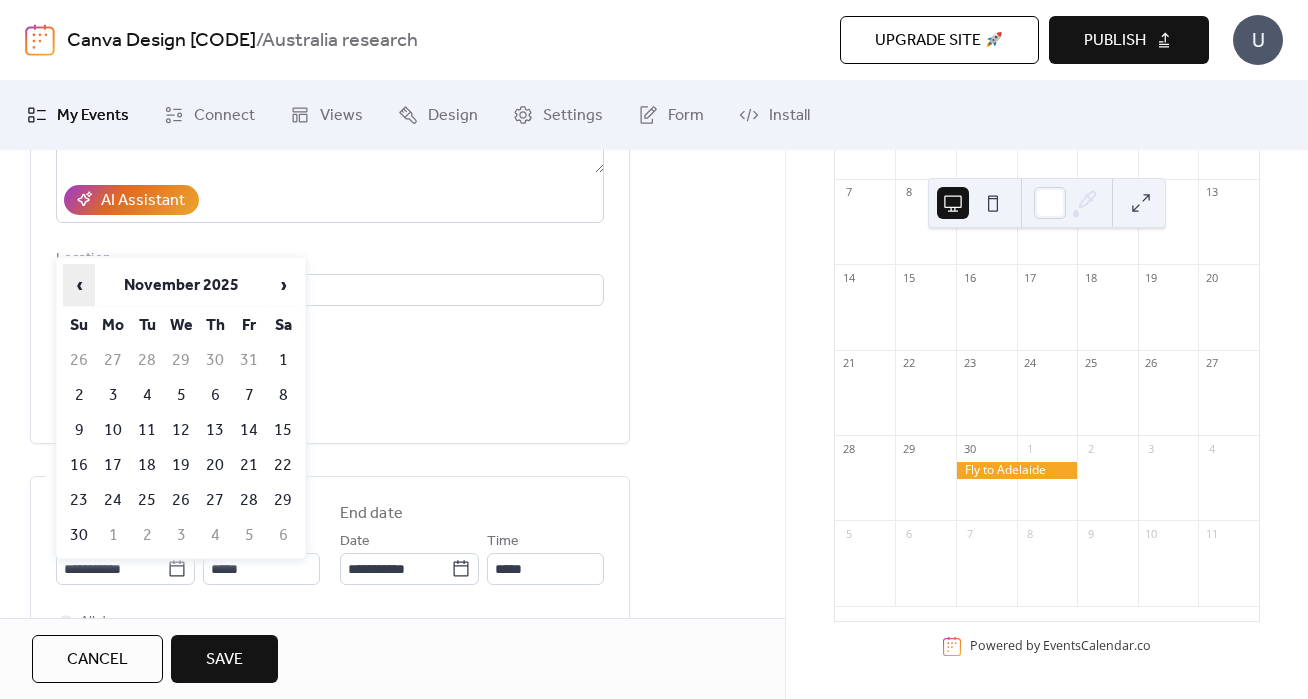 click on "‹" at bounding box center [79, 285] 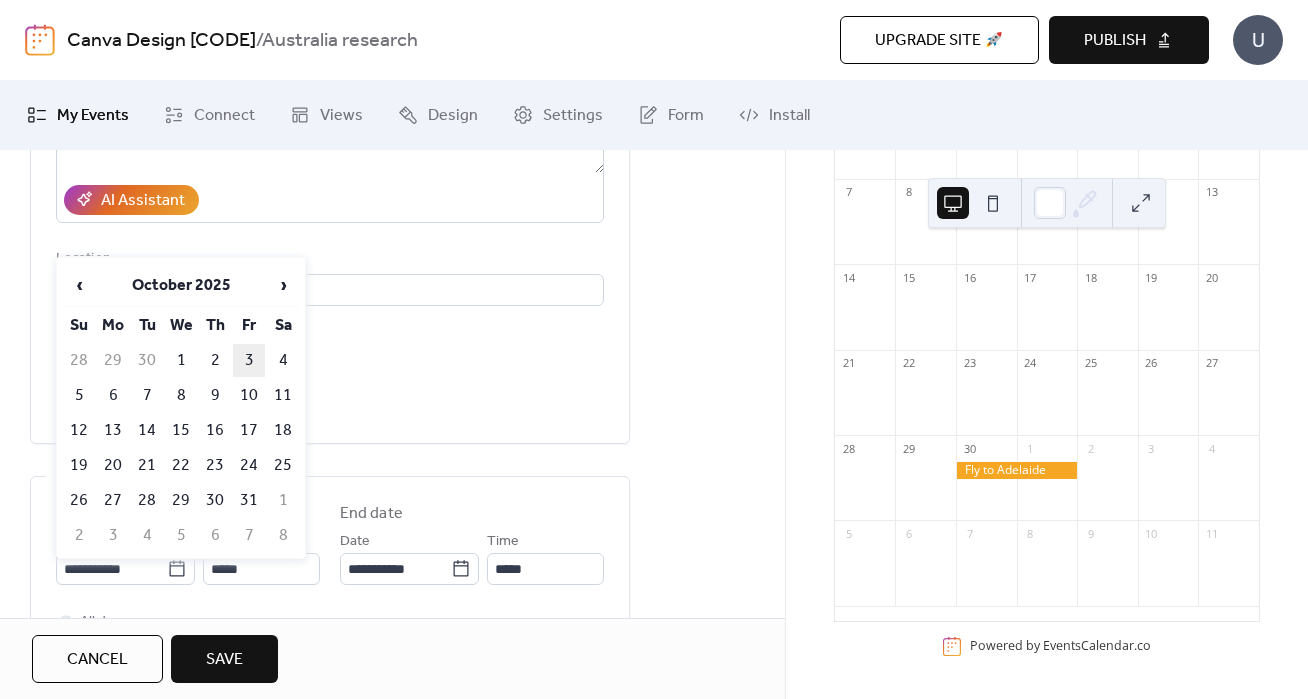 click on "3" at bounding box center (249, 360) 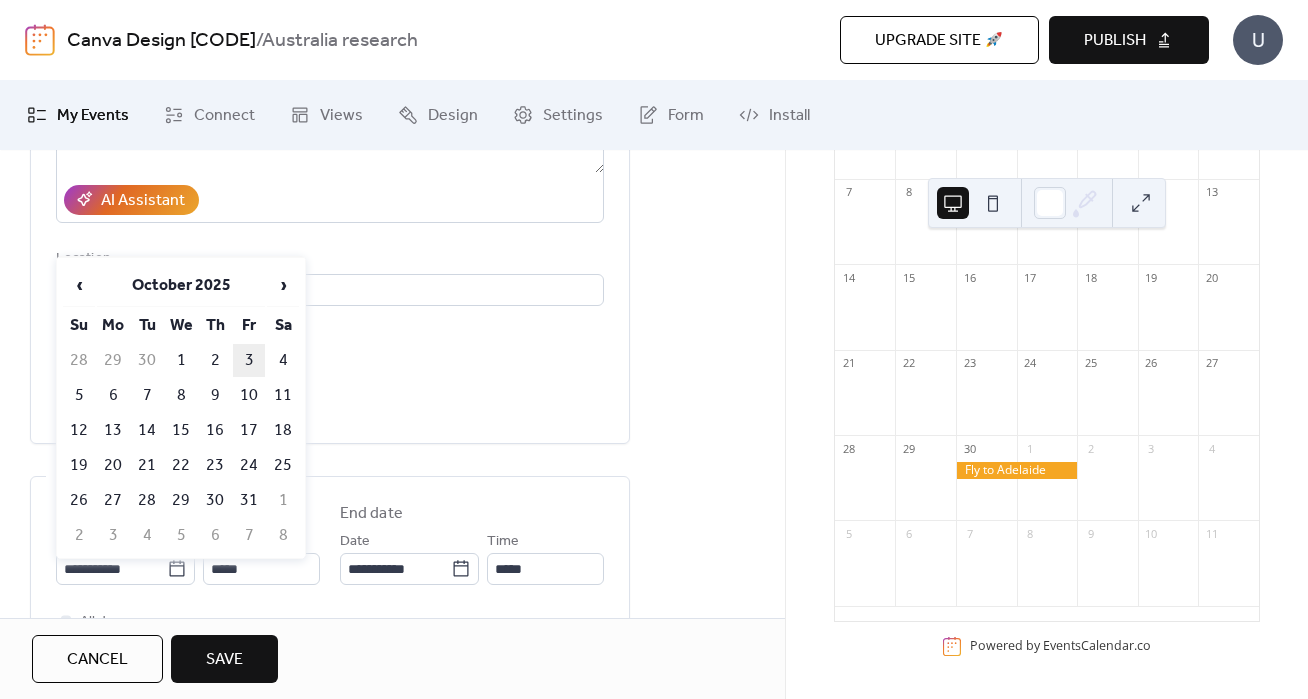 type on "**********" 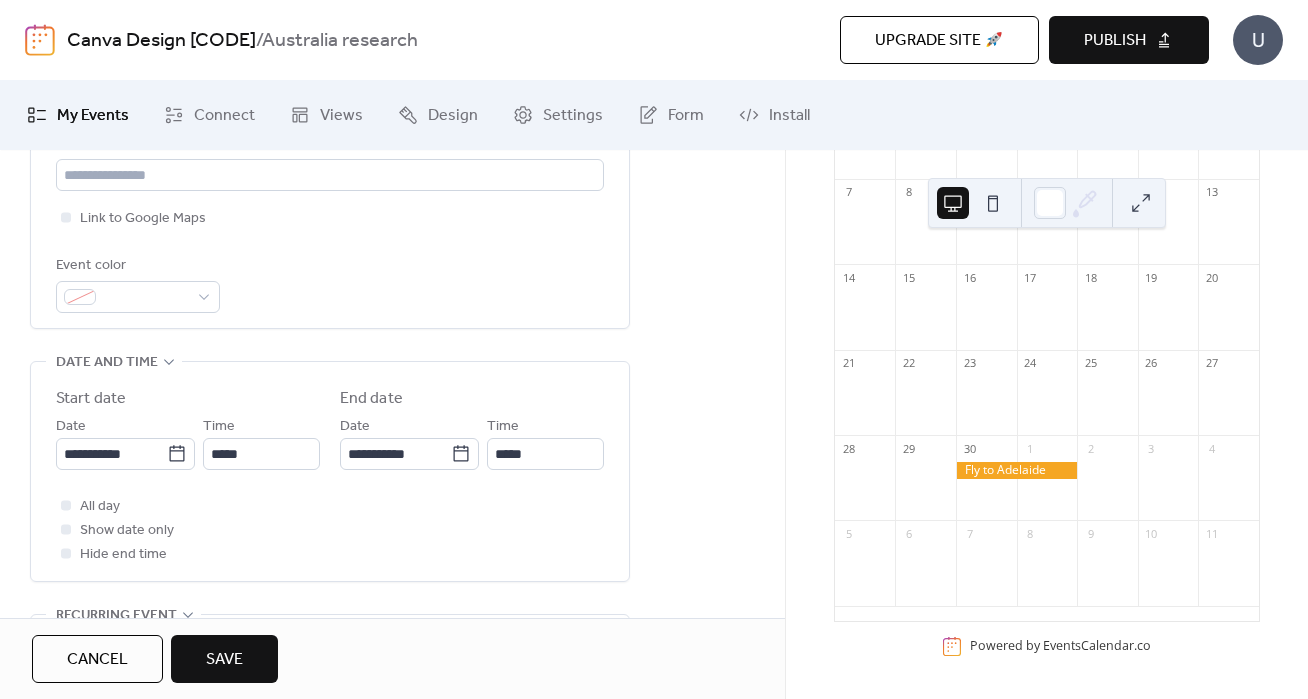 scroll, scrollTop: 526, scrollLeft: 0, axis: vertical 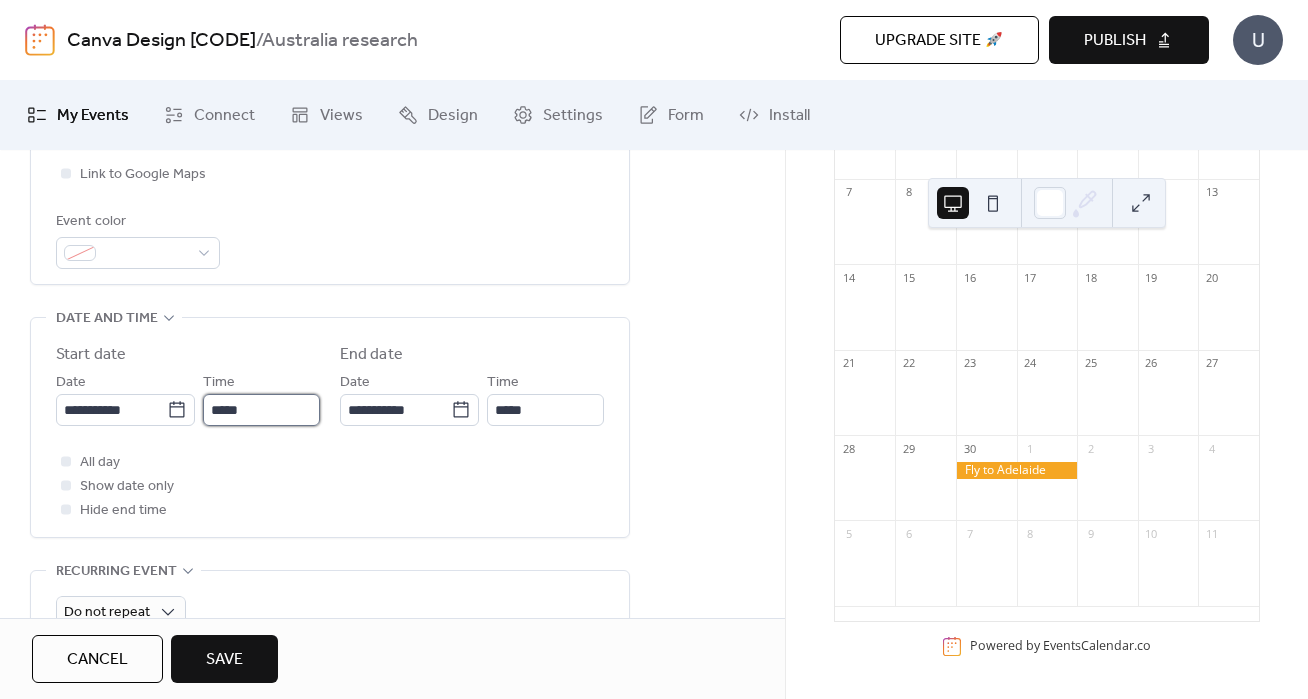 click on "*****" at bounding box center (261, 410) 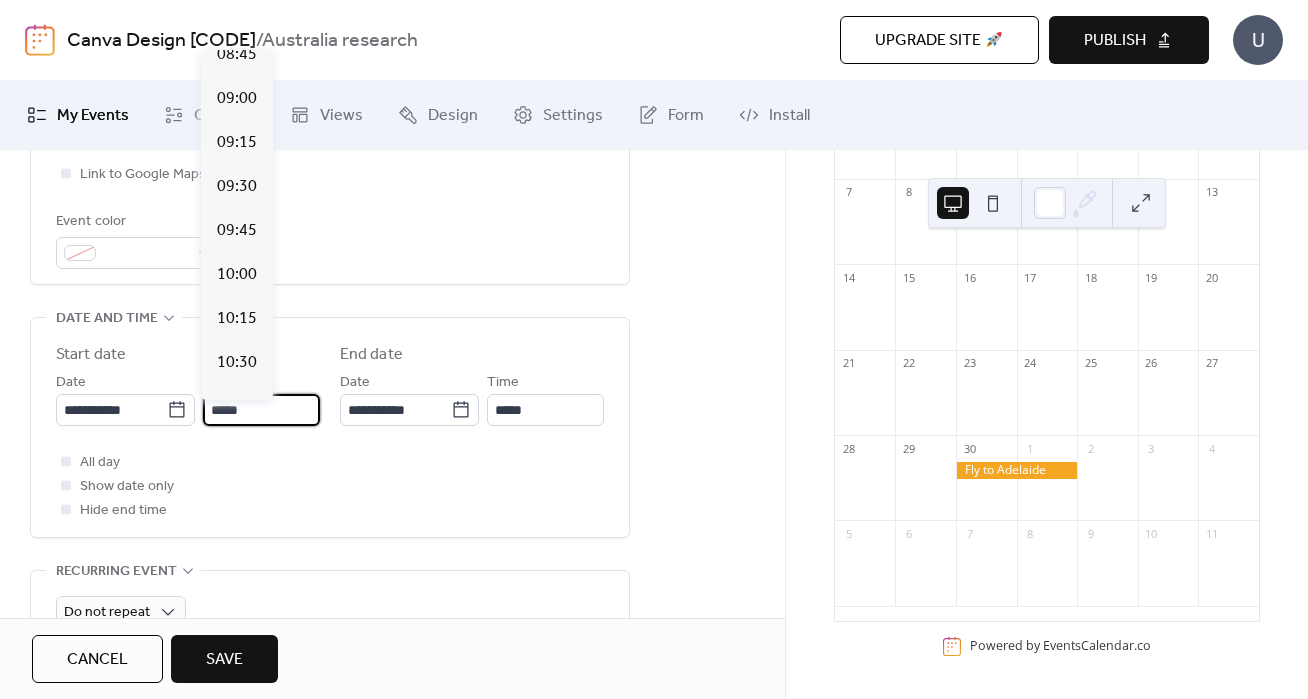 scroll, scrollTop: 1511, scrollLeft: 0, axis: vertical 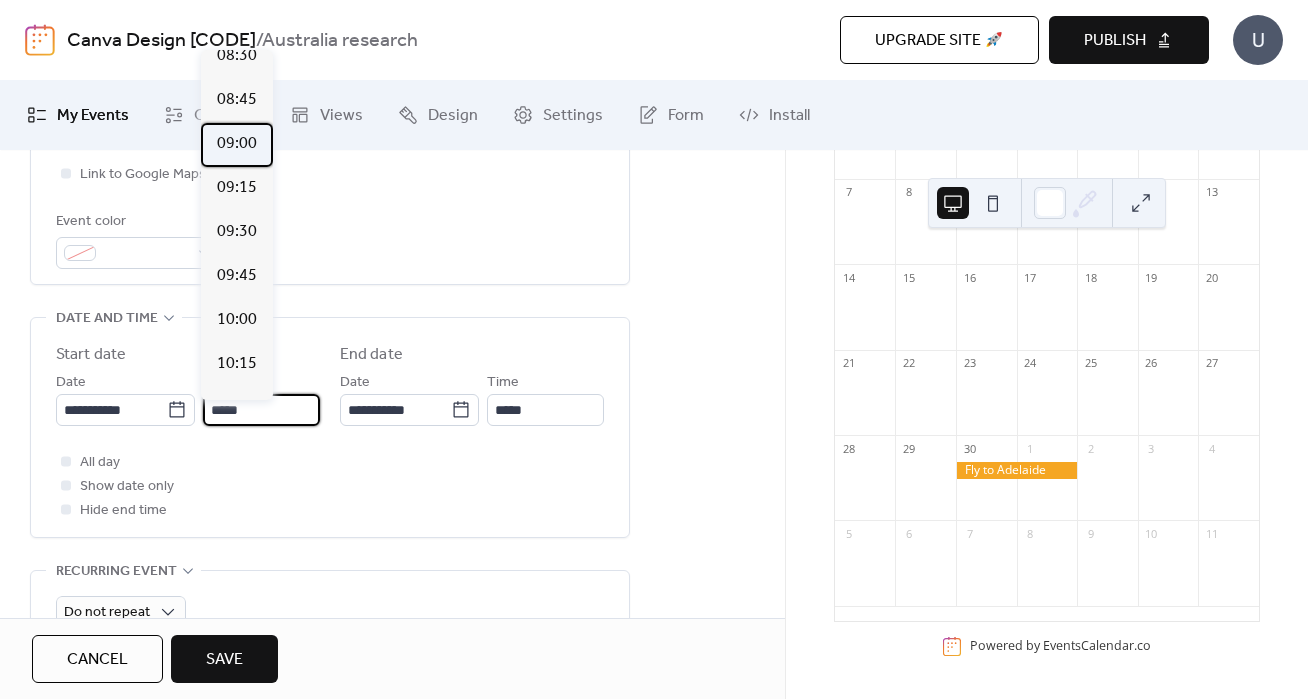 click on "09:00" at bounding box center [237, 144] 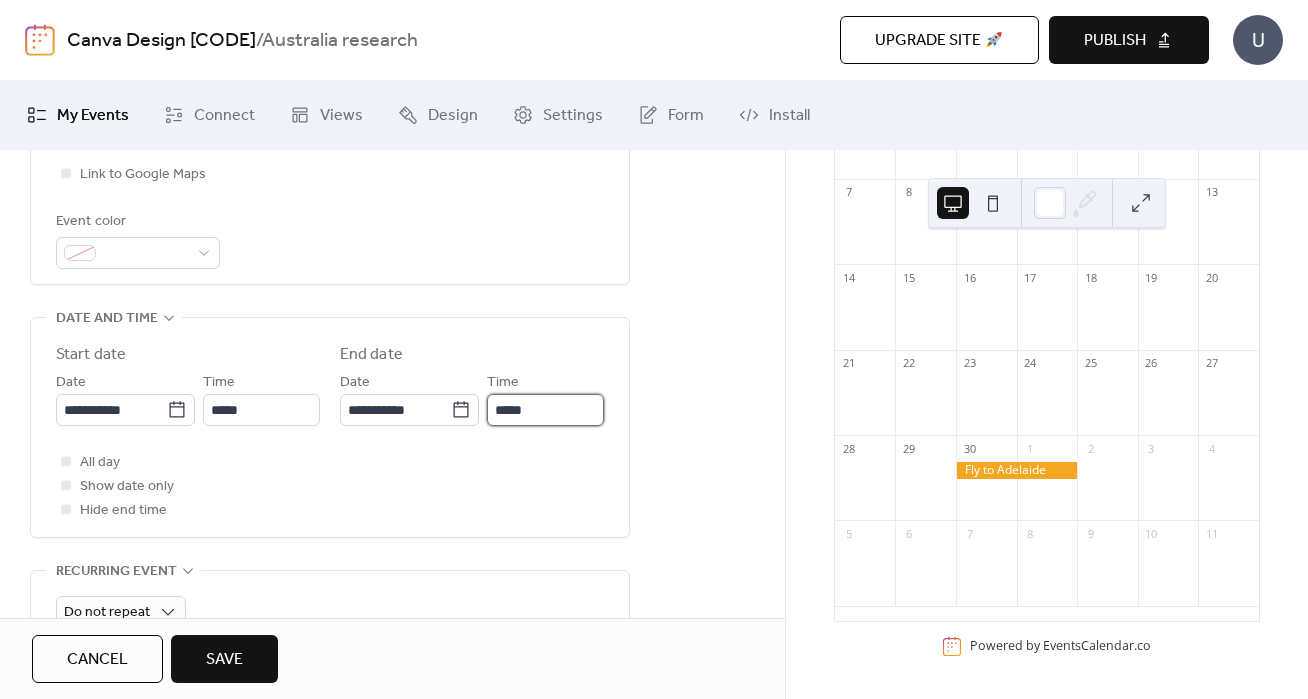 click on "*****" at bounding box center [545, 410] 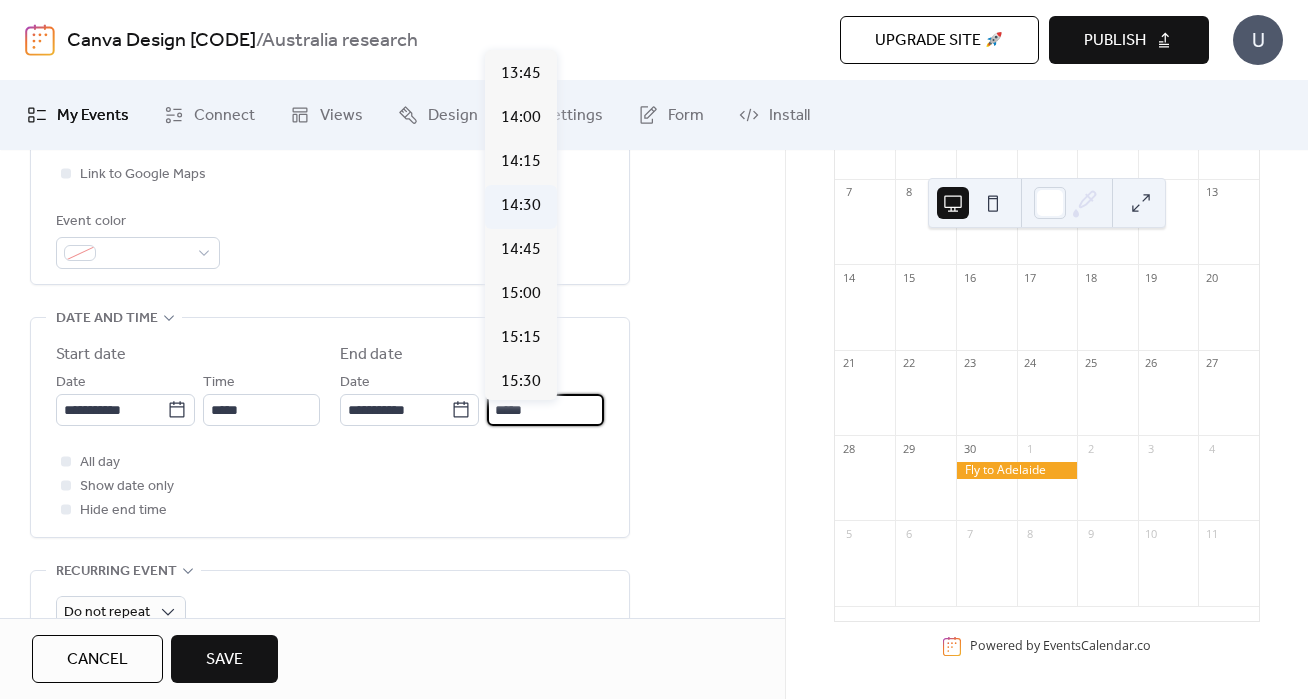 scroll, scrollTop: 797, scrollLeft: 0, axis: vertical 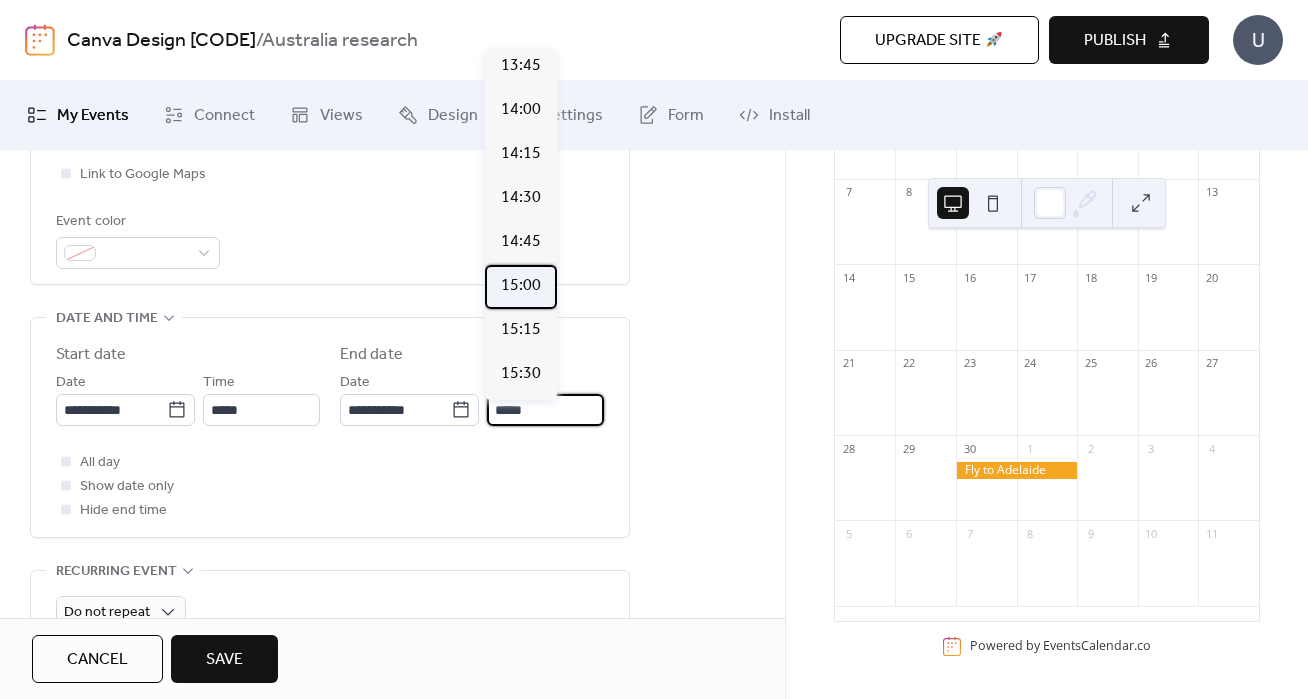 click on "15:00" at bounding box center [521, 286] 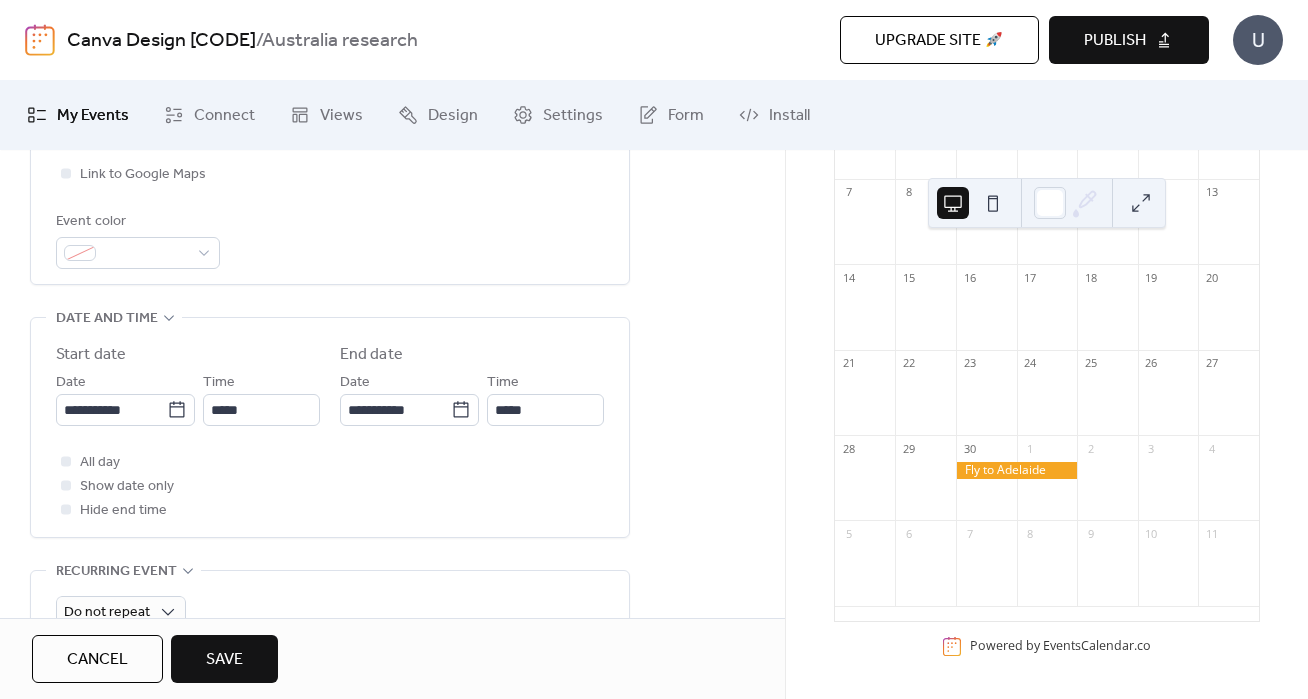 type on "*****" 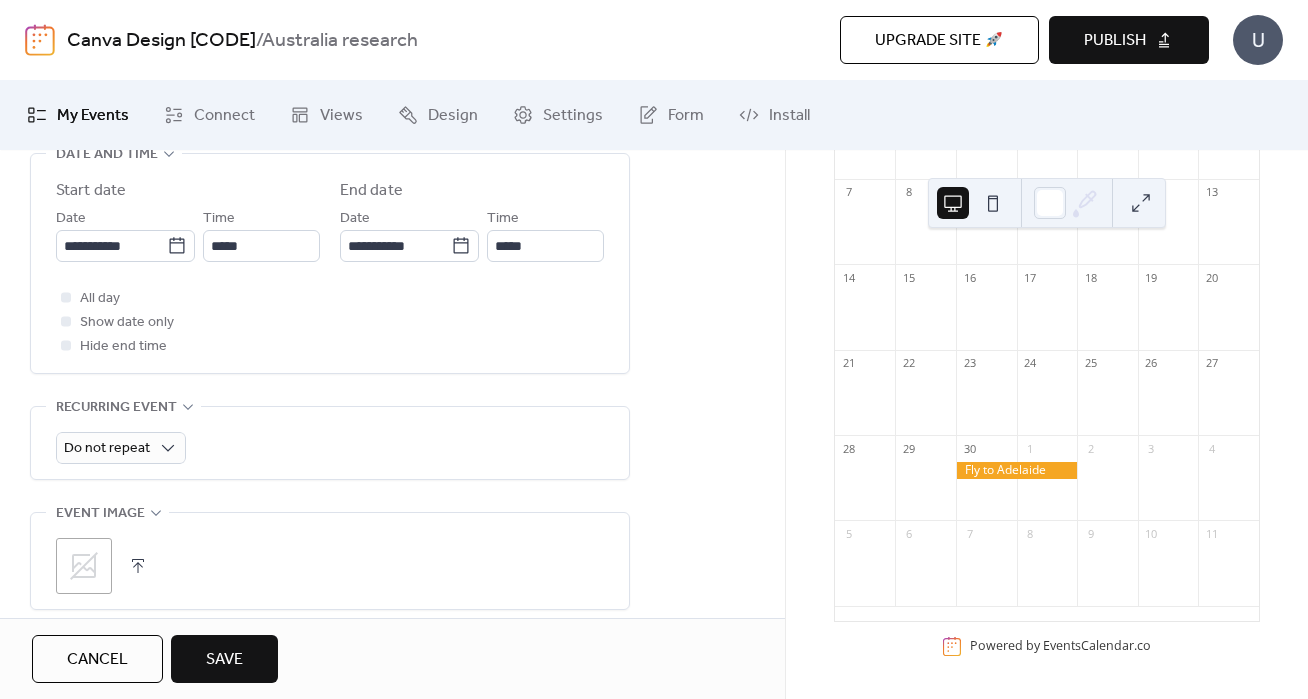 scroll, scrollTop: 694, scrollLeft: 0, axis: vertical 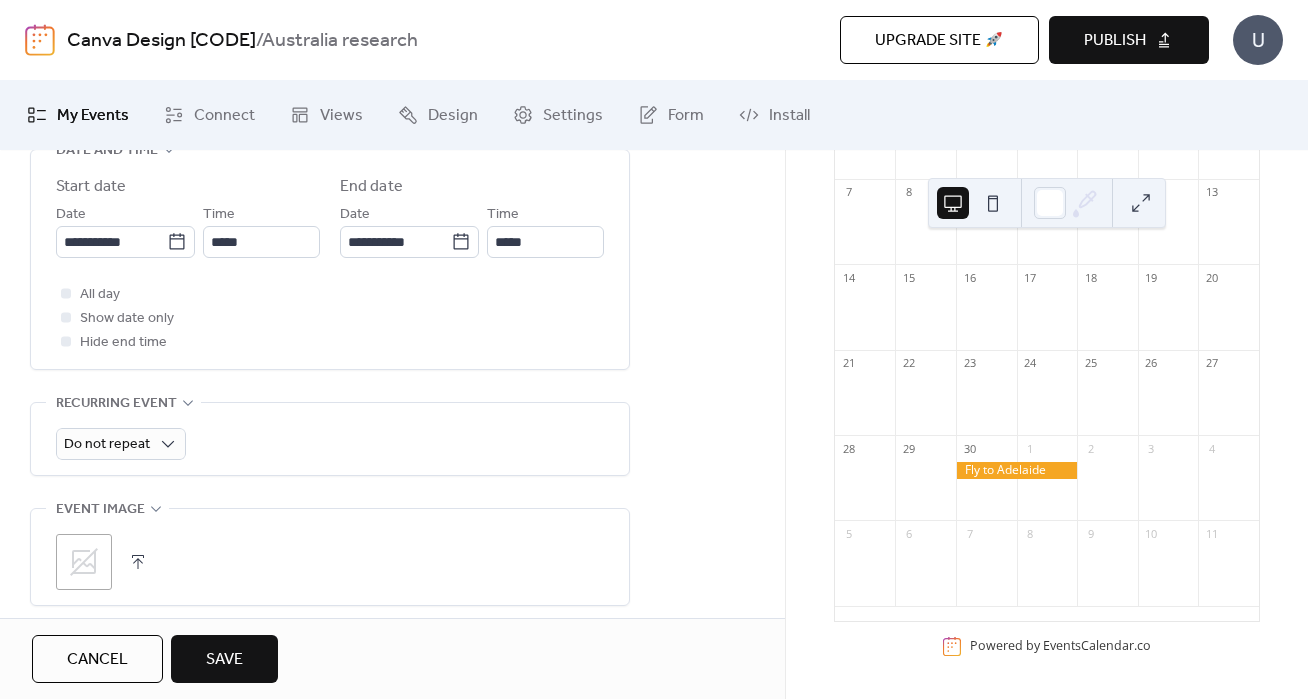 click on "Save" at bounding box center [224, 660] 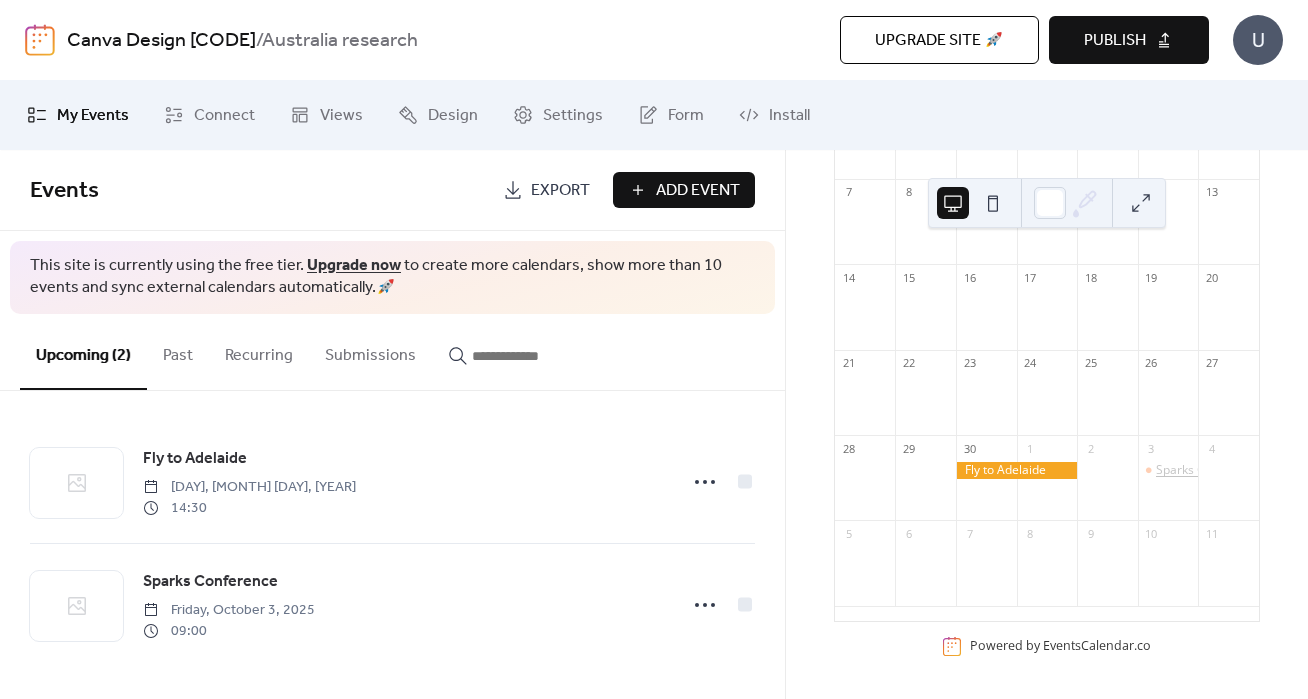 click on "Sparks Conference" at bounding box center (1209, 470) 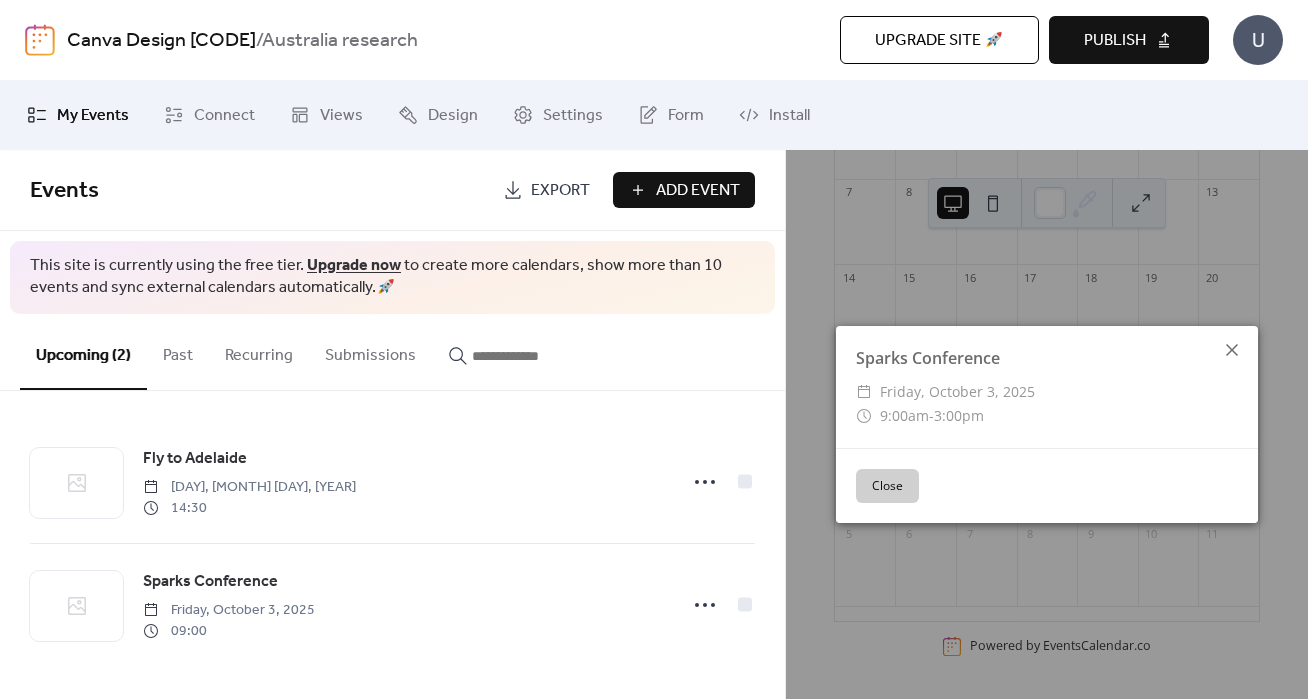 click 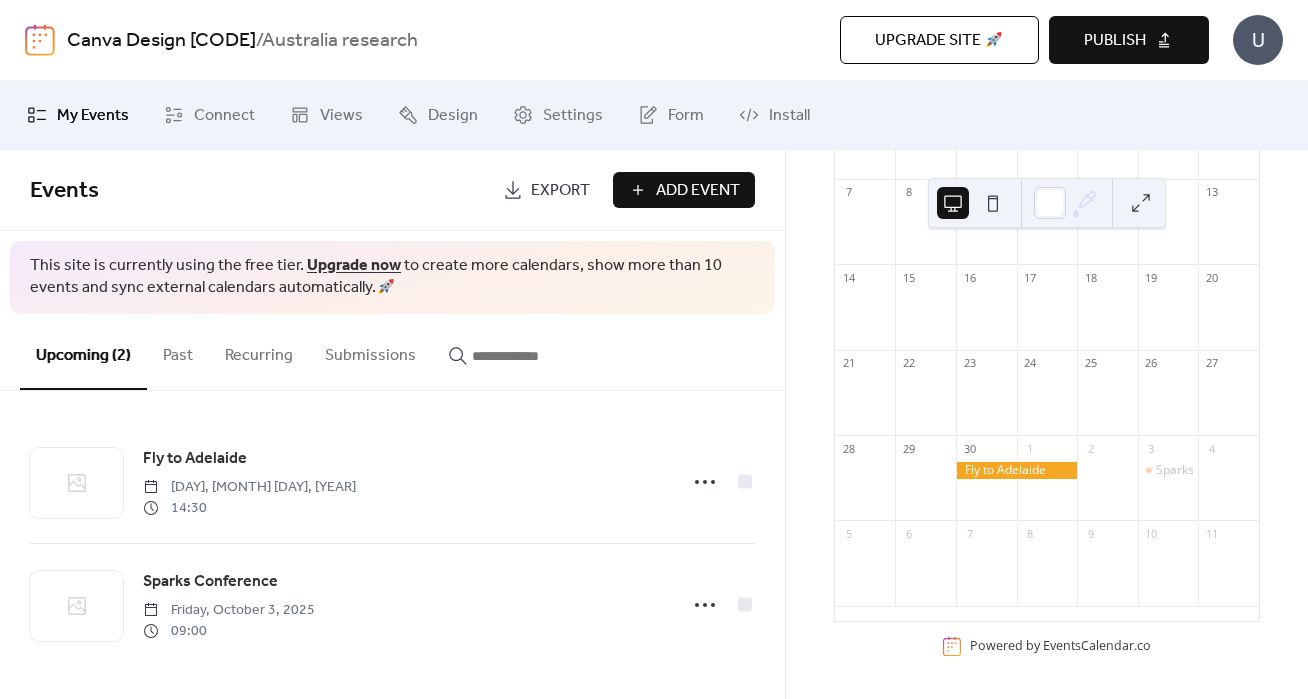 click on "Fly to Adelaide [DAY], [MONTH] [DAY], [YEAR] [TIME] Sparks Conference [DAY], [MONTH] [DAY], [YEAR] [TIME]" at bounding box center [392, 543] 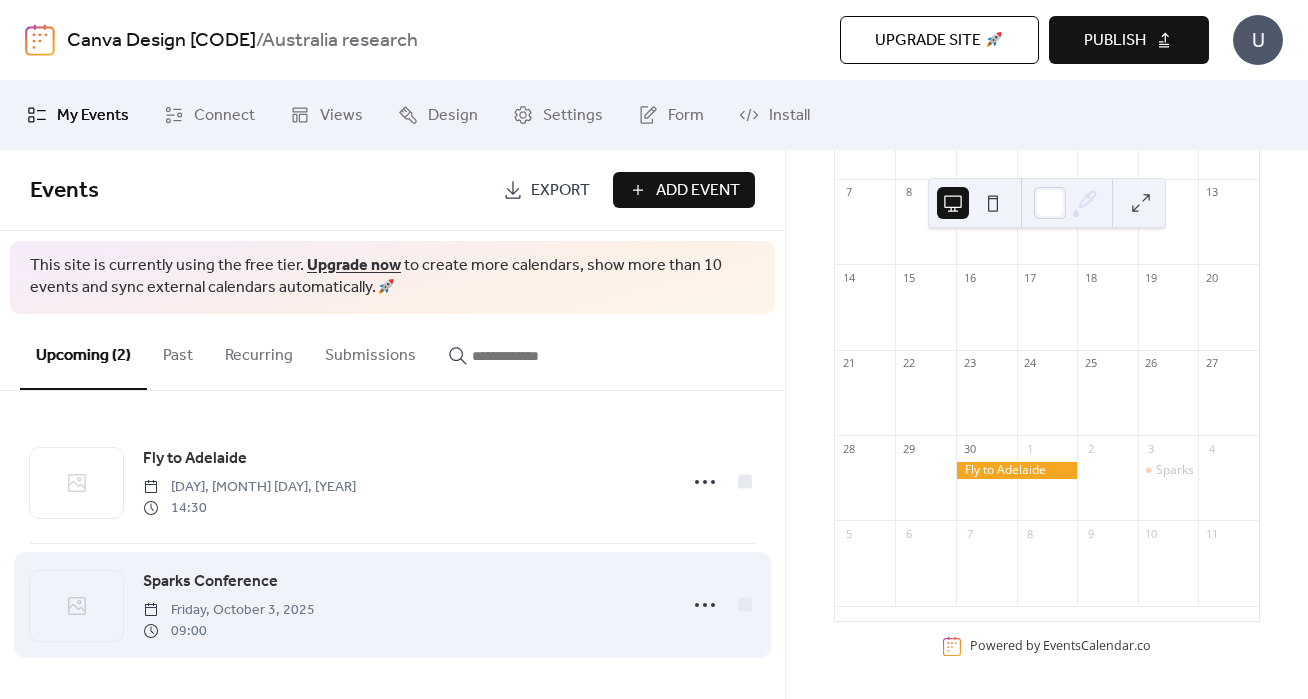 click on "Sparks Conference [DAY], [MONTH] [DAY], [YEAR] [TIME]" at bounding box center (403, 605) 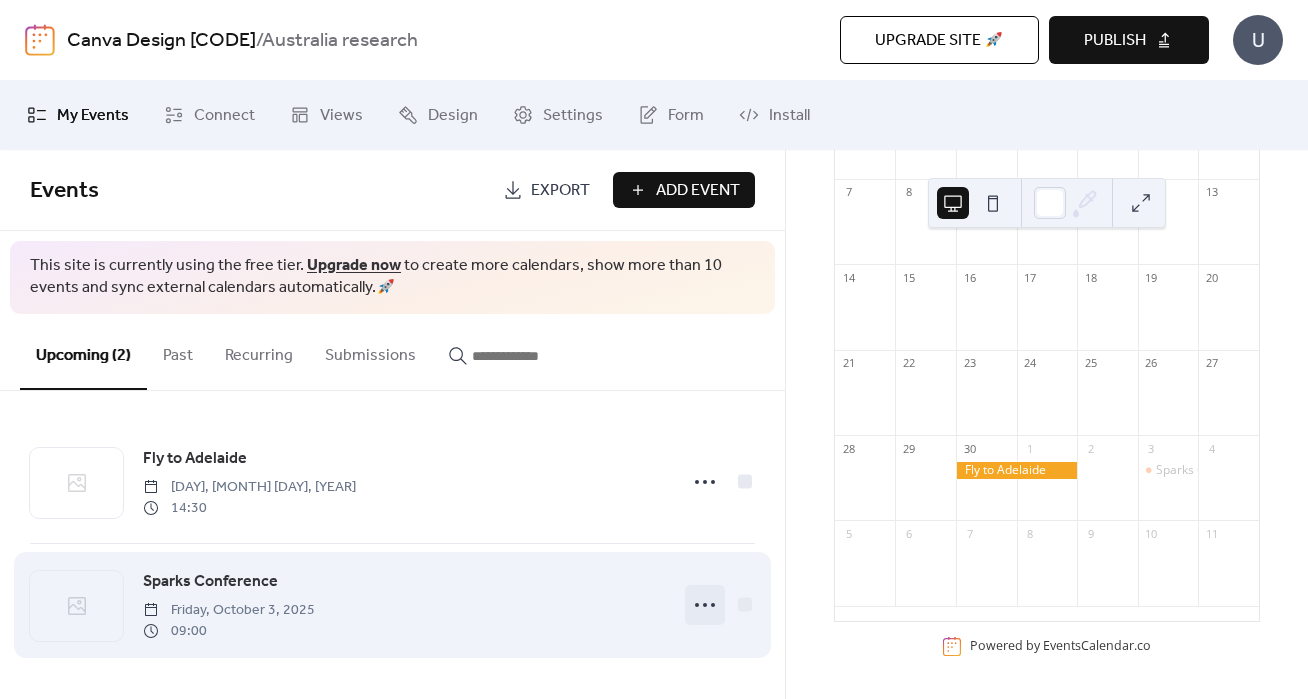 click 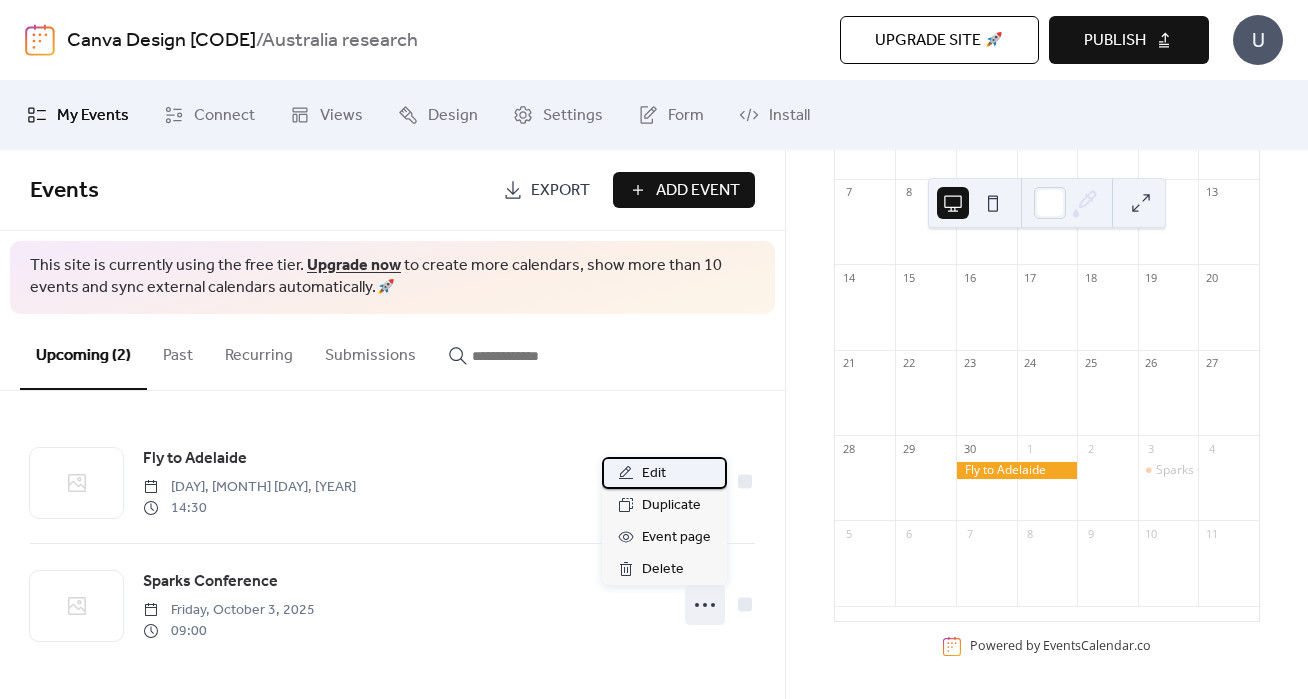 click on "Edit" at bounding box center (654, 474) 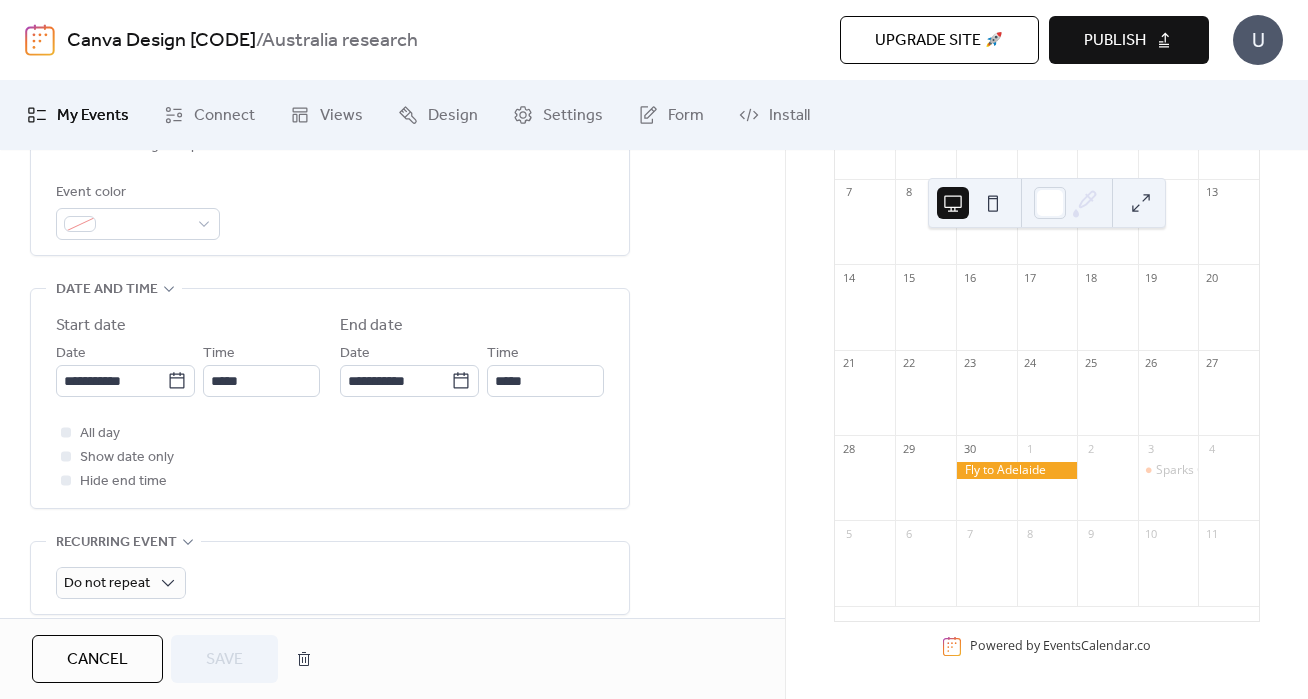 scroll, scrollTop: 566, scrollLeft: 0, axis: vertical 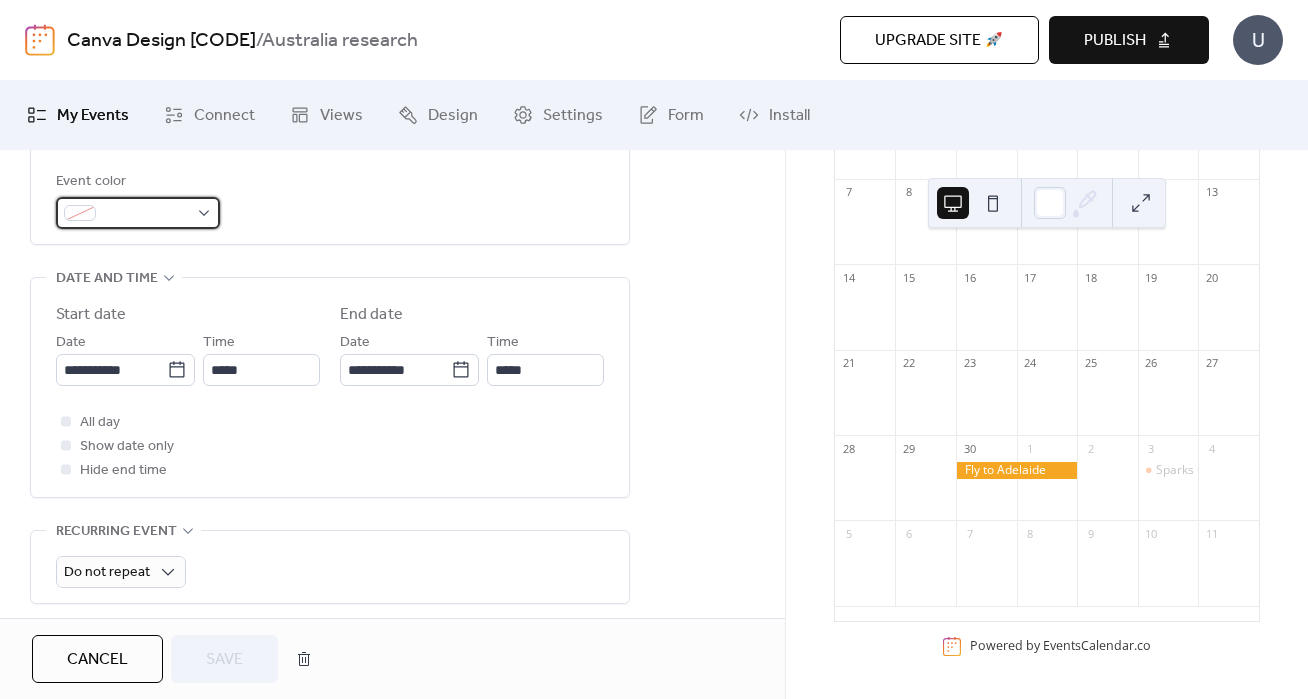 click at bounding box center [146, 214] 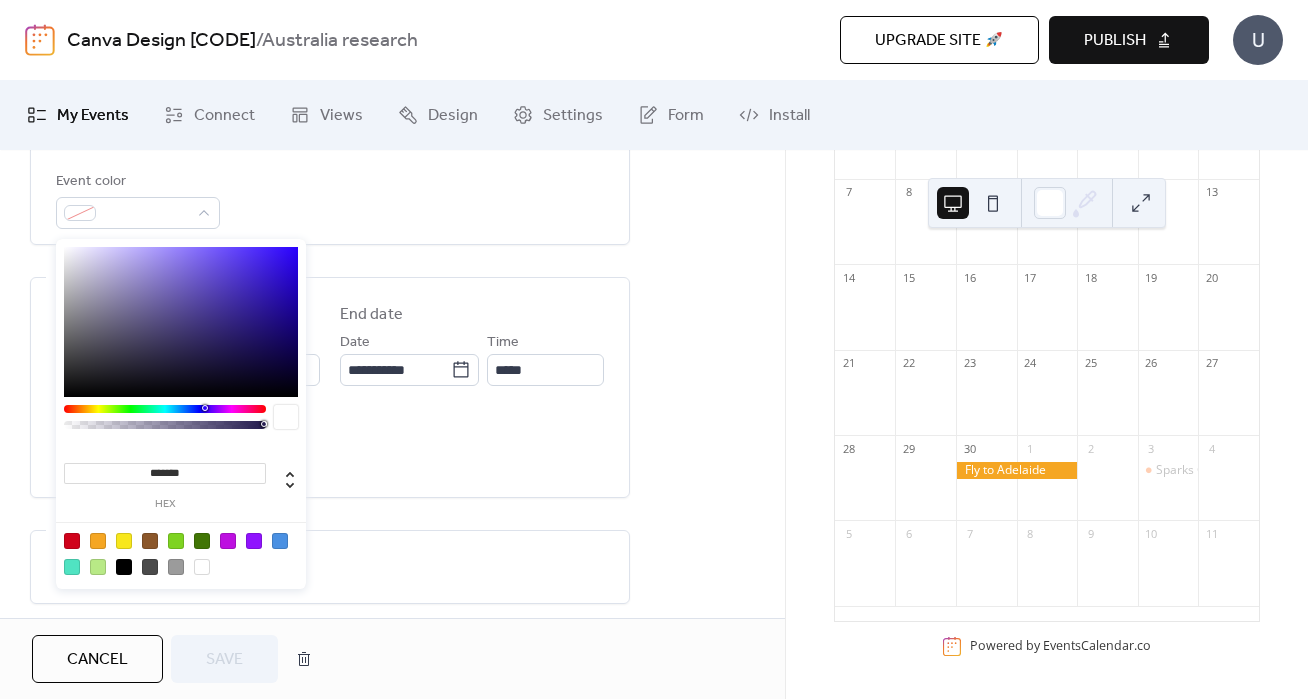 click at bounding box center (202, 541) 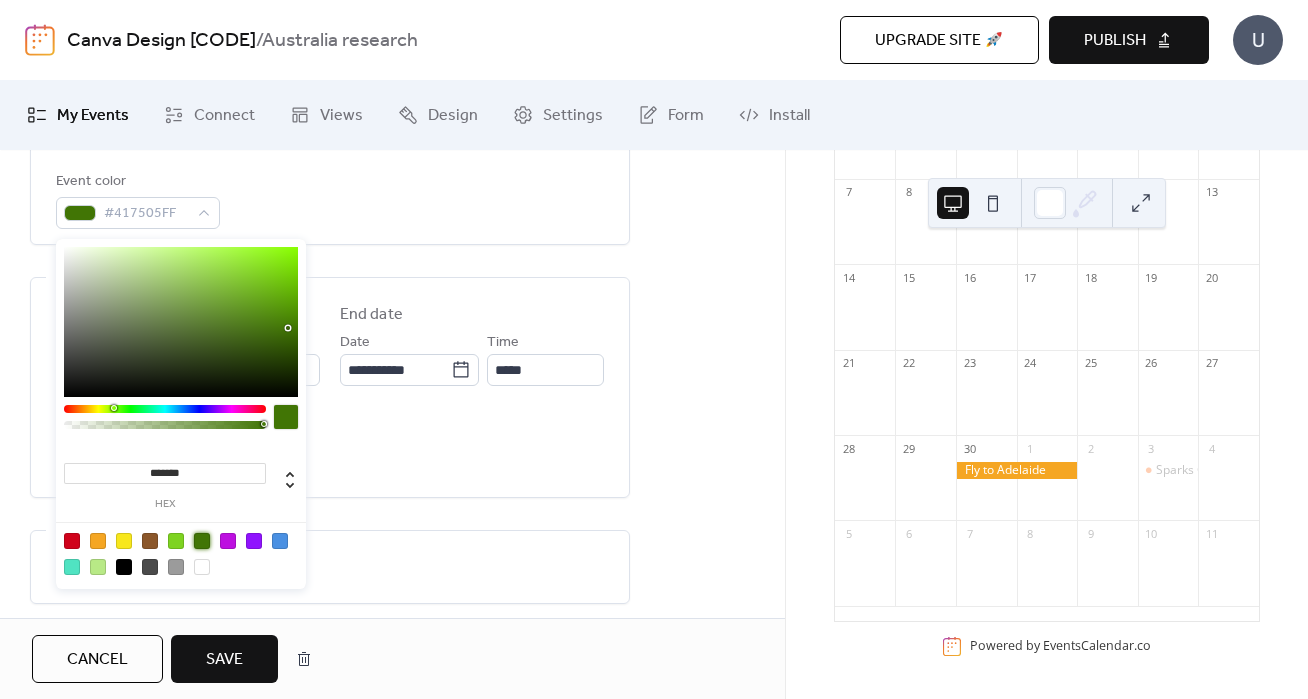 click on "*******" at bounding box center [165, 473] 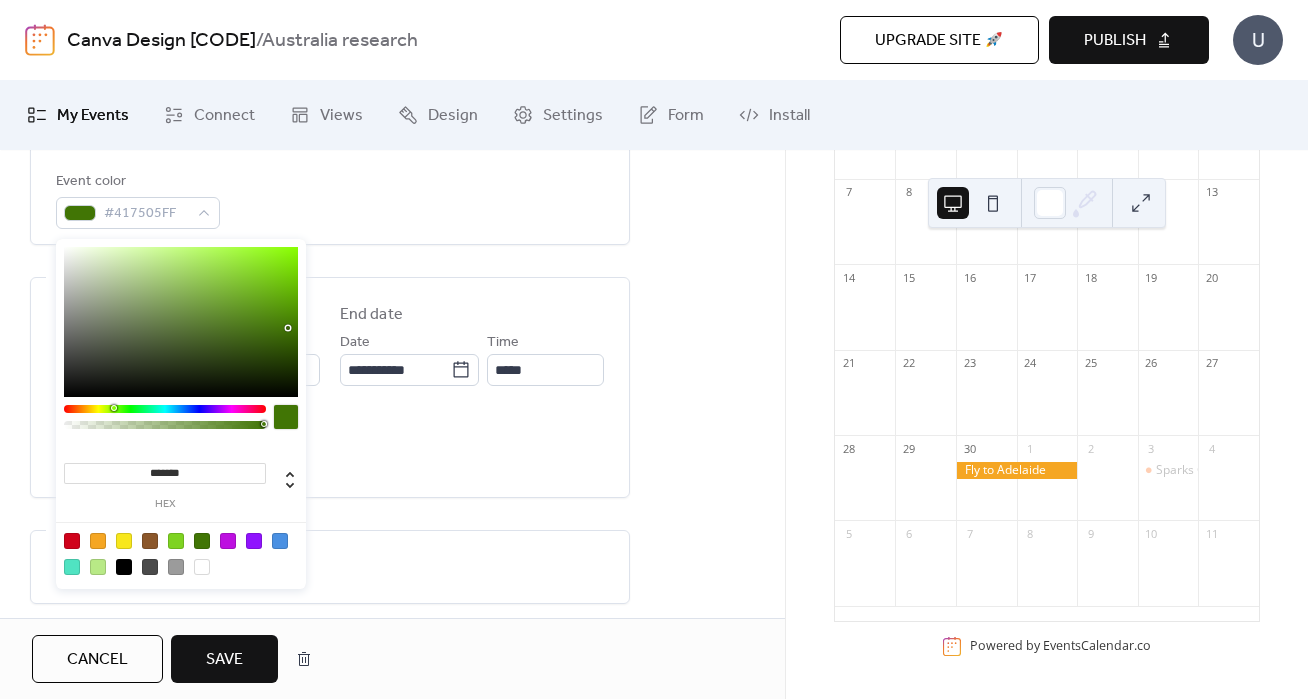 click on "******* hex" at bounding box center [165, 483] 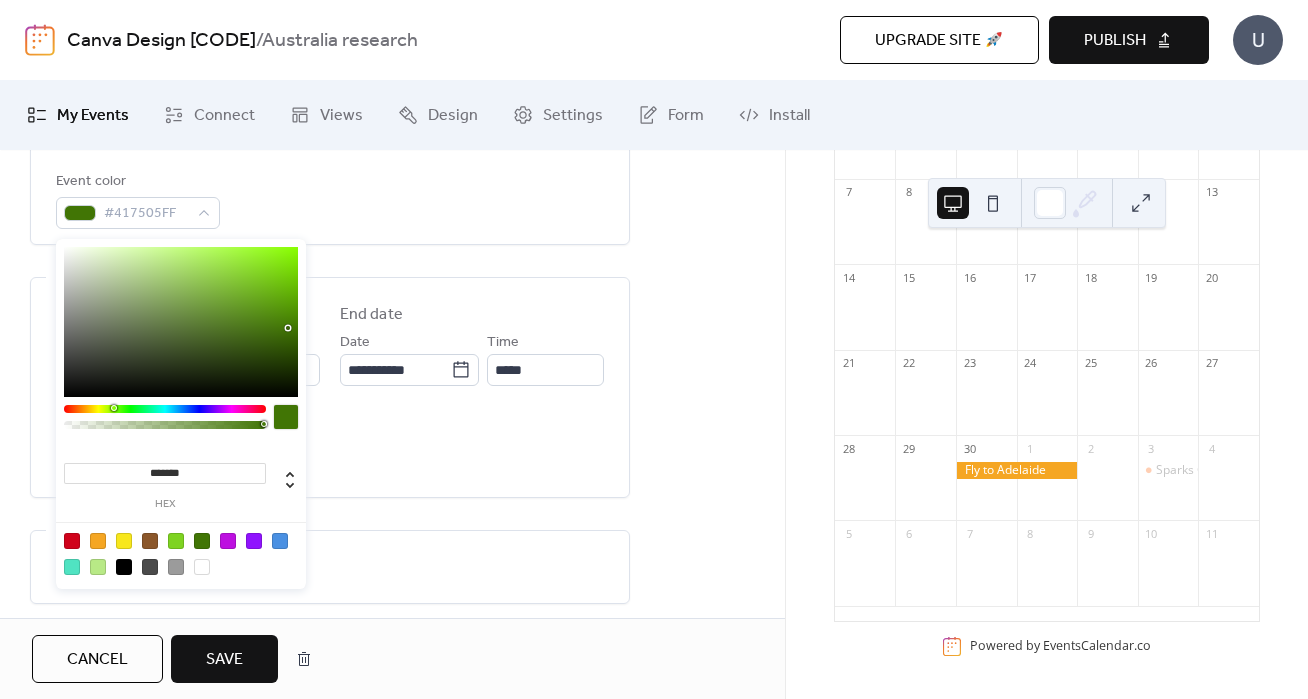drag, startPoint x: 201, startPoint y: 471, endPoint x: 152, endPoint y: 473, distance: 49.0408 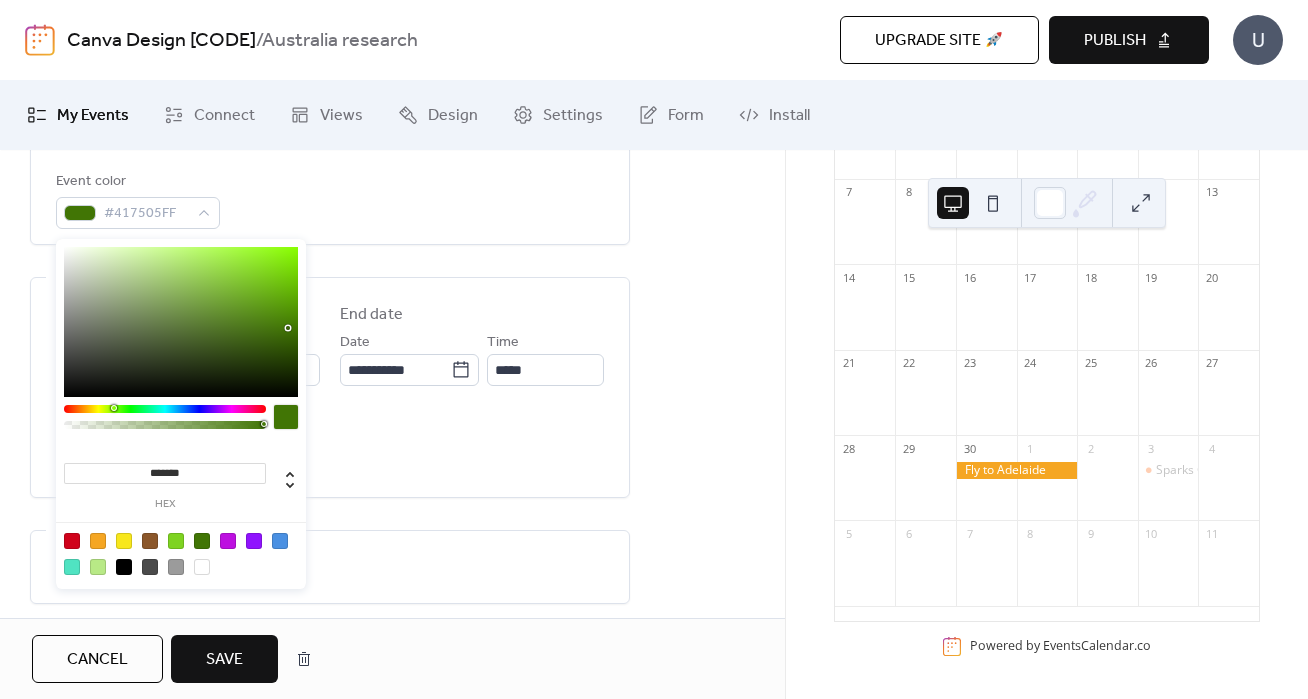 click on "*******" at bounding box center [165, 473] 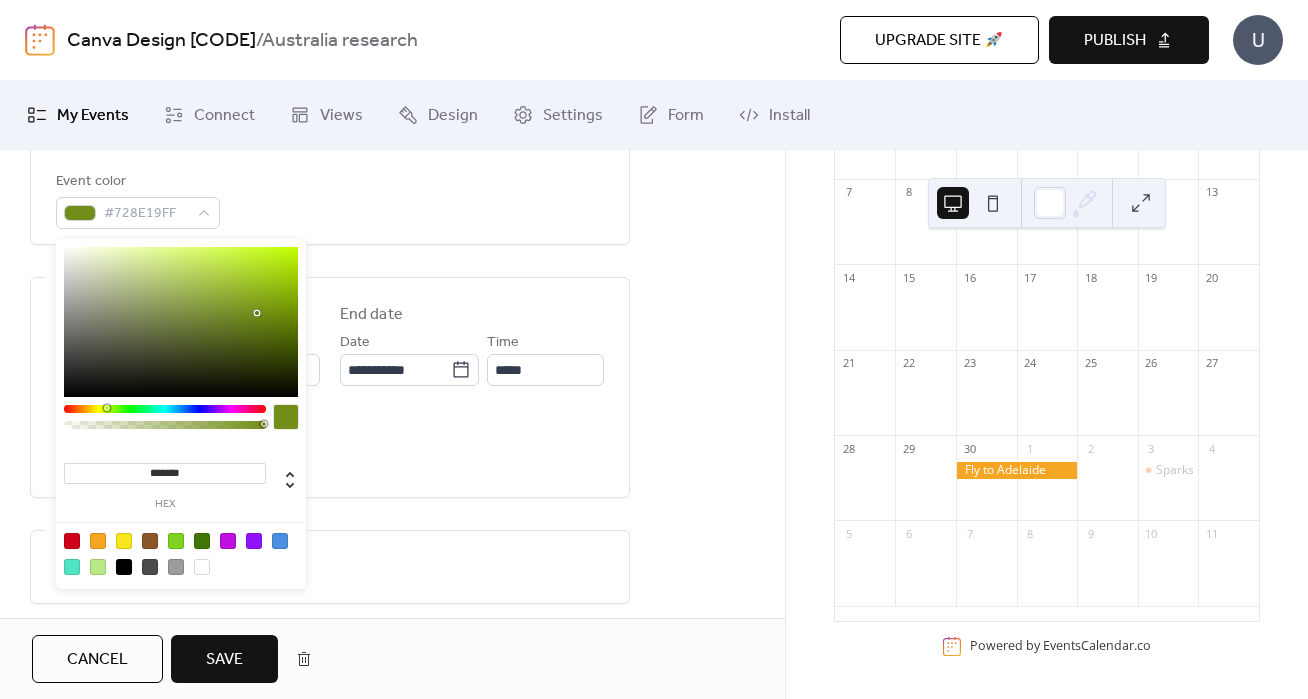 type on "*******" 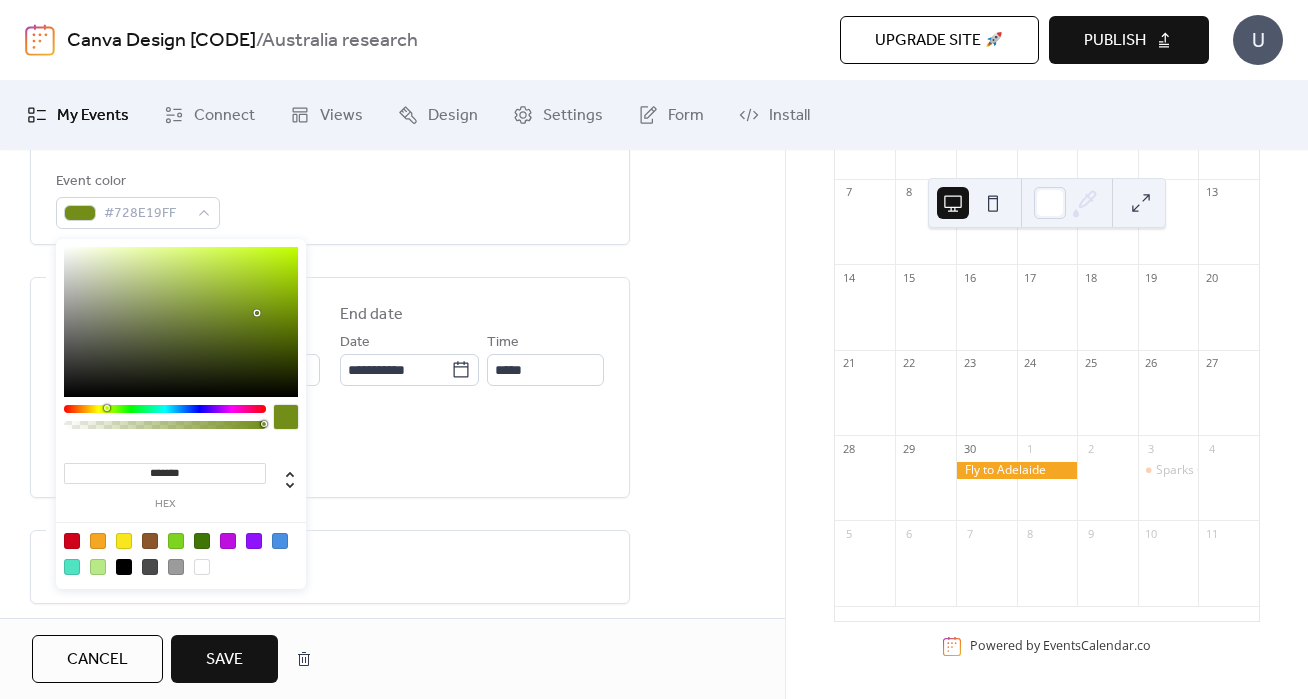 click on "Save" at bounding box center [224, 660] 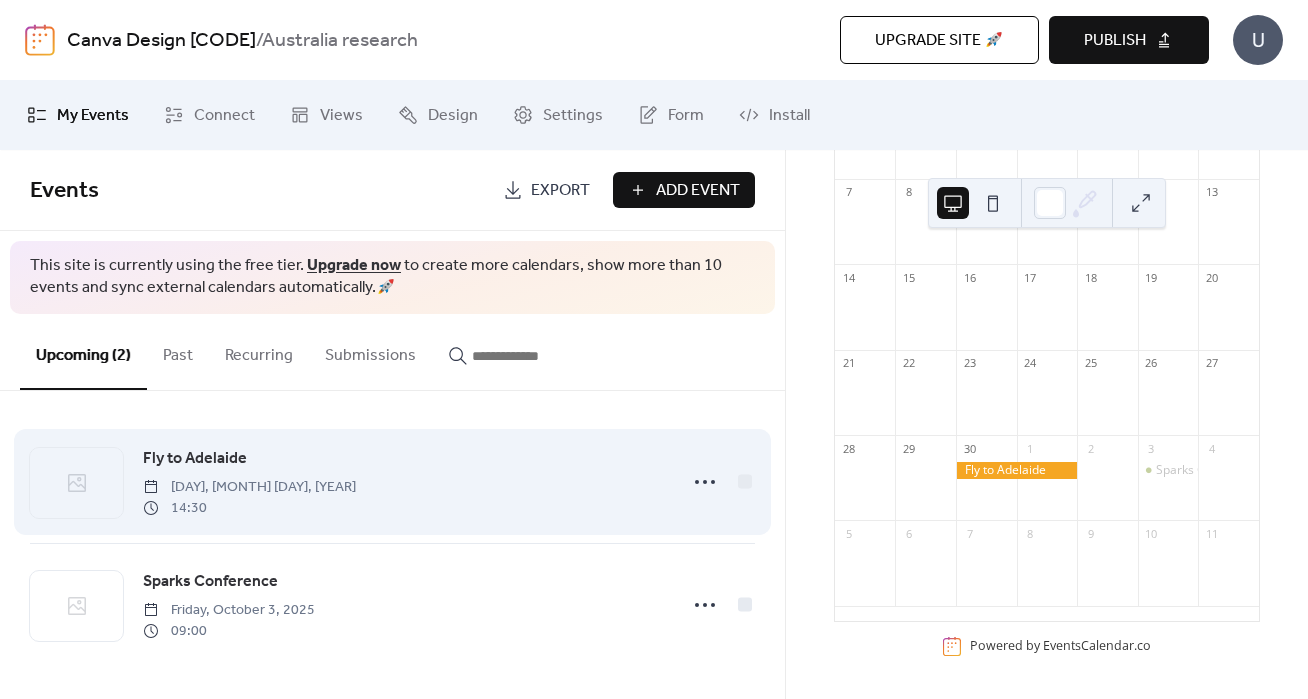 scroll, scrollTop: 0, scrollLeft: 0, axis: both 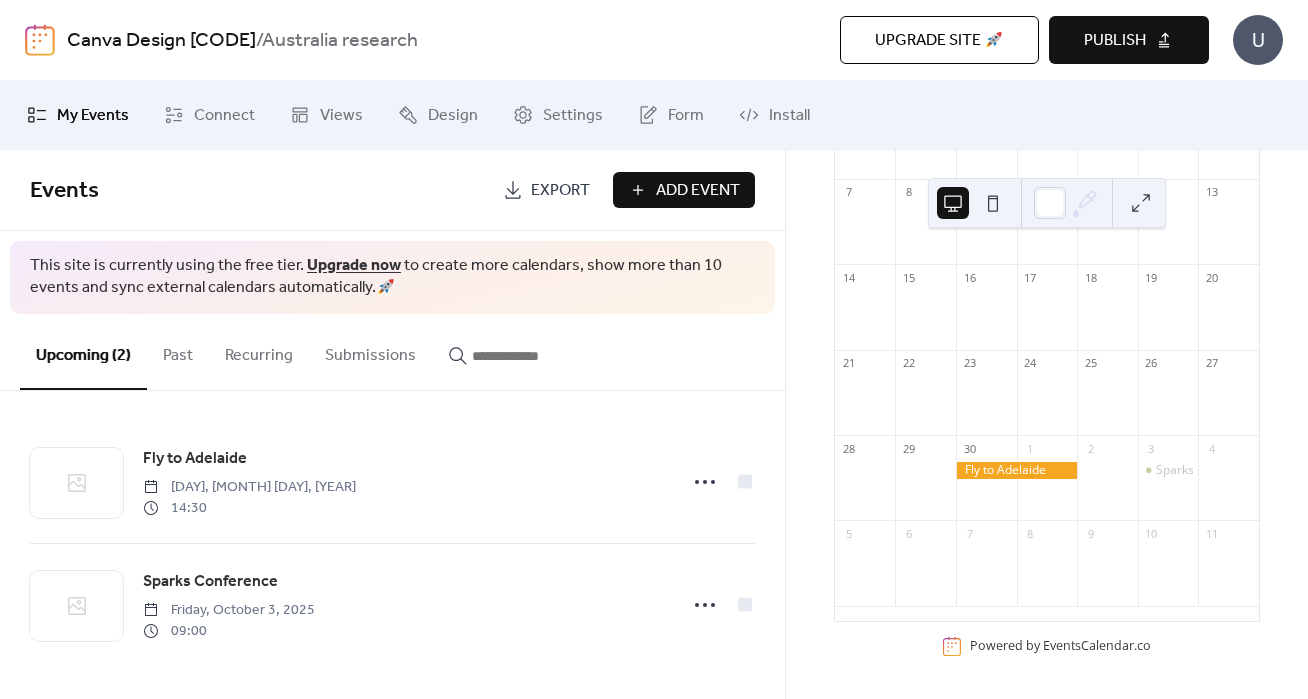 click on "Add Event" at bounding box center [698, 191] 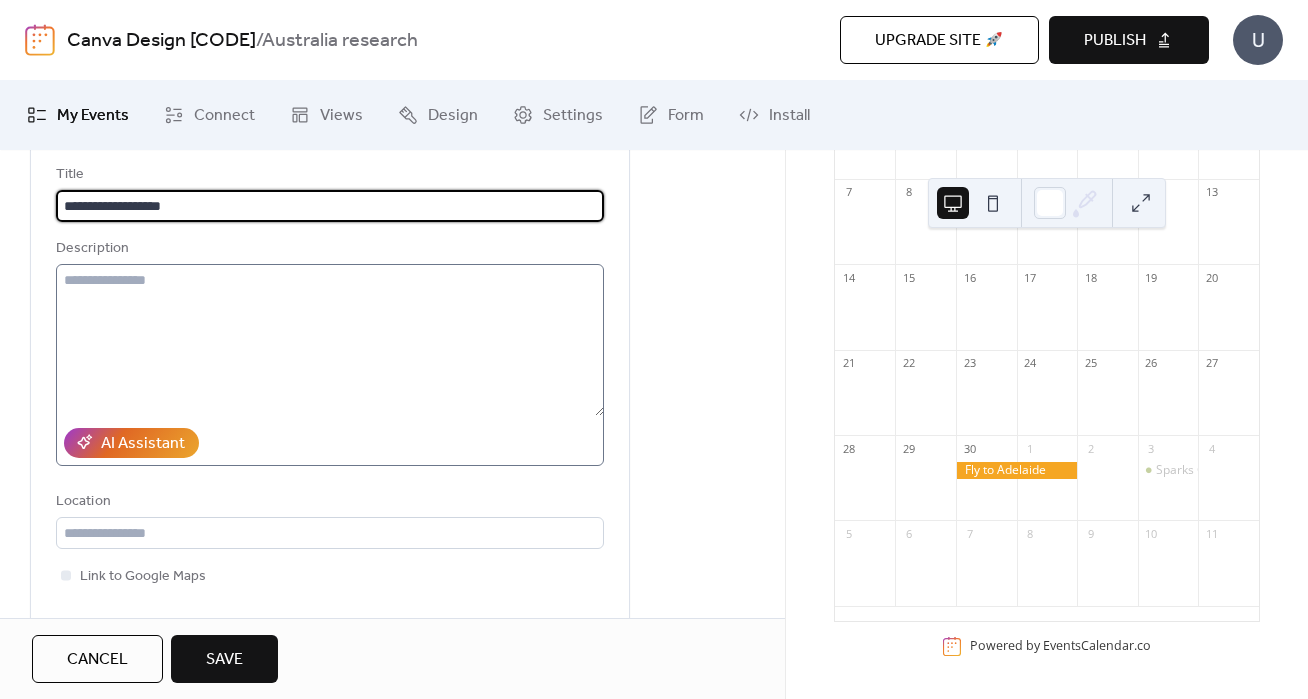 scroll, scrollTop: 120, scrollLeft: 0, axis: vertical 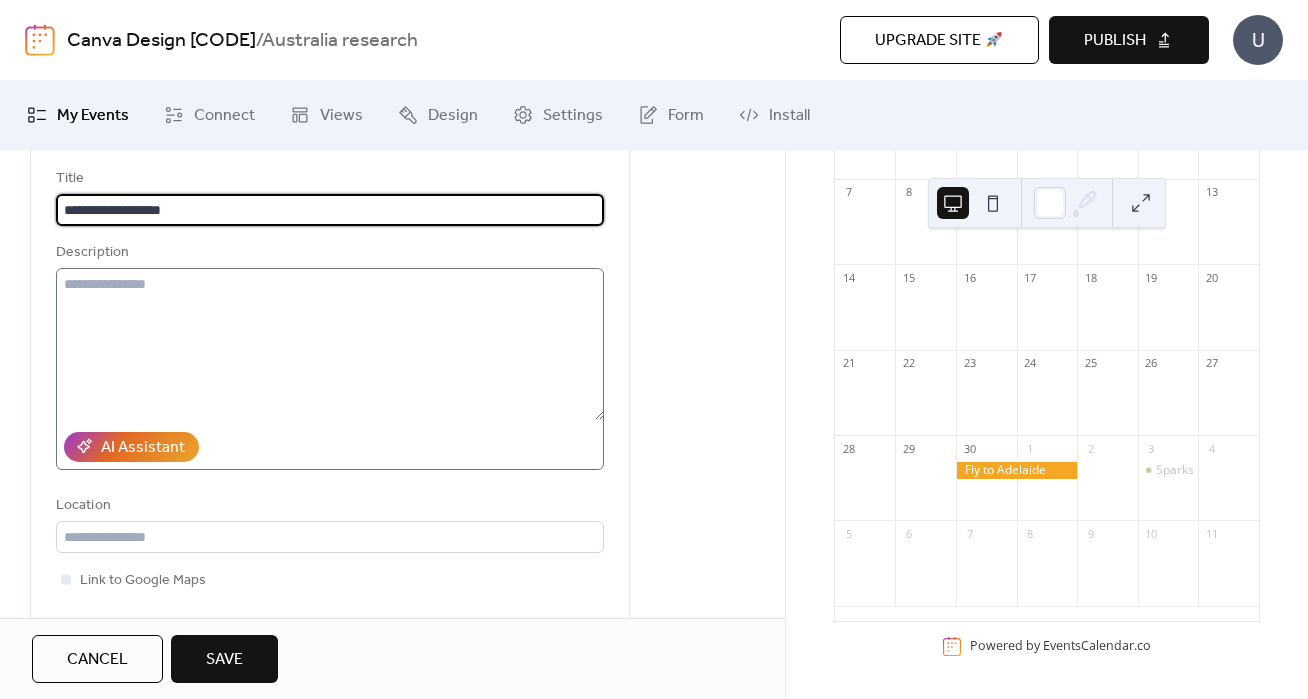 type on "**********" 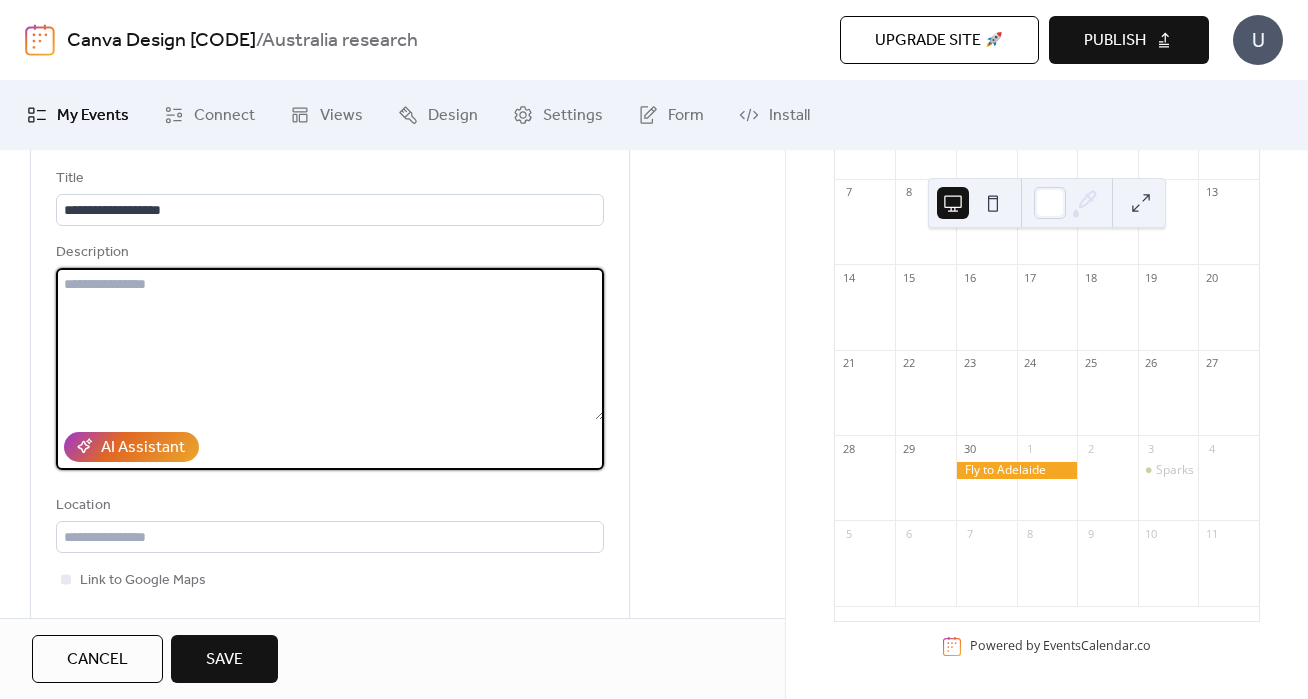 click at bounding box center [330, 344] 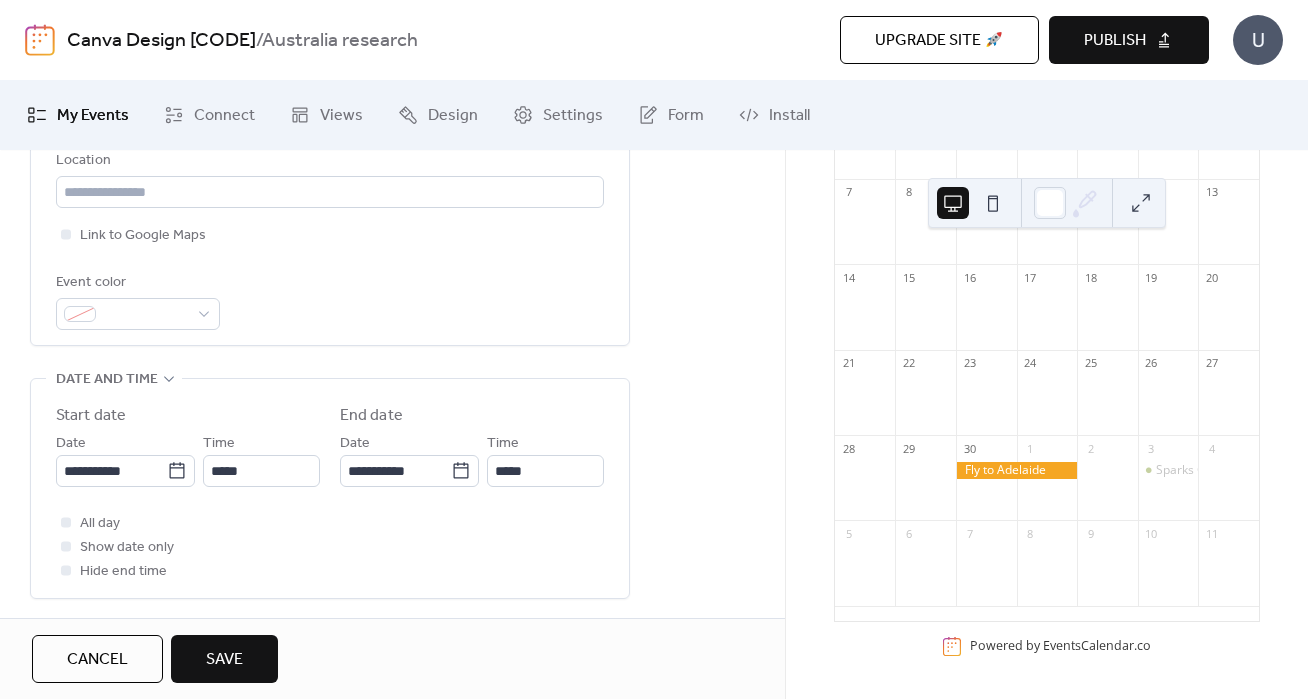 scroll, scrollTop: 506, scrollLeft: 0, axis: vertical 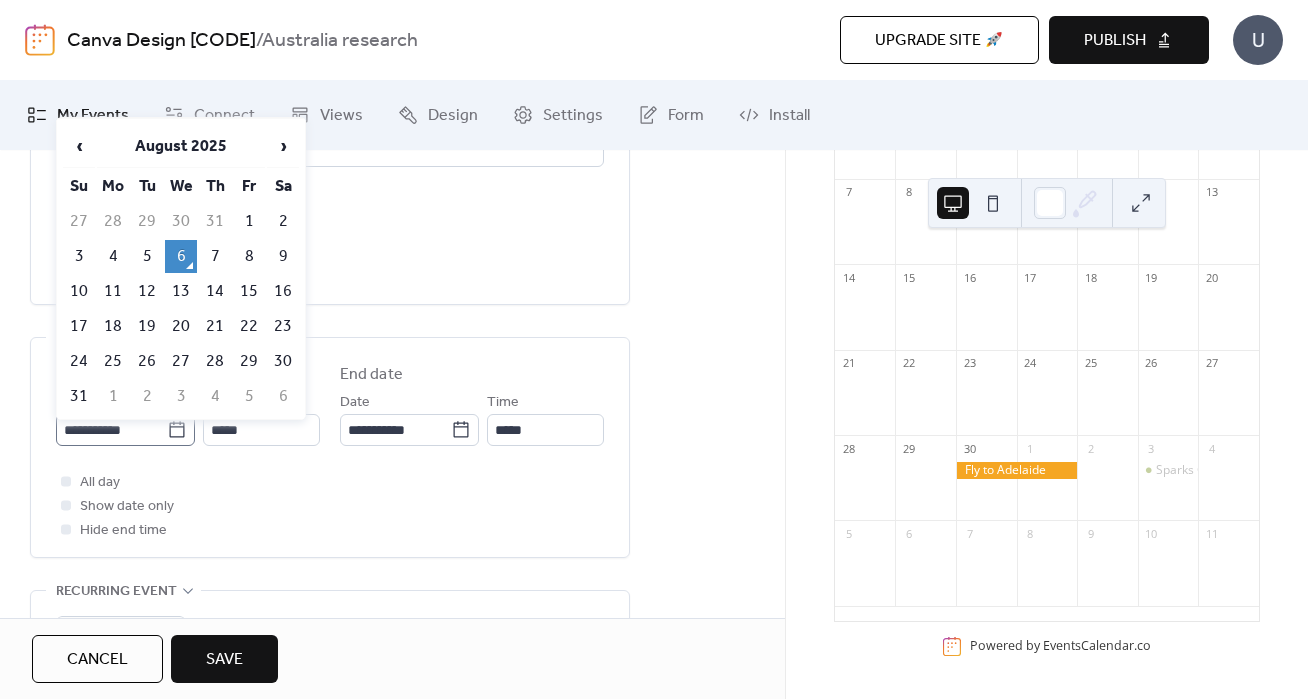 click 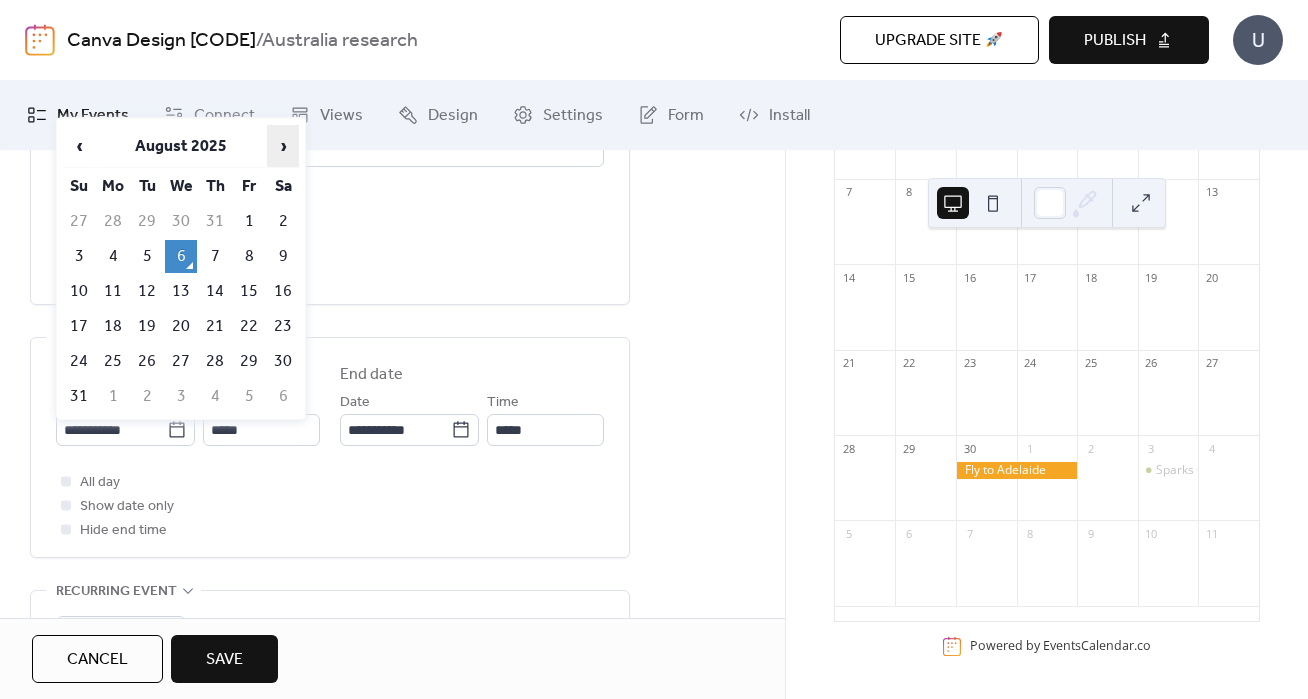click on "›" at bounding box center [283, 146] 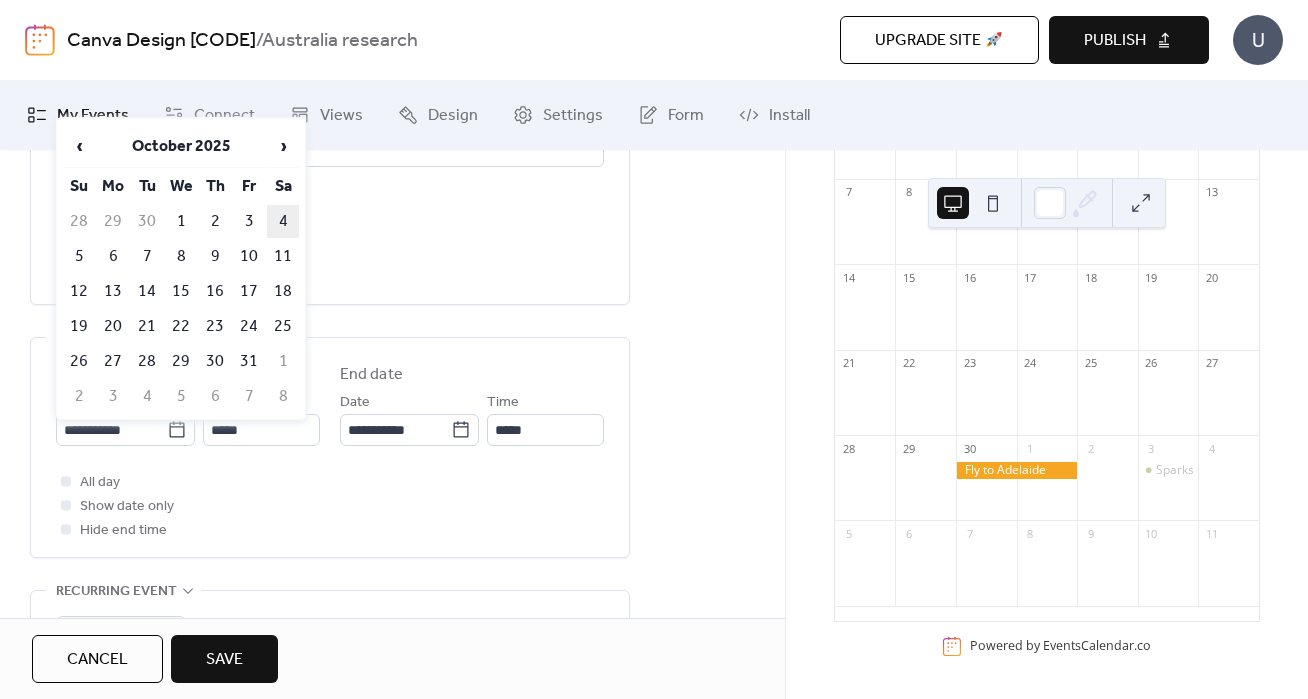 click on "4" at bounding box center (283, 221) 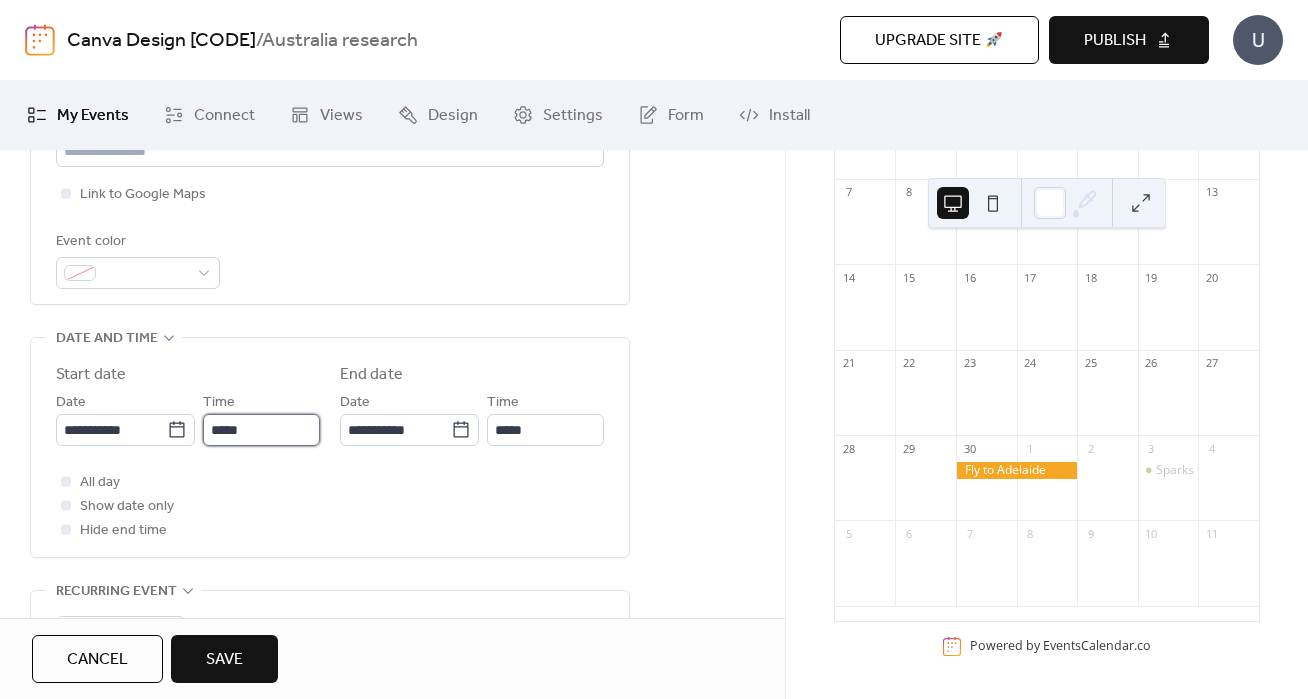 click on "*****" at bounding box center [261, 430] 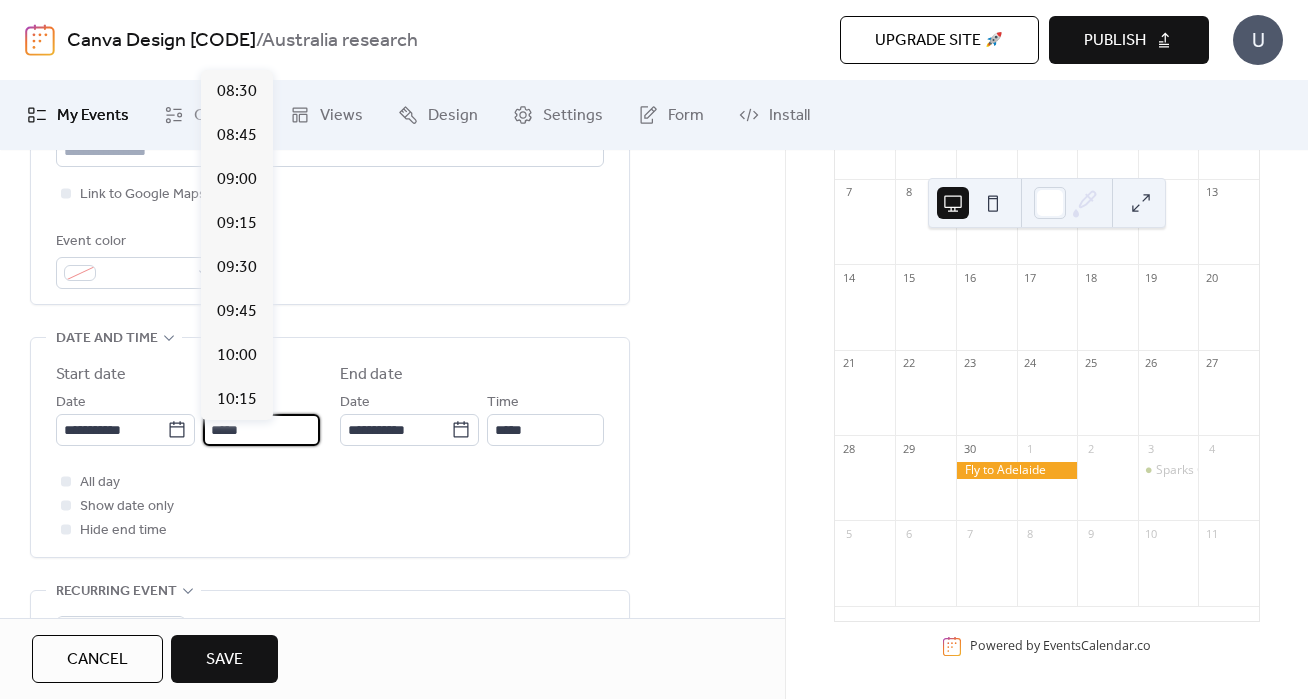 scroll, scrollTop: 1493, scrollLeft: 0, axis: vertical 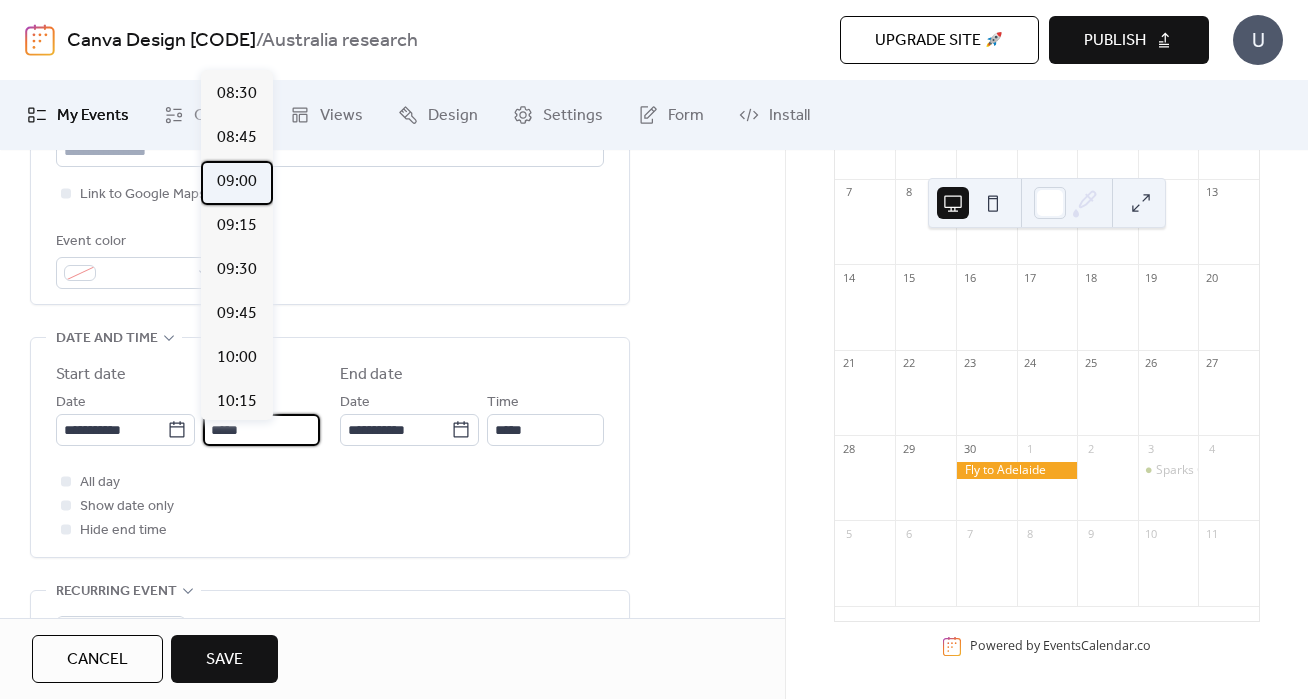 click on "09:00" at bounding box center [237, 182] 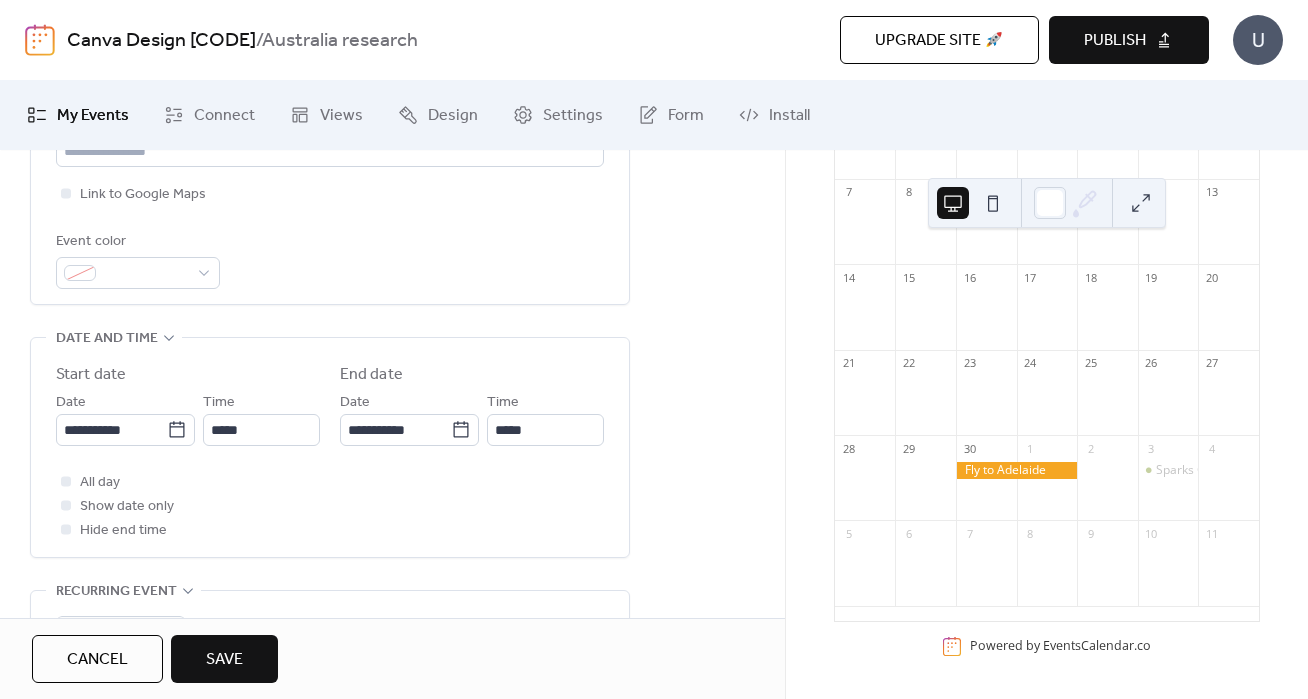 type on "*****" 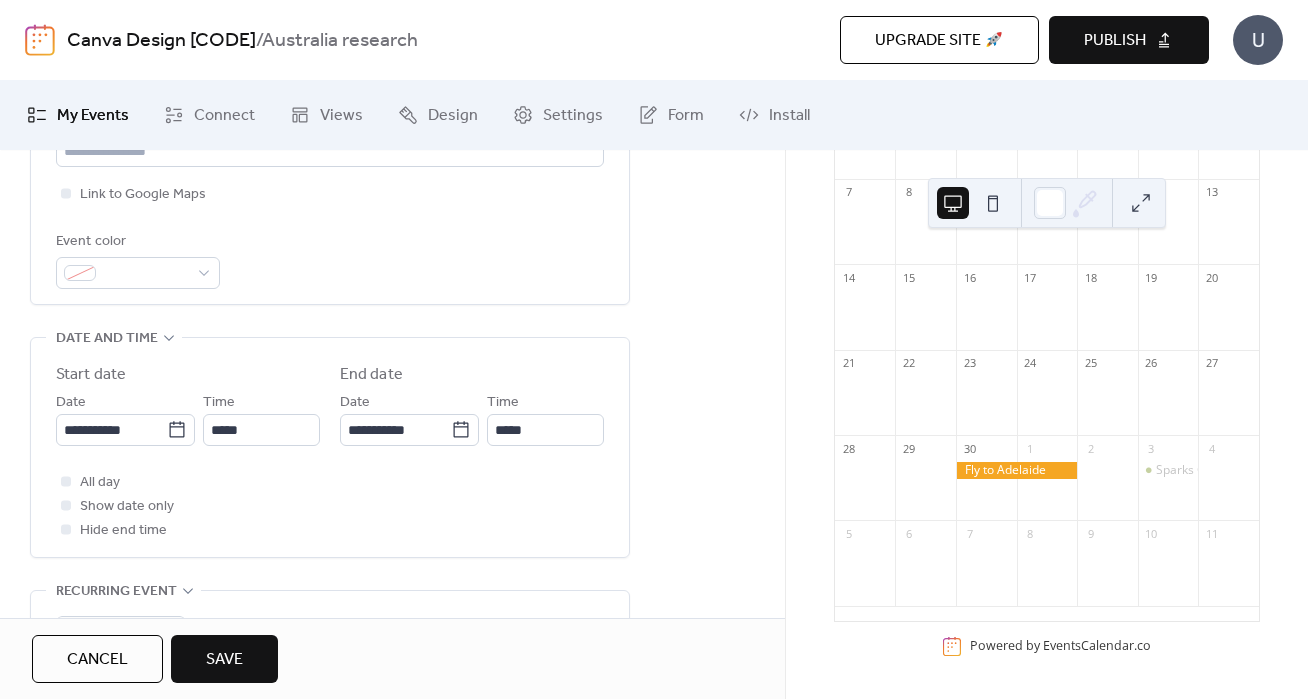type on "*****" 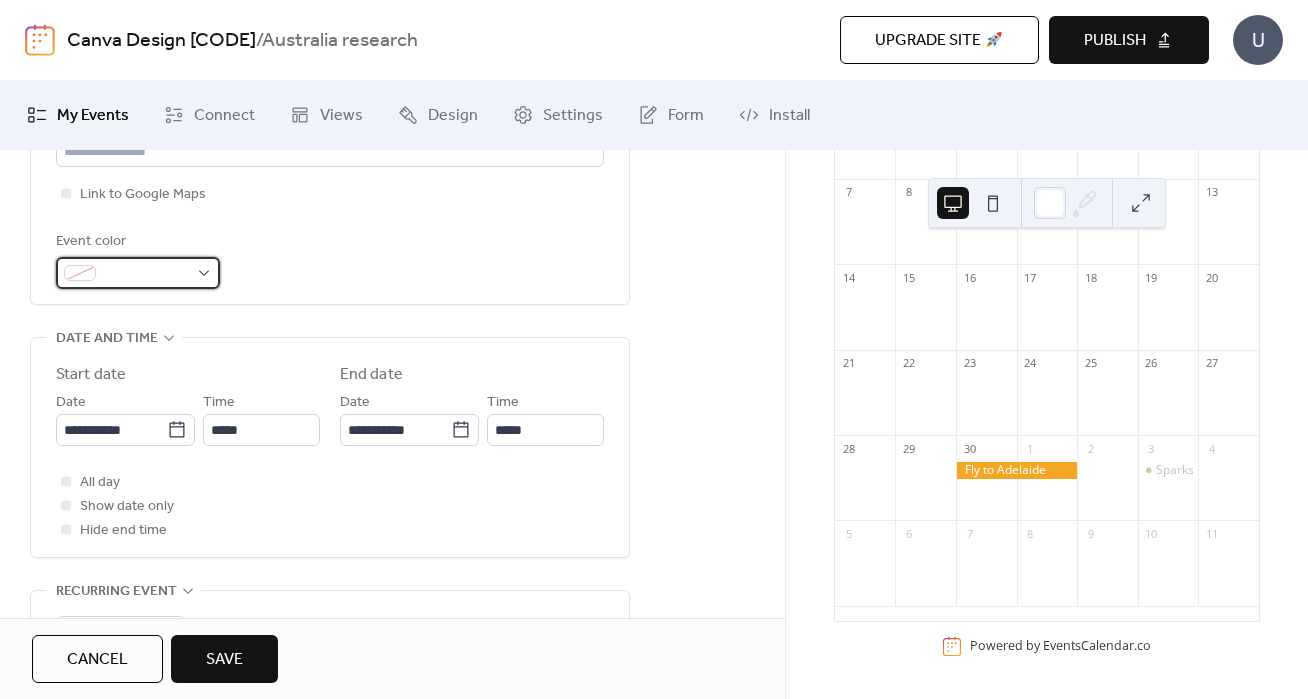 click at bounding box center (146, 274) 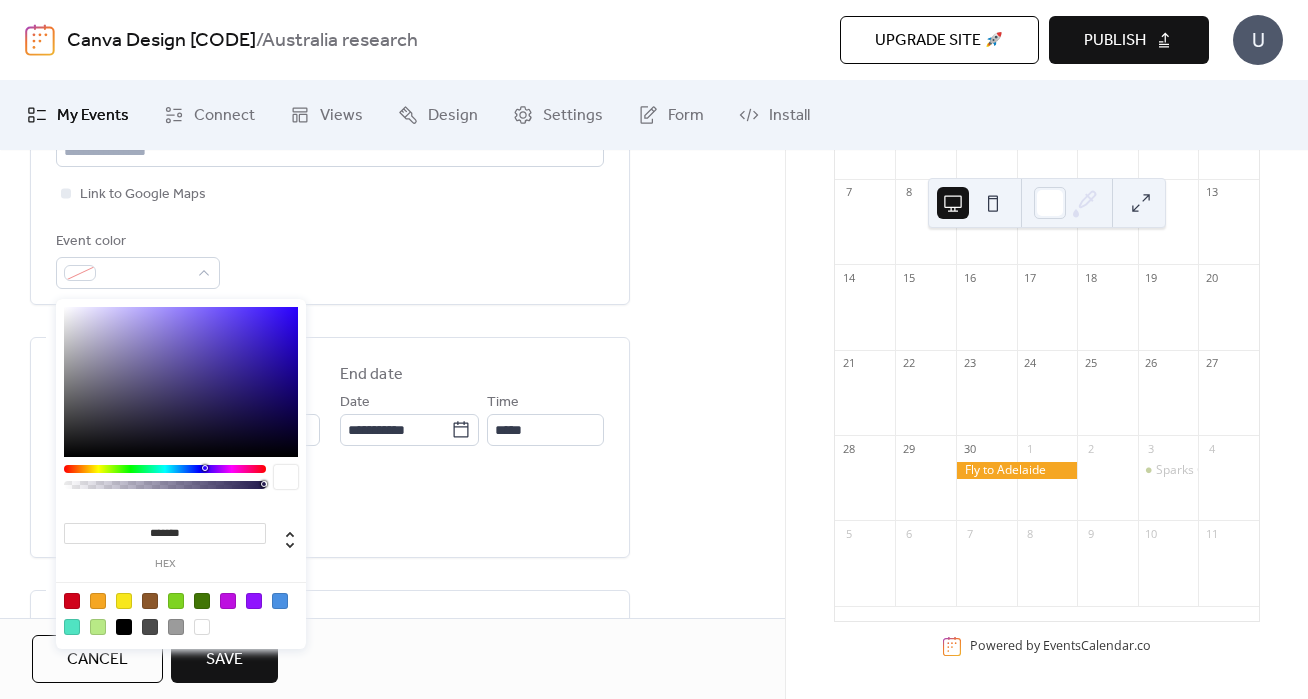 click on "*******" at bounding box center [165, 533] 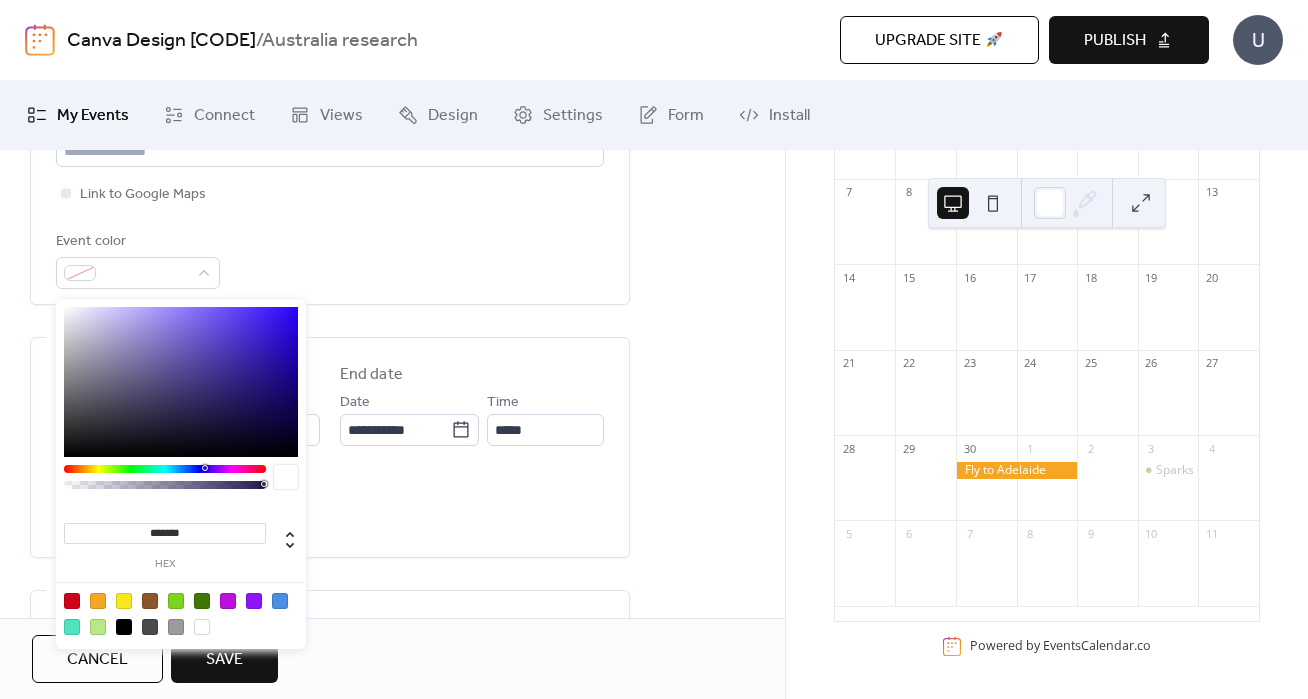 drag, startPoint x: 218, startPoint y: 529, endPoint x: 148, endPoint y: 535, distance: 70.256676 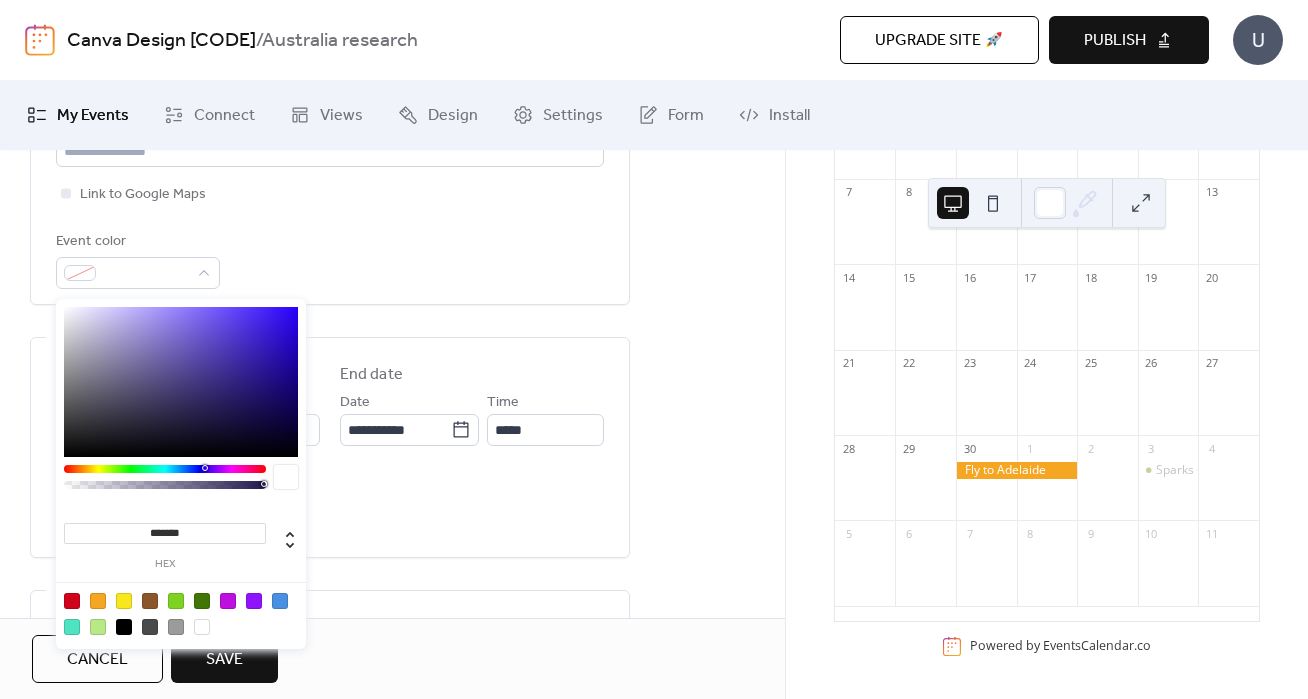 click on "*******" at bounding box center (165, 533) 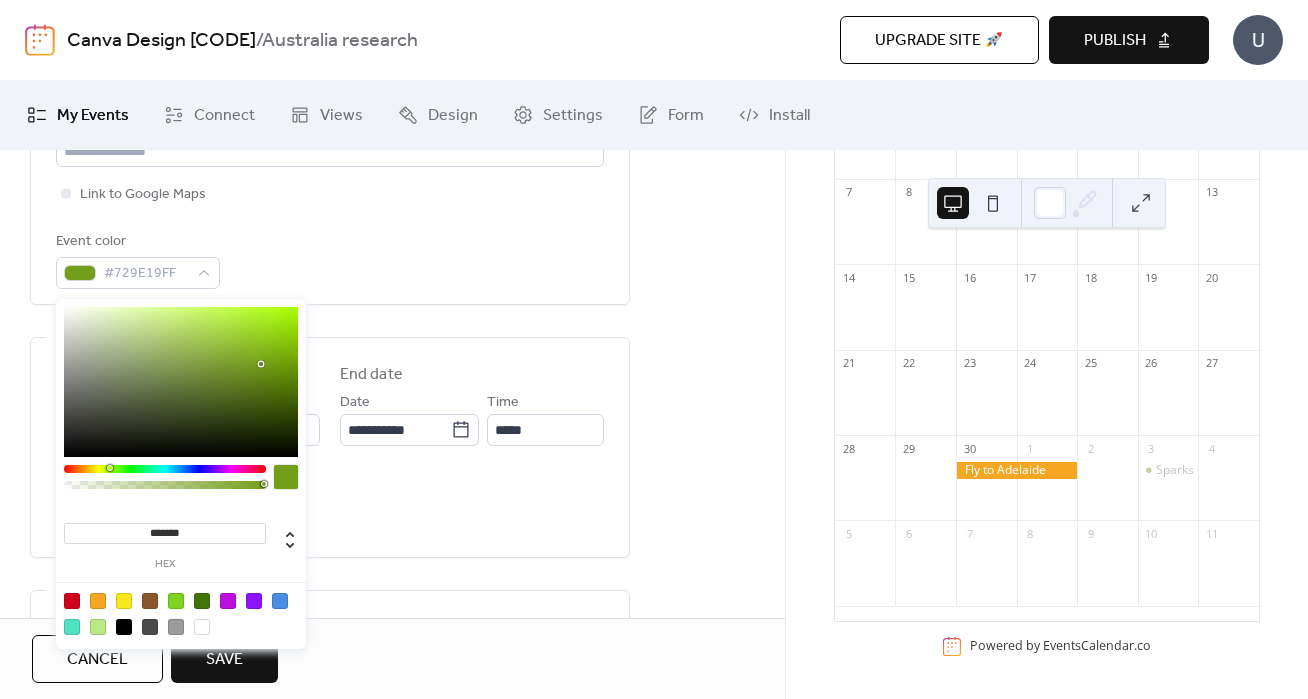 type on "*******" 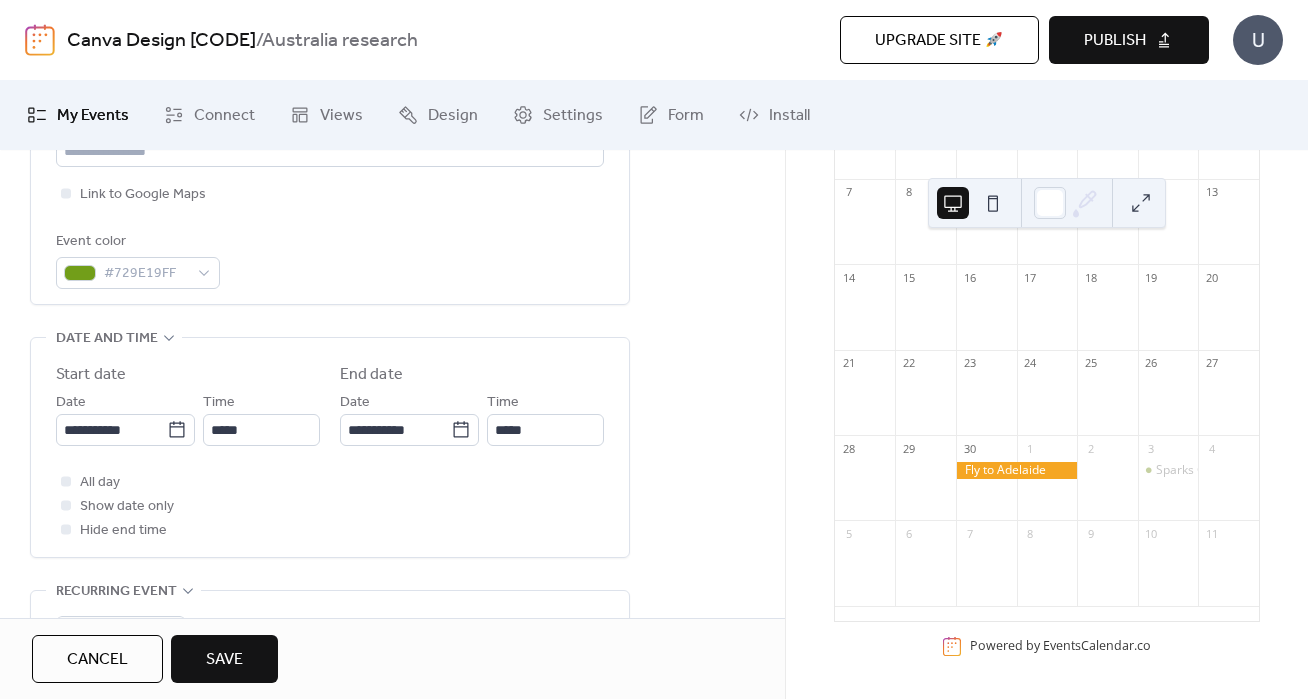 click on "All day Show date only Hide end time" at bounding box center [330, 506] 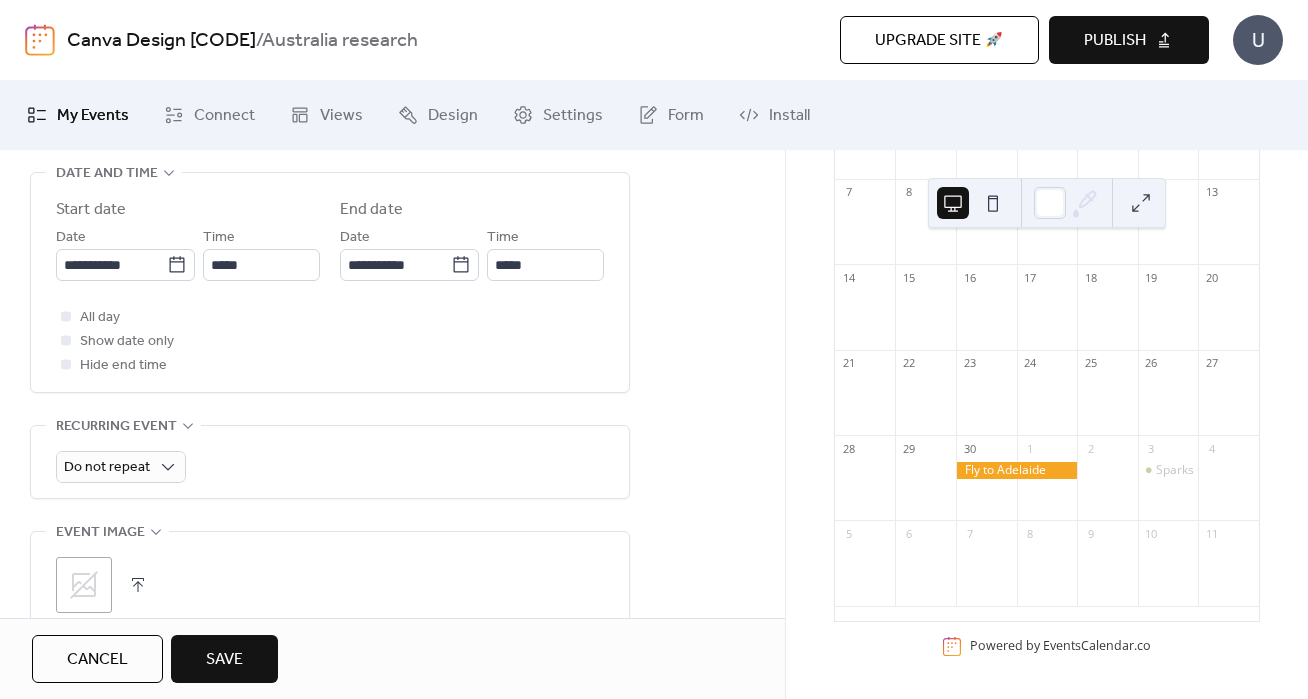 scroll, scrollTop: 672, scrollLeft: 0, axis: vertical 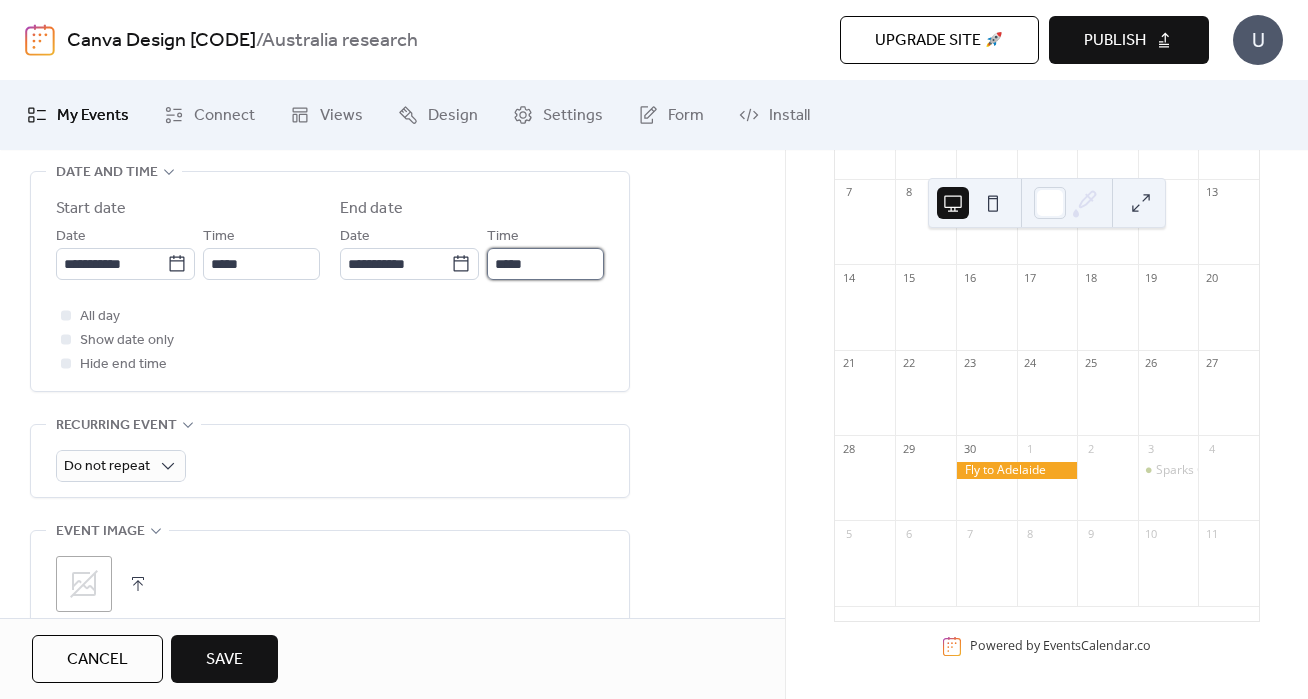 click on "*****" at bounding box center [545, 264] 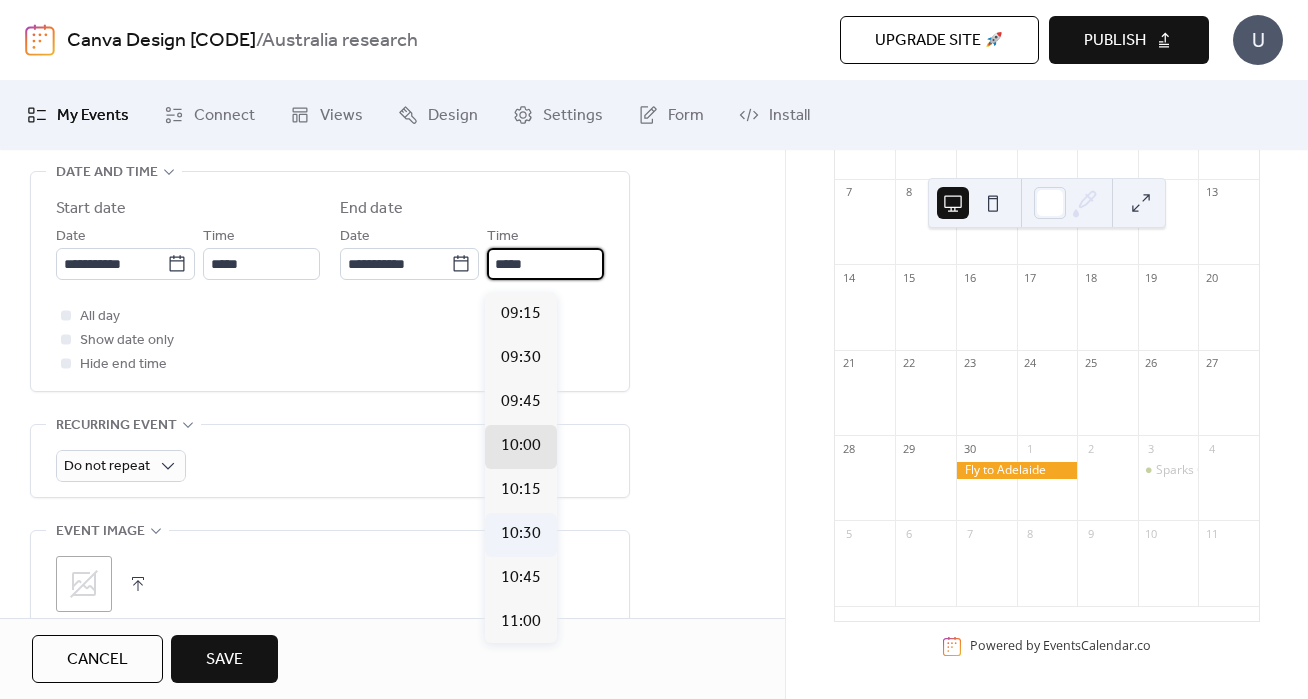 scroll, scrollTop: 120, scrollLeft: 0, axis: vertical 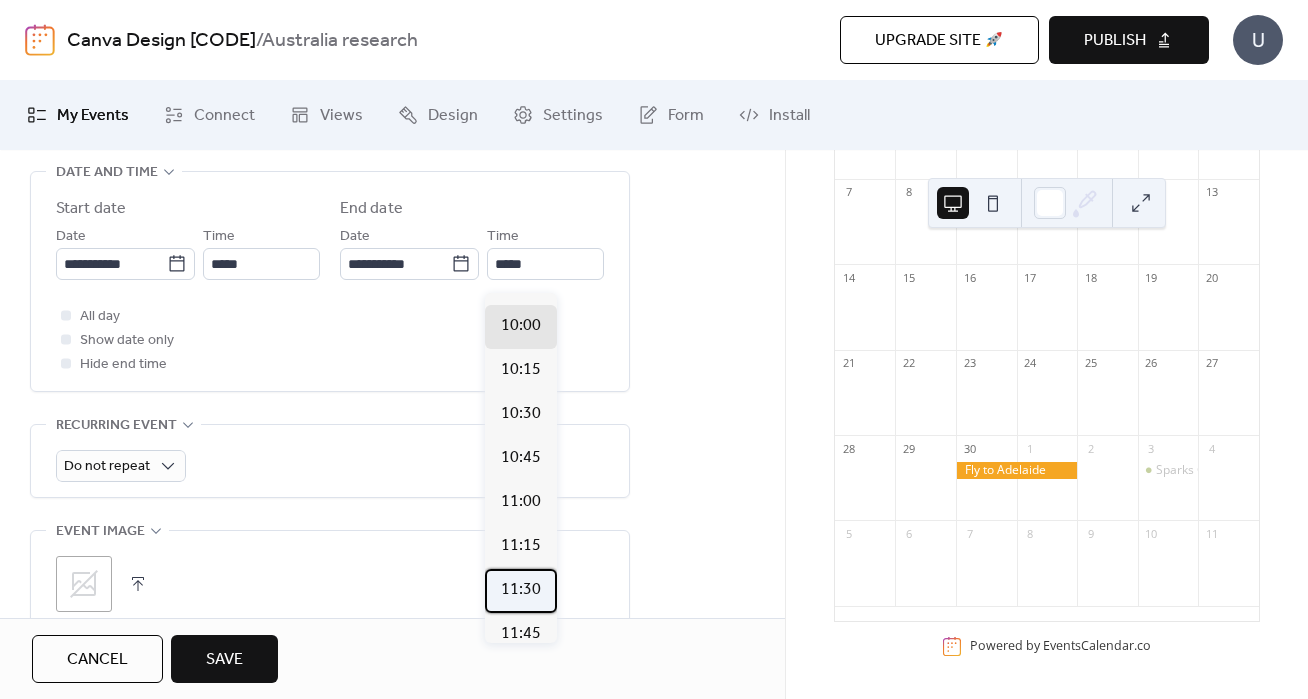 click on "11:30" at bounding box center (521, 590) 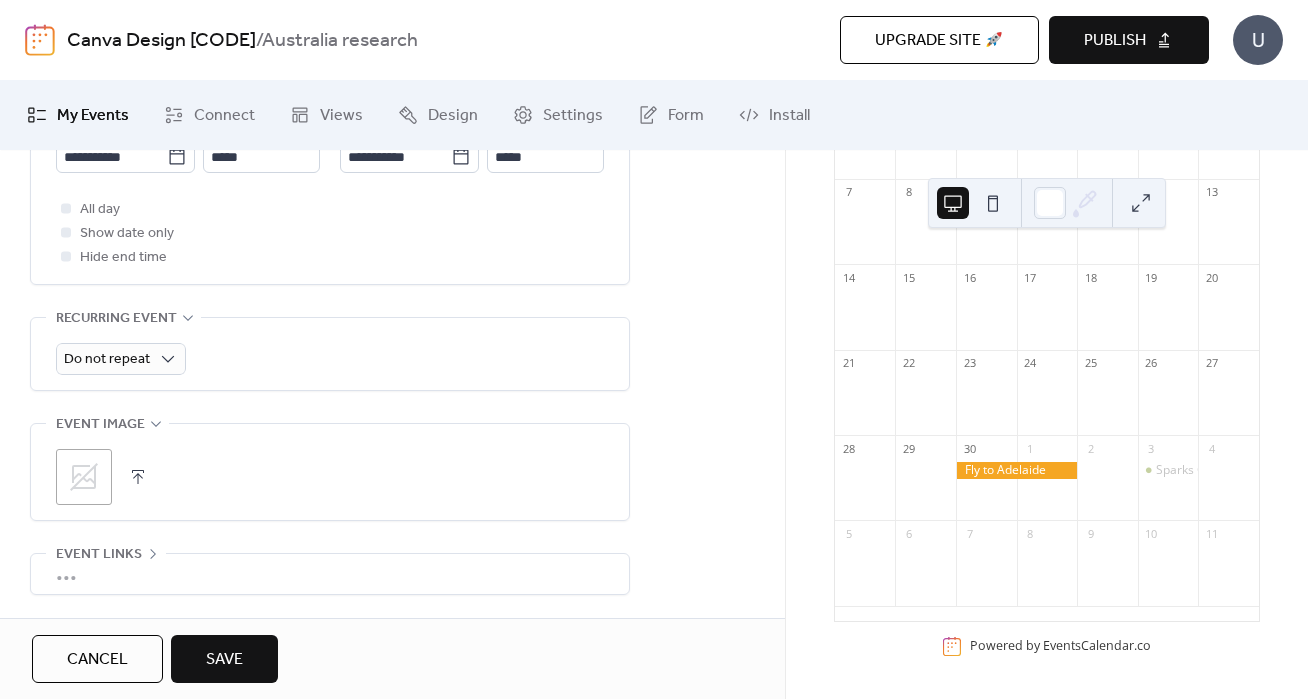 scroll, scrollTop: 784, scrollLeft: 0, axis: vertical 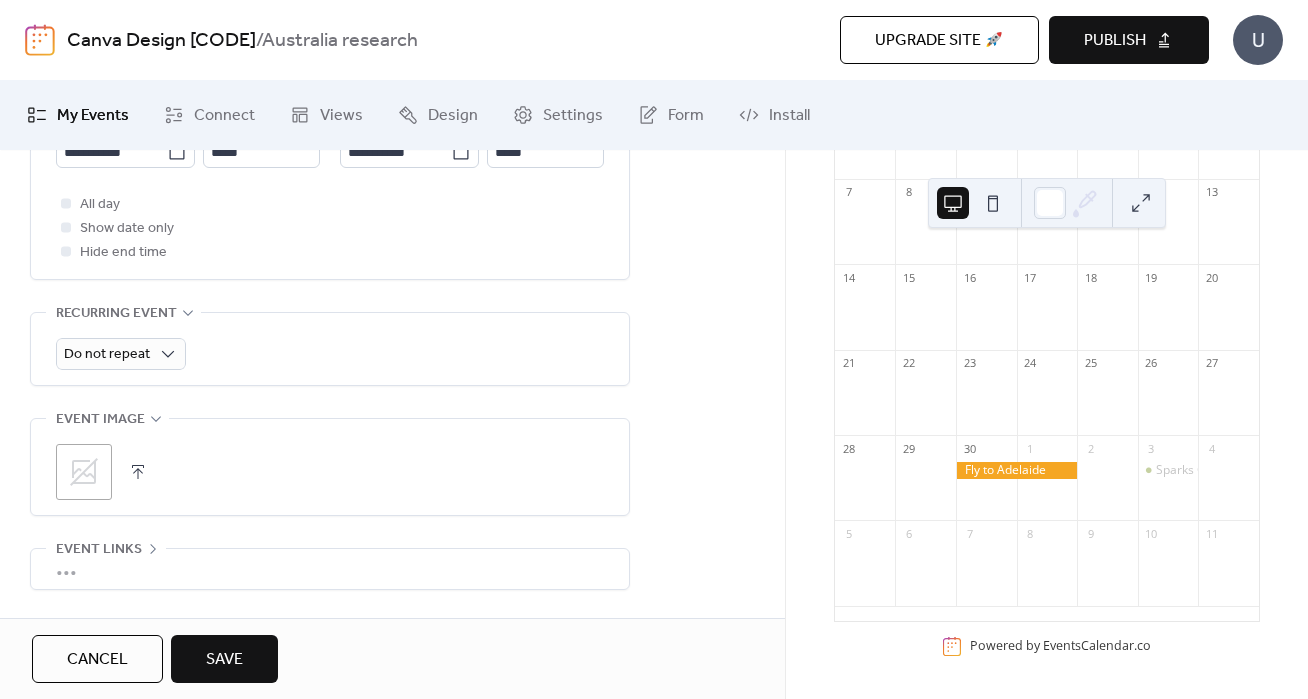 click on "Save" at bounding box center [224, 660] 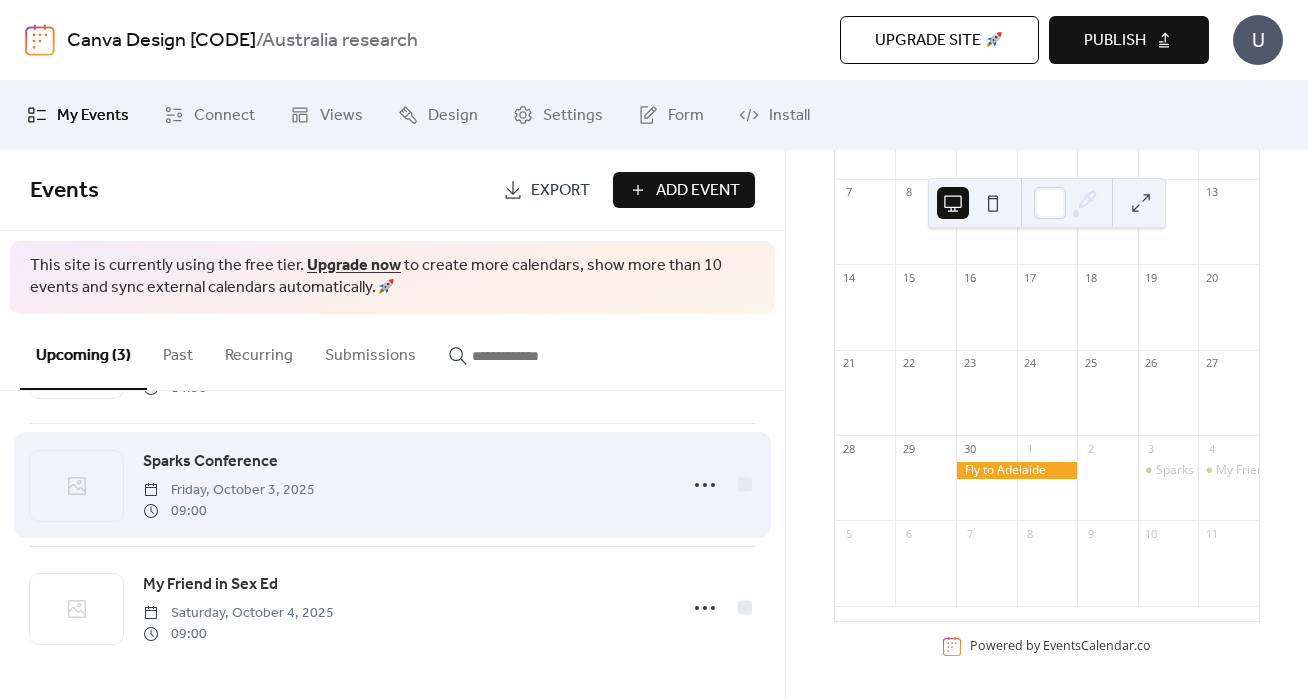 scroll, scrollTop: 120, scrollLeft: 0, axis: vertical 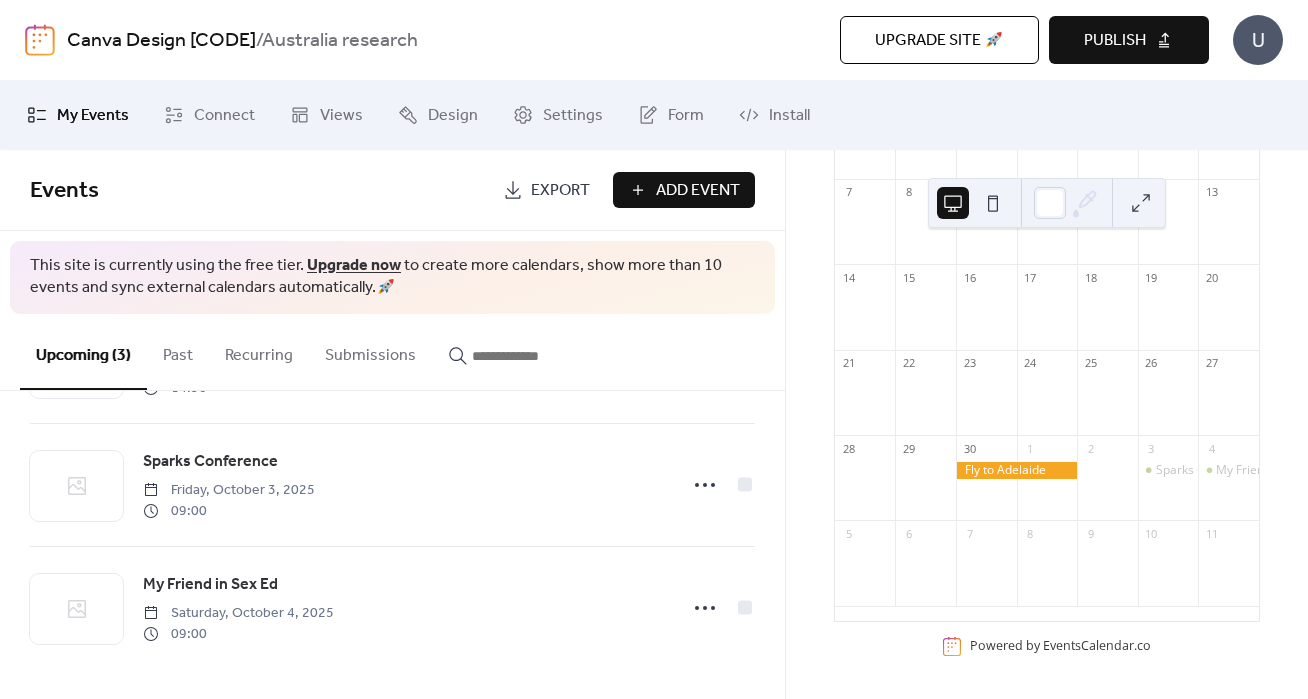 click on "Add Event" at bounding box center (684, 190) 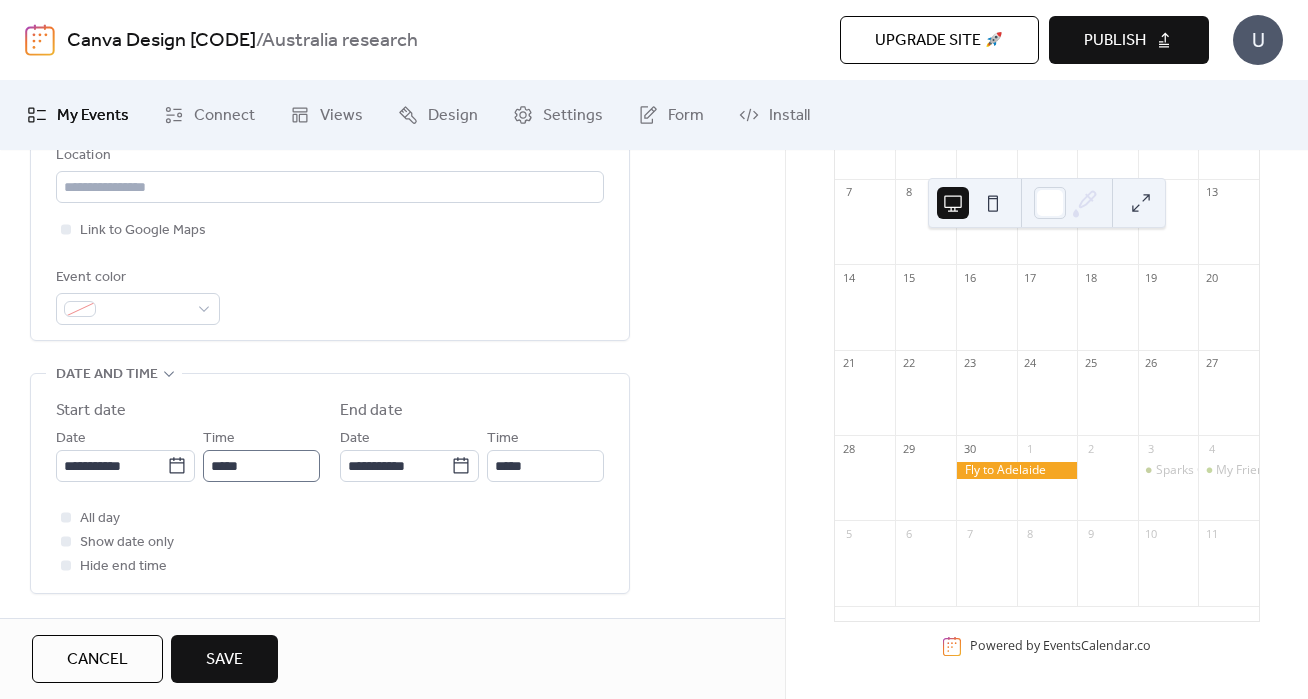 scroll, scrollTop: 472, scrollLeft: 0, axis: vertical 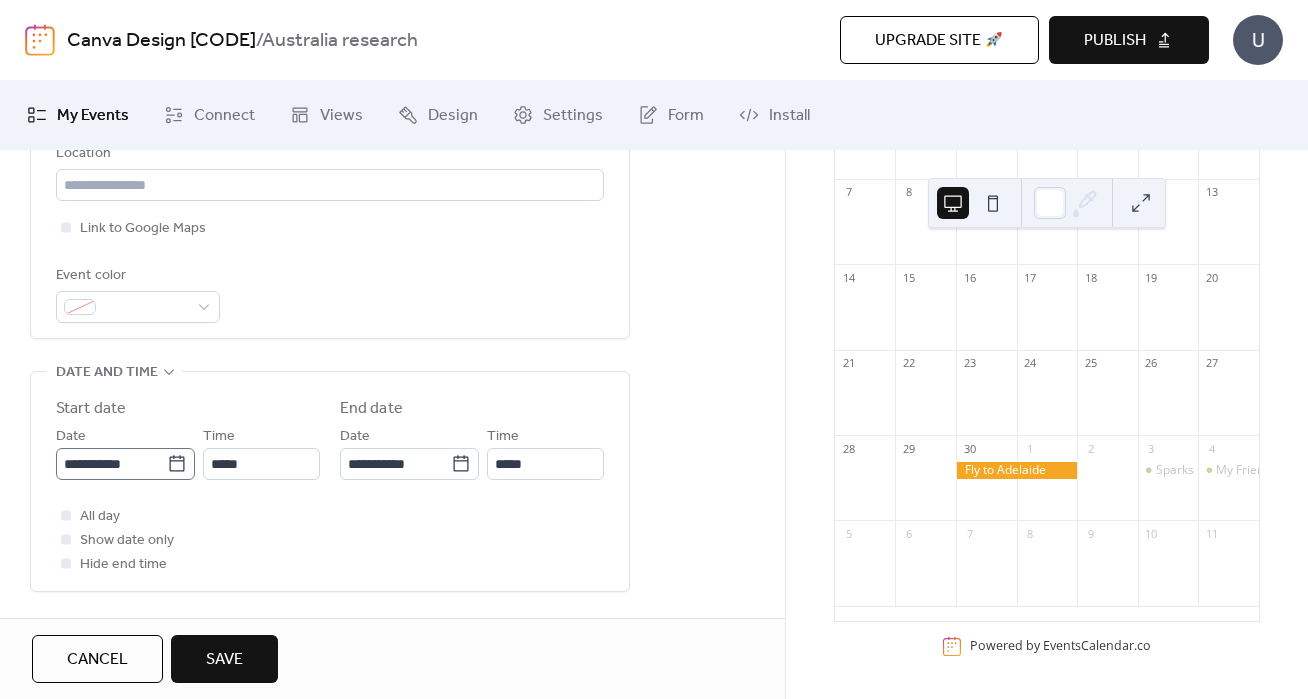 type on "*********" 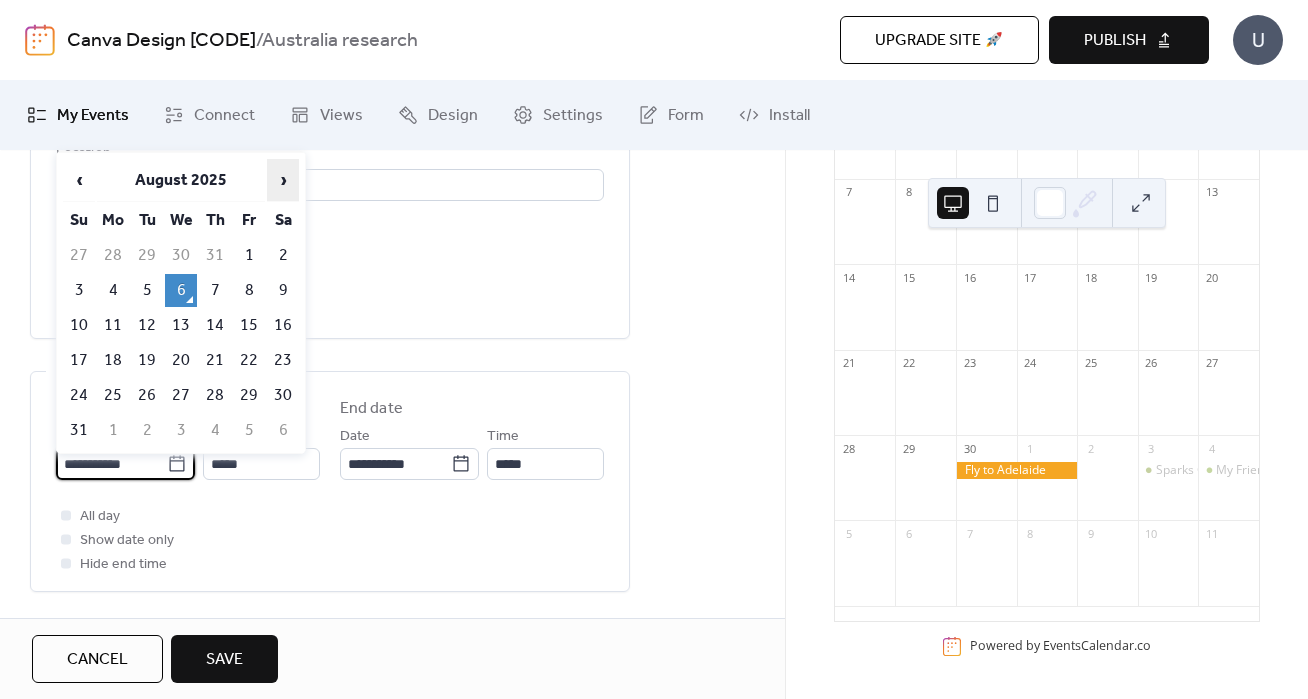 click on "›" at bounding box center (283, 180) 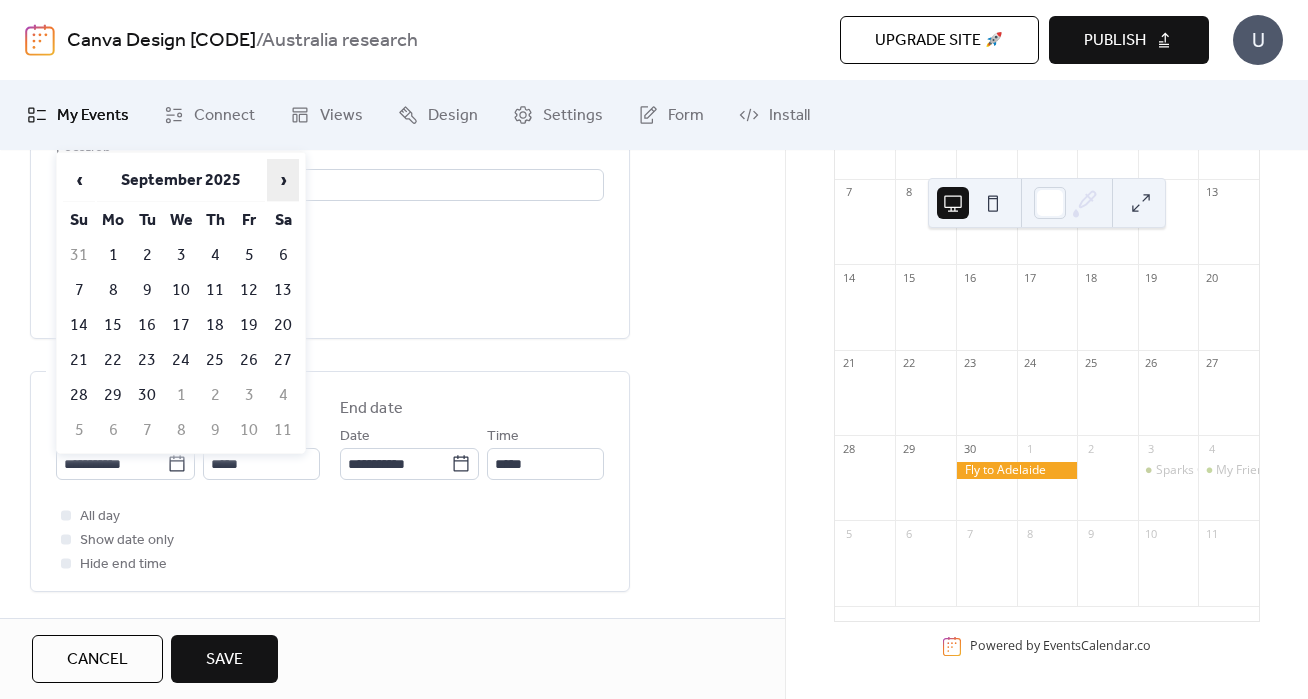 click on "›" at bounding box center [283, 180] 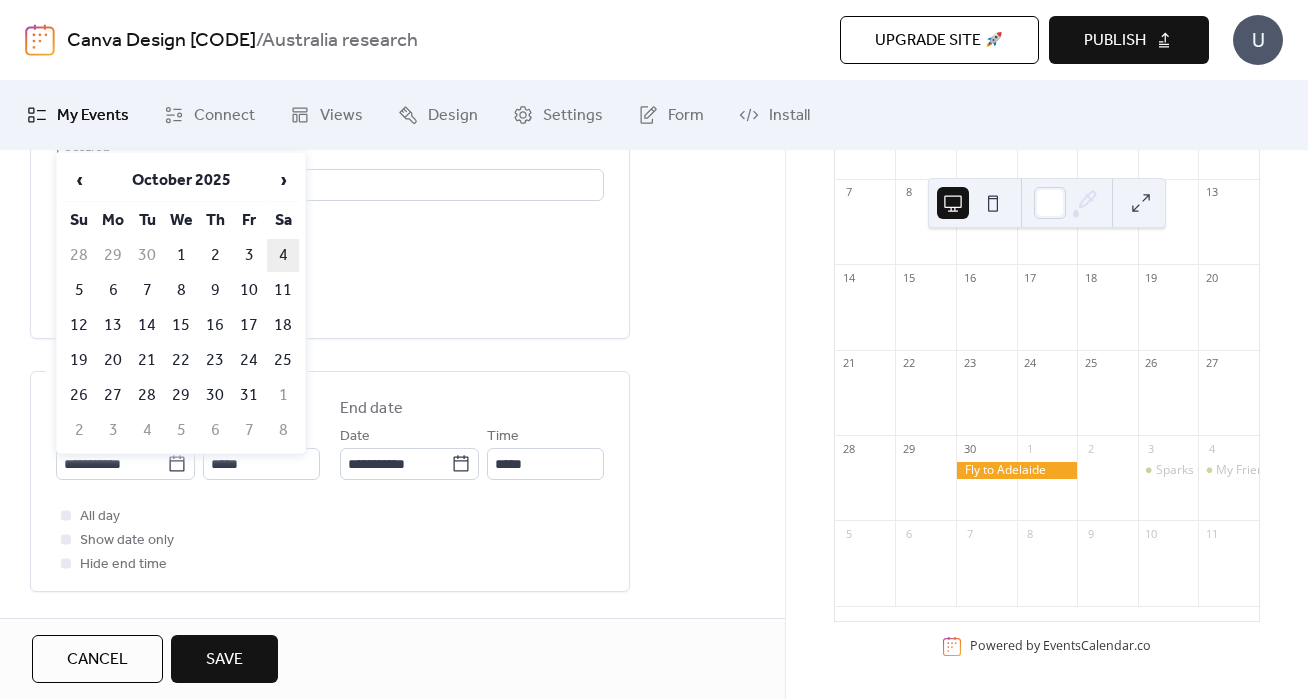 click on "4" at bounding box center (283, 255) 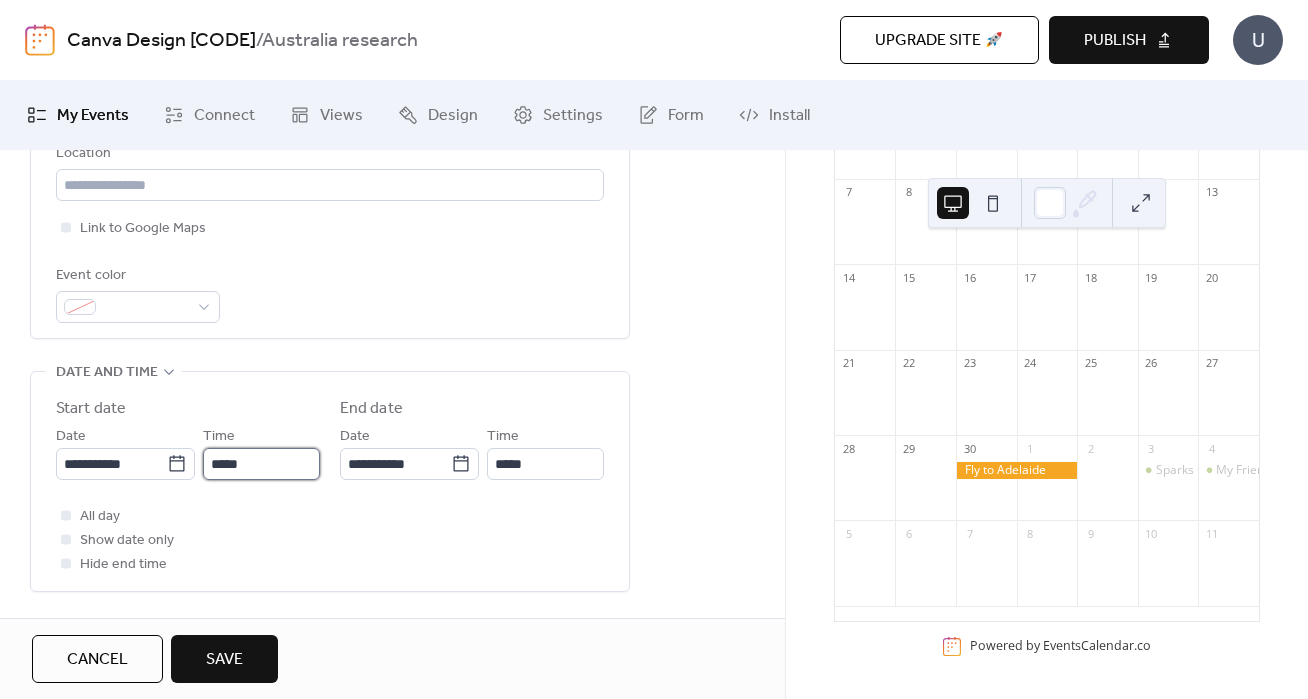 click on "*****" at bounding box center (261, 464) 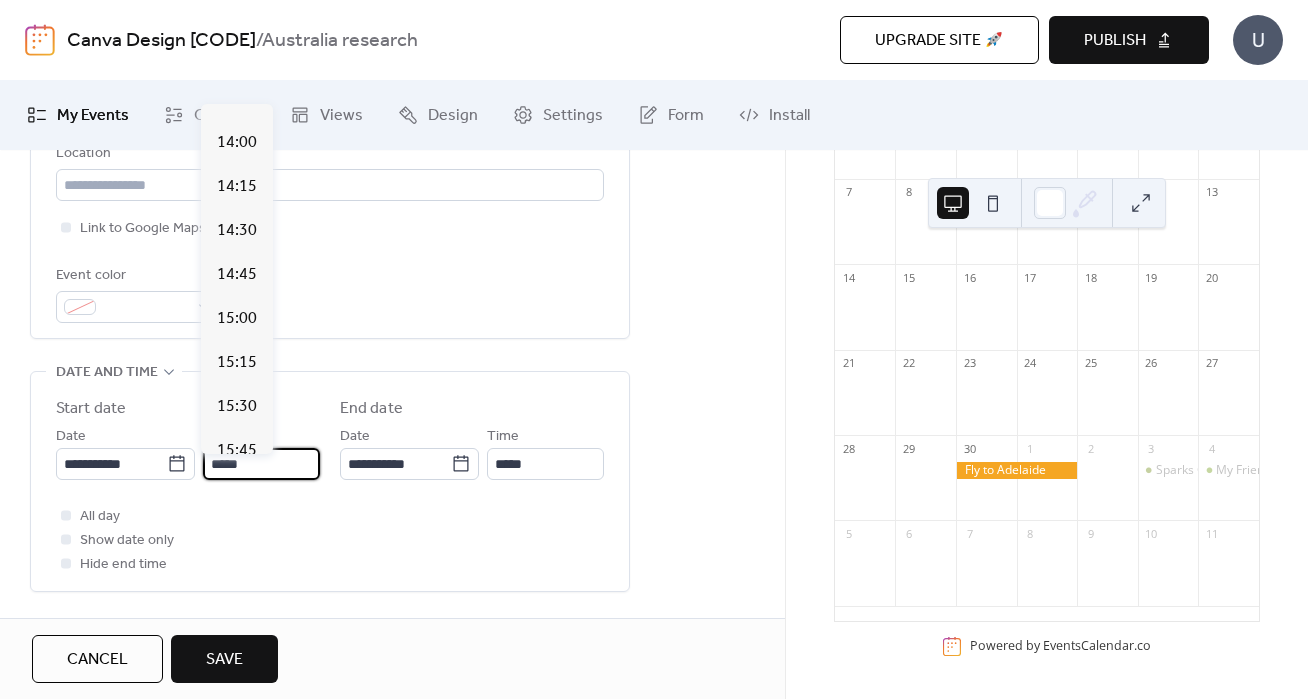 scroll, scrollTop: 2451, scrollLeft: 0, axis: vertical 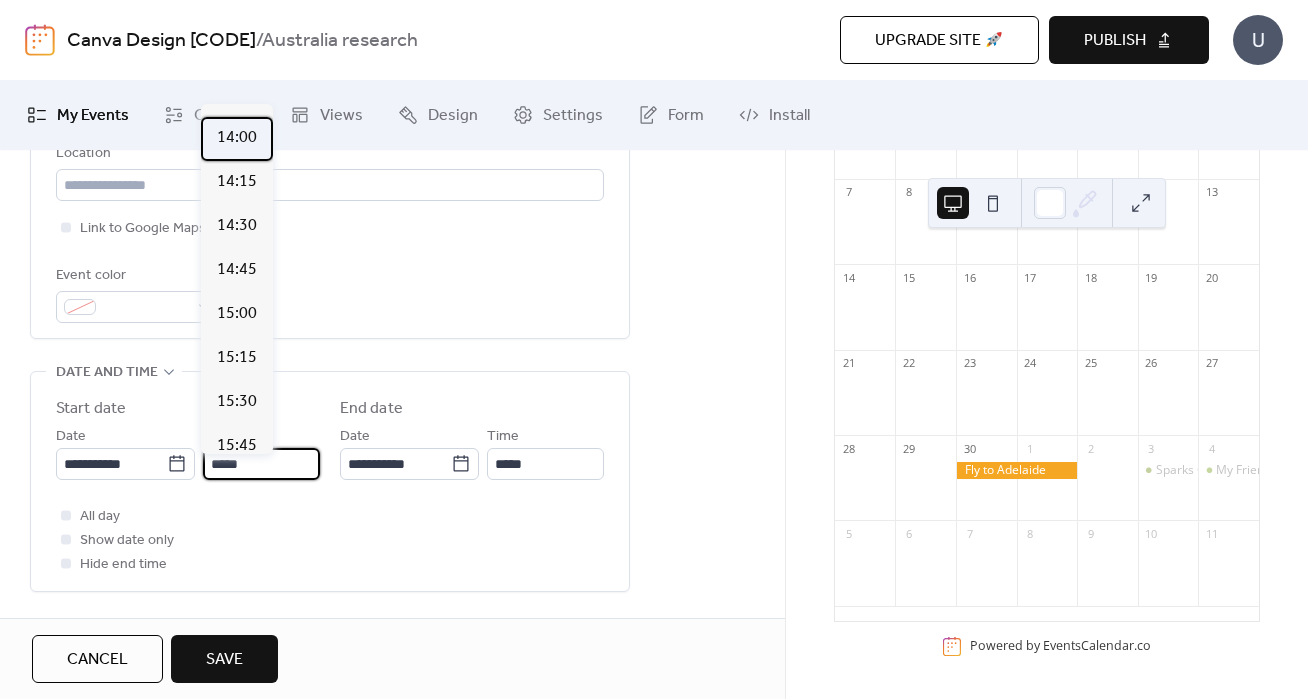 click on "14:00" at bounding box center [237, 138] 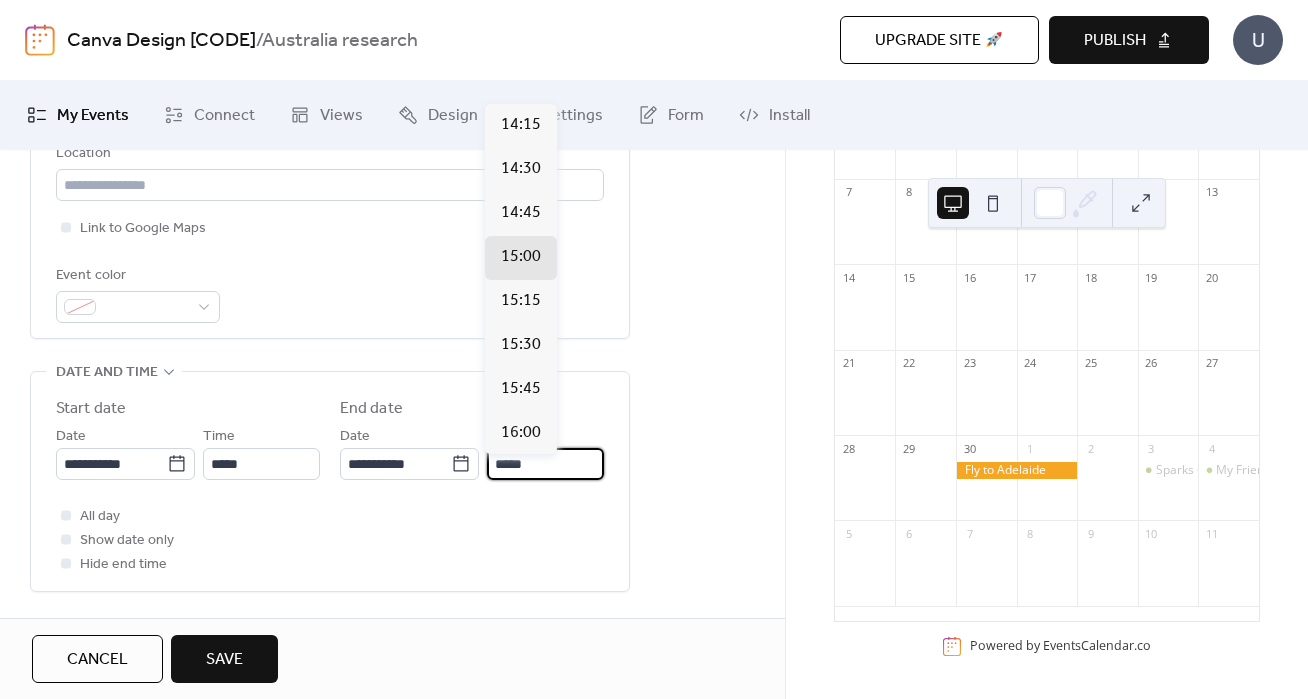 click on "*****" at bounding box center [545, 464] 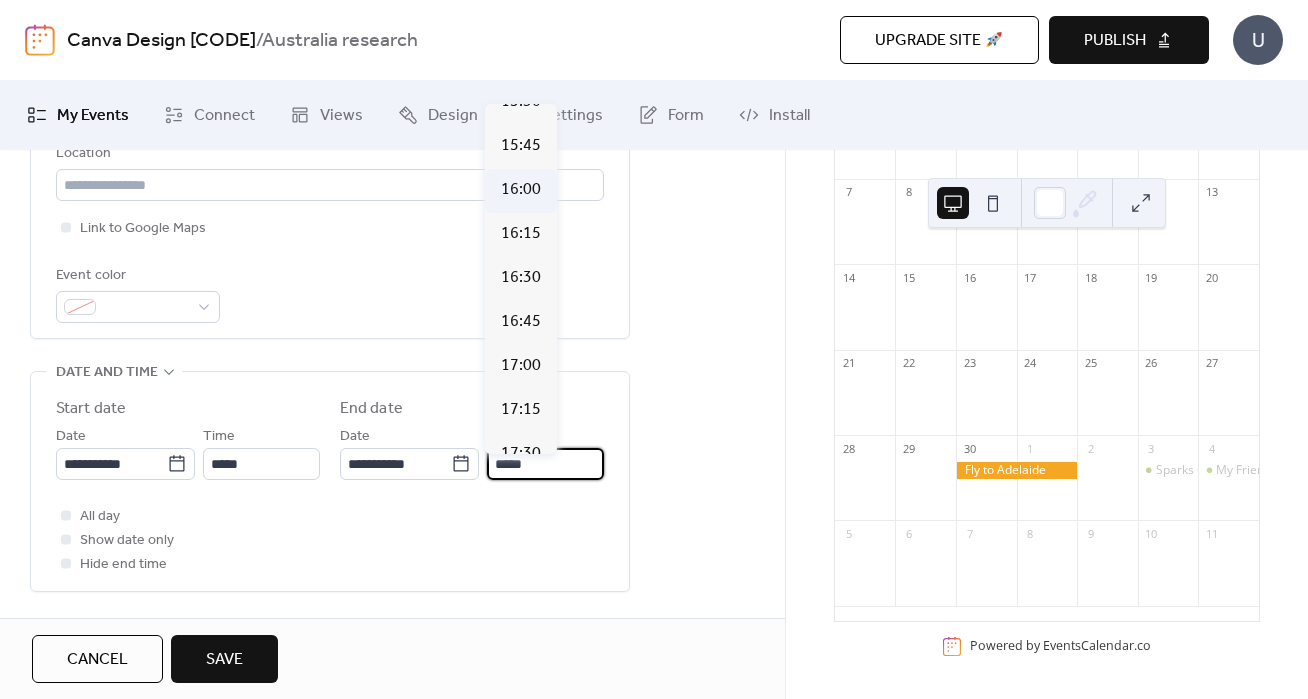 scroll, scrollTop: 248, scrollLeft: 0, axis: vertical 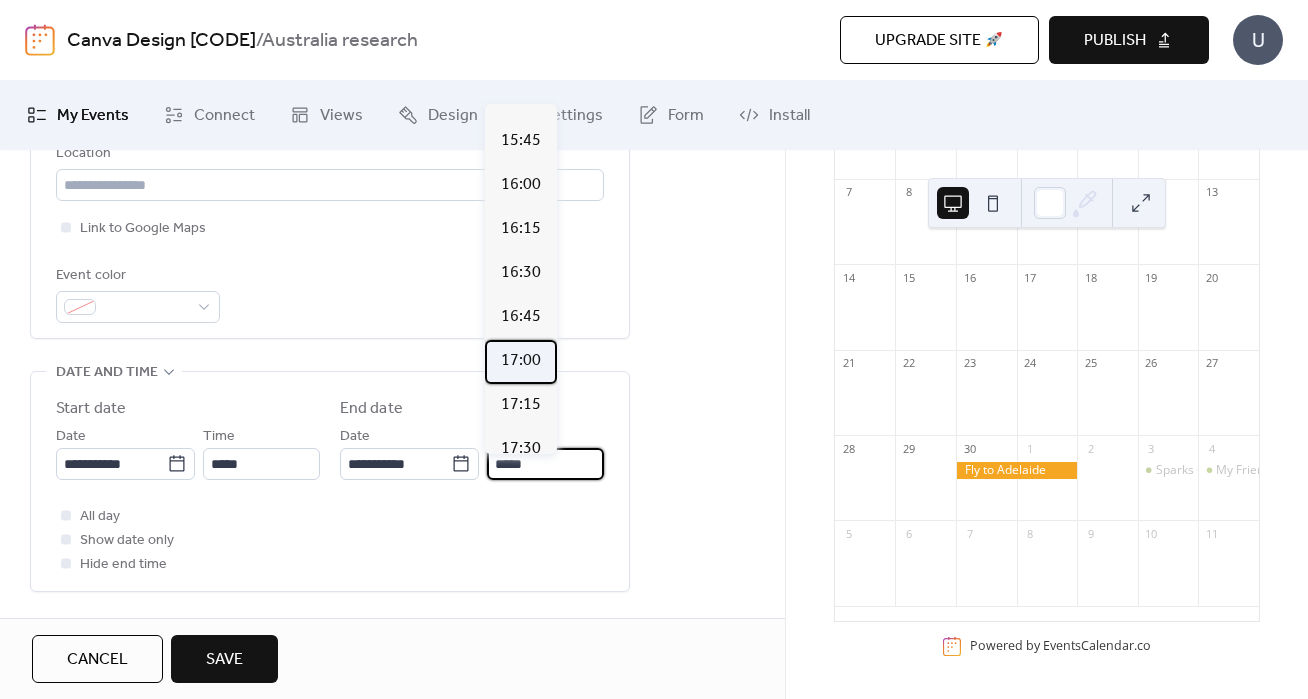 click on "17:00" at bounding box center [521, 361] 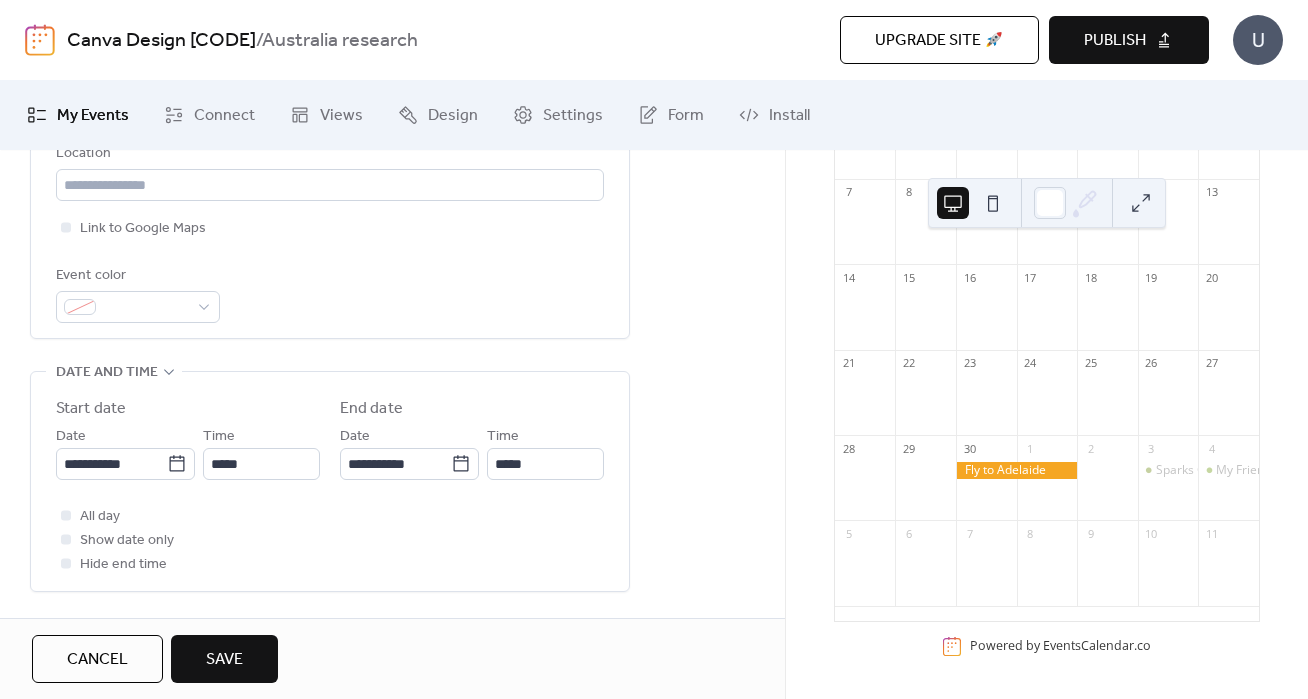 click on "Save" at bounding box center (224, 660) 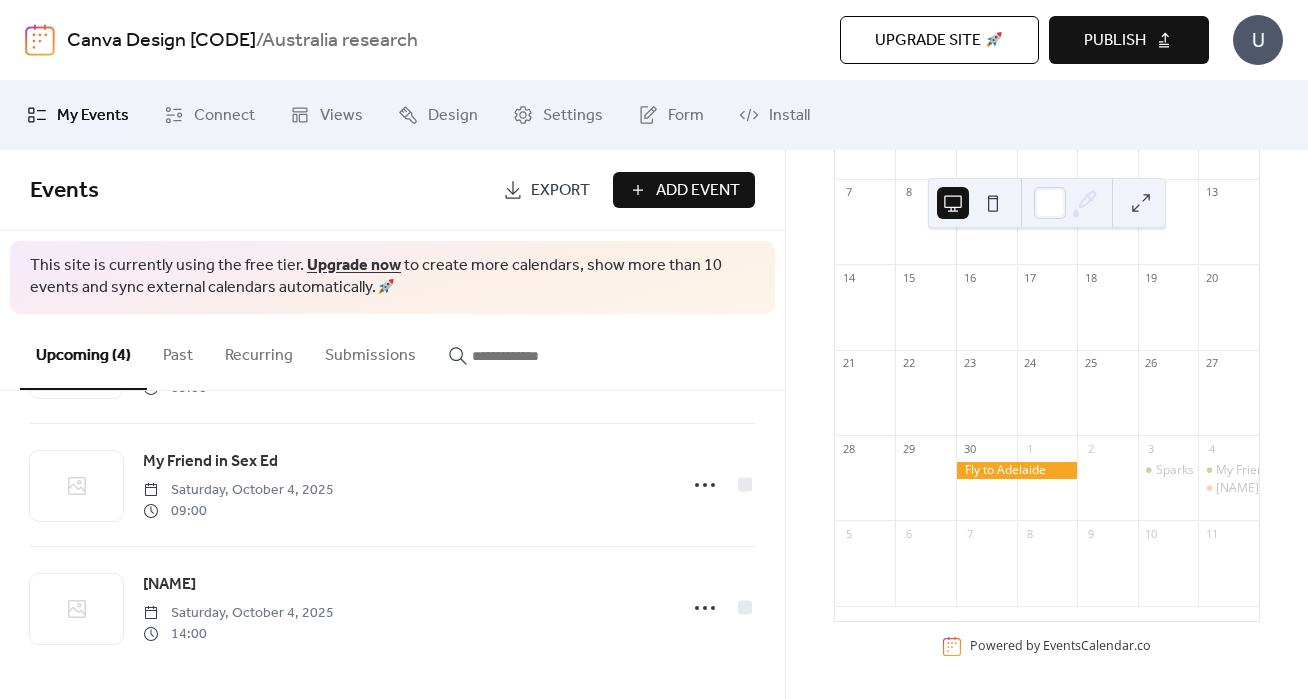 scroll, scrollTop: 243, scrollLeft: 0, axis: vertical 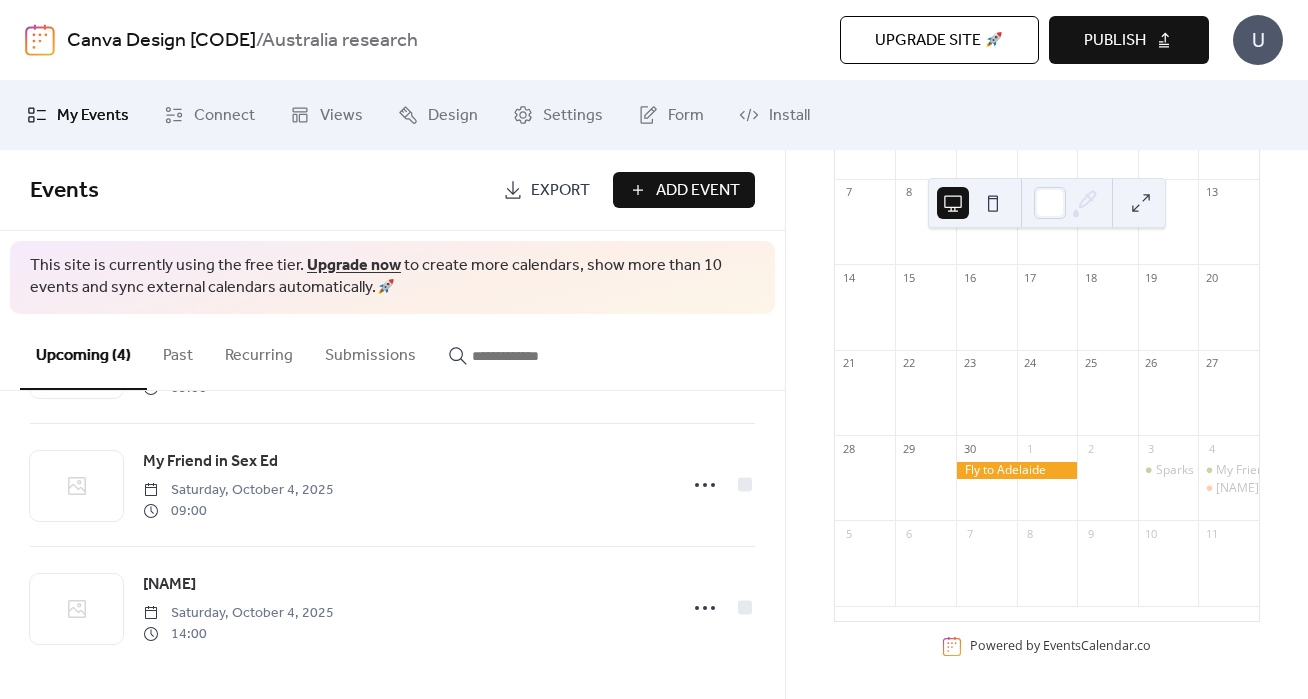 click on "Add Event" at bounding box center (698, 191) 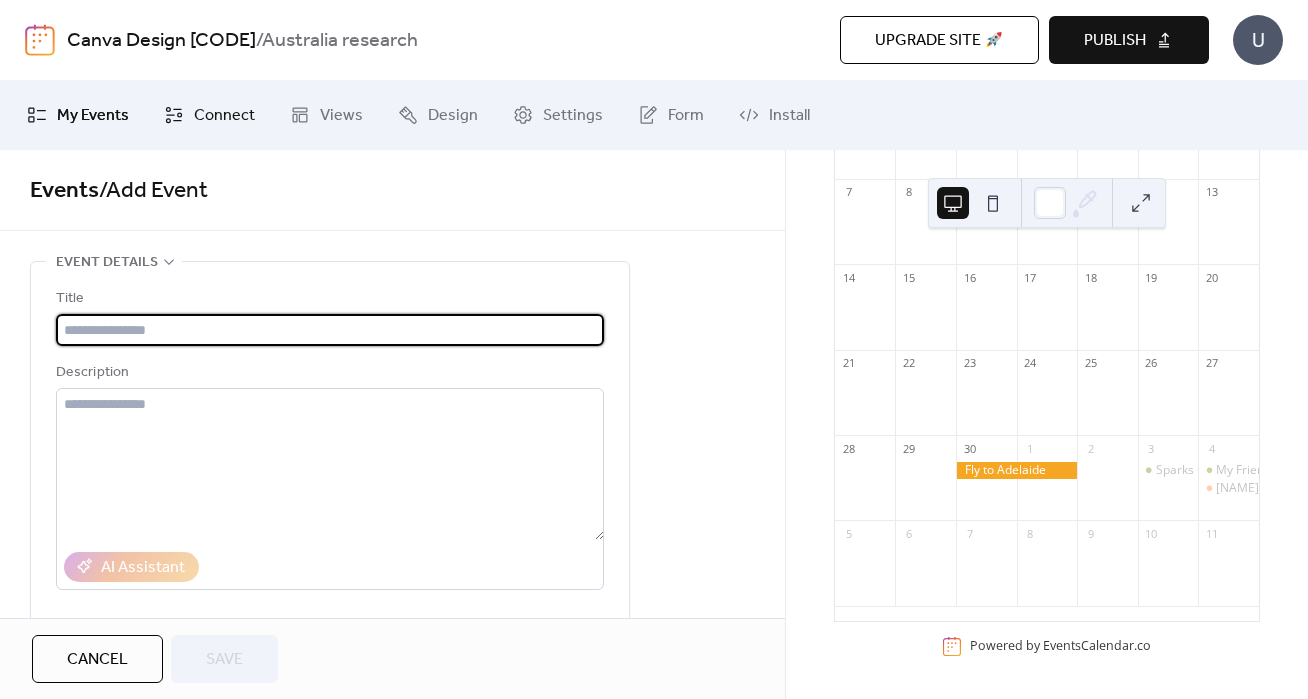click on "Connect" at bounding box center [224, 116] 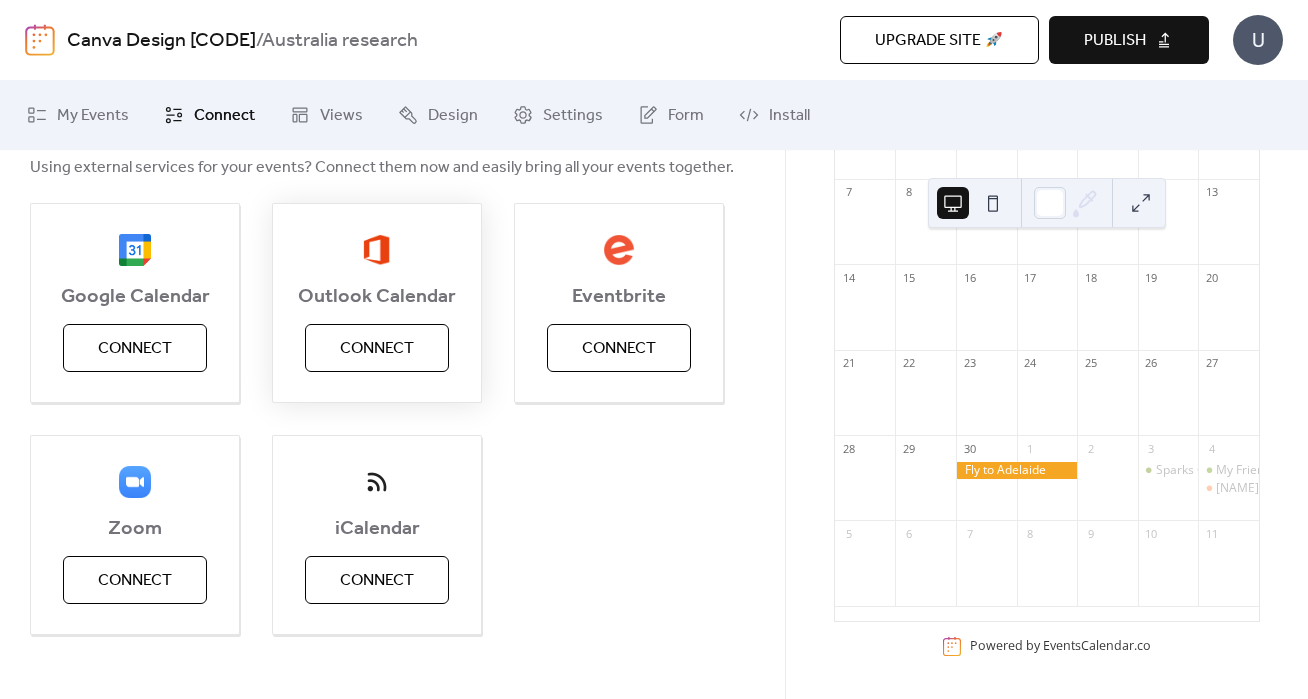 scroll, scrollTop: 200, scrollLeft: 0, axis: vertical 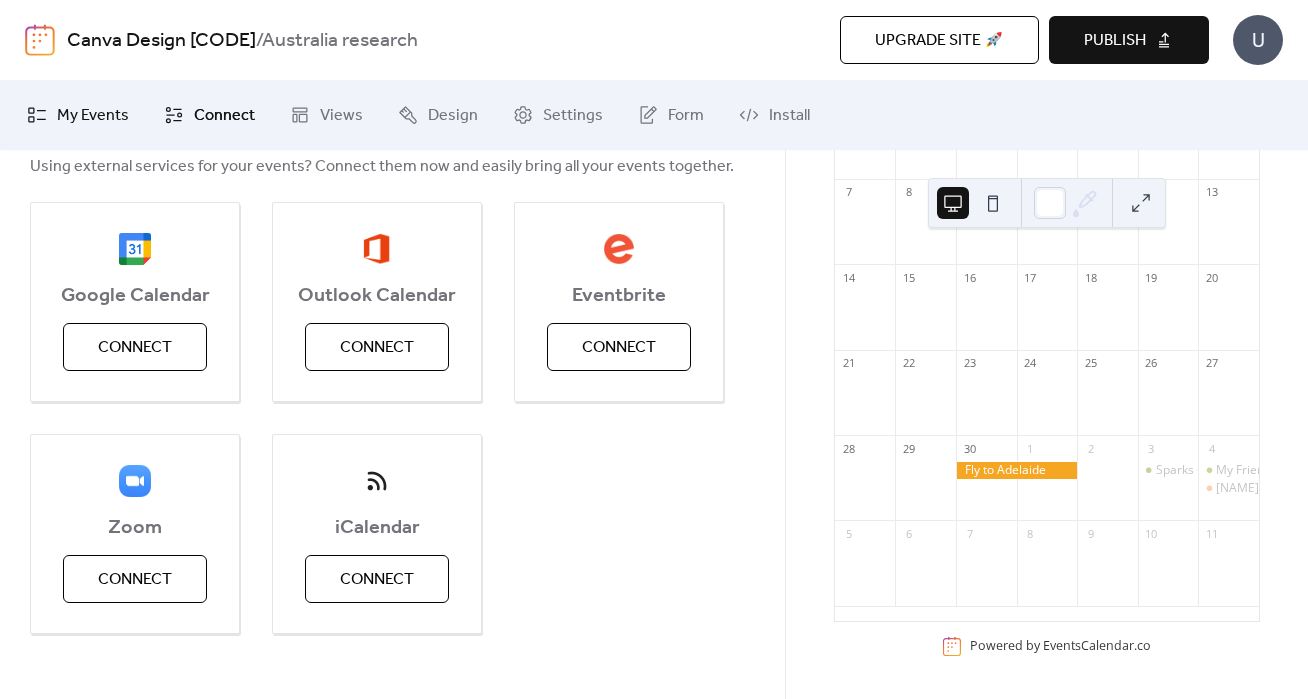 click on "My Events" at bounding box center [93, 116] 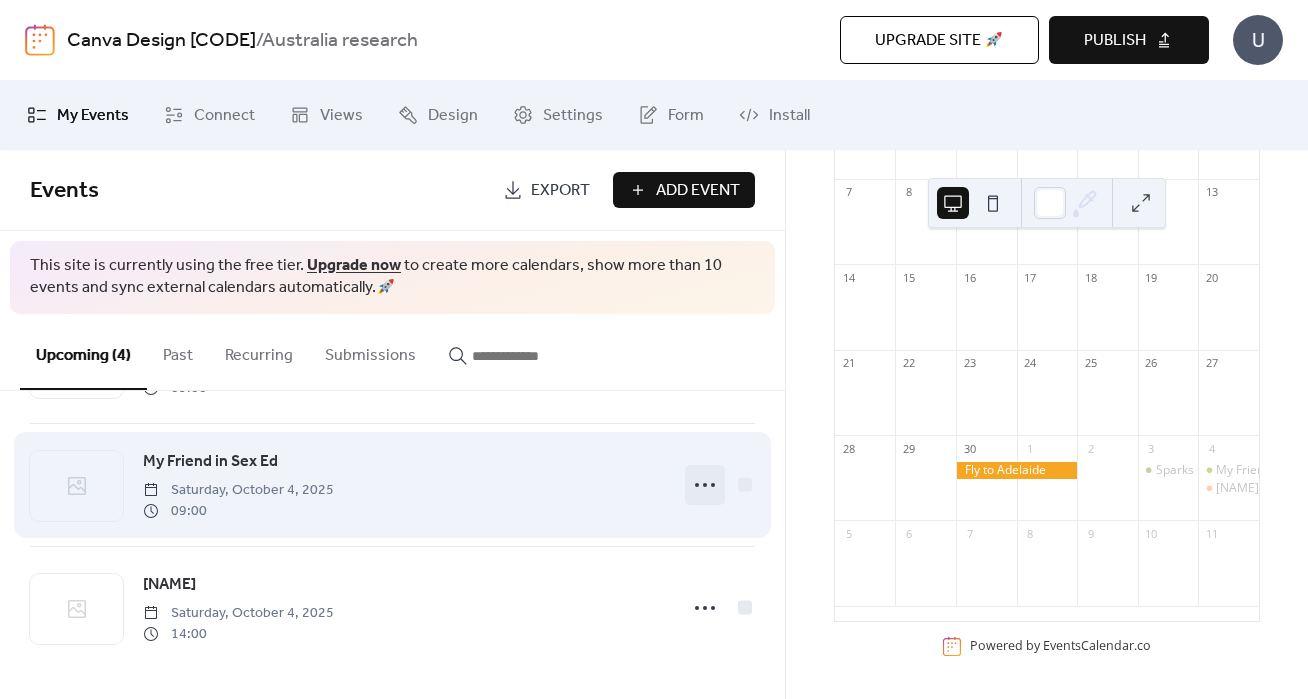 scroll, scrollTop: 243, scrollLeft: 0, axis: vertical 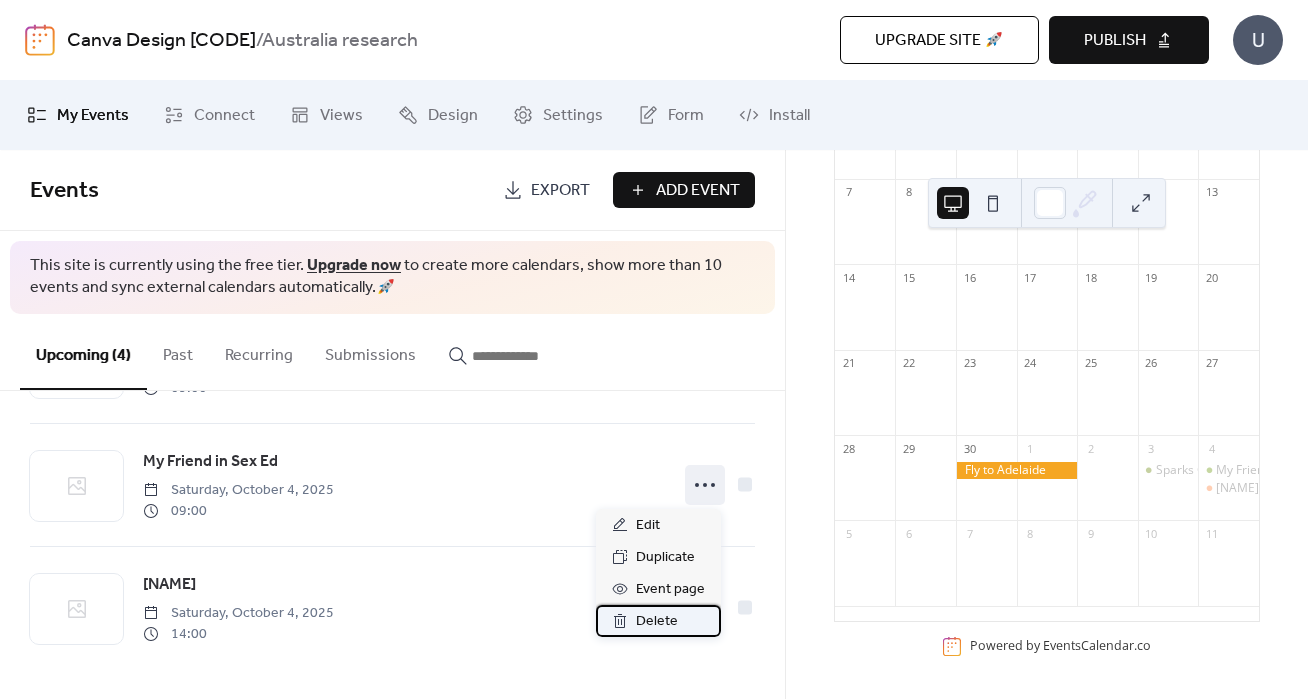 click on "Delete" at bounding box center (657, 622) 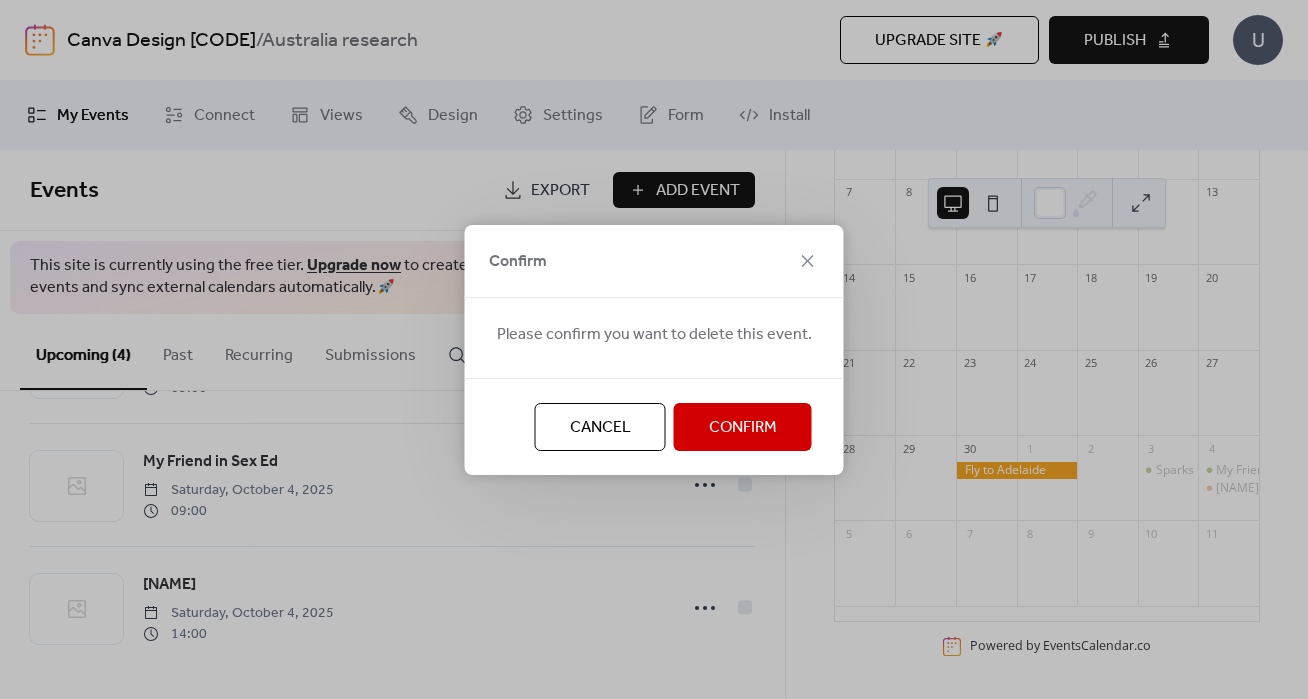 click on "Confirm" at bounding box center [743, 428] 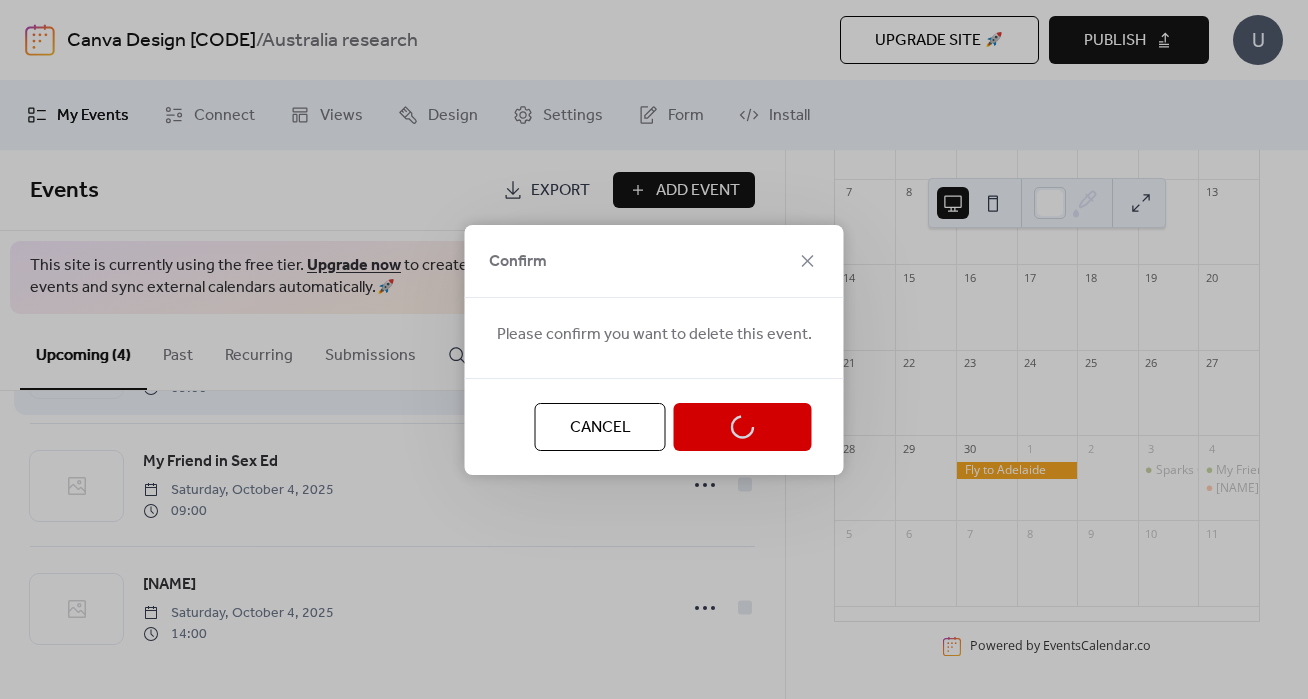 scroll, scrollTop: 120, scrollLeft: 0, axis: vertical 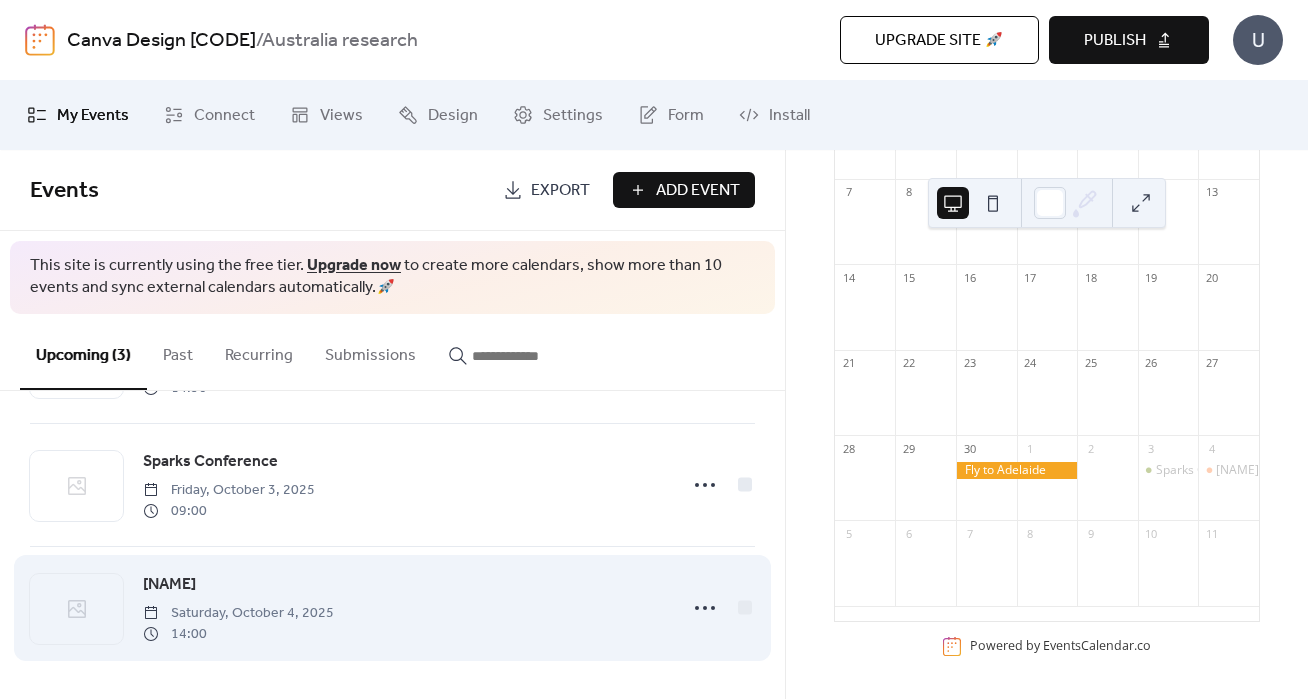 click on "[NAME] Saturday, [MONTH] [DAY], [YEAR] [TIME]" at bounding box center [403, 608] 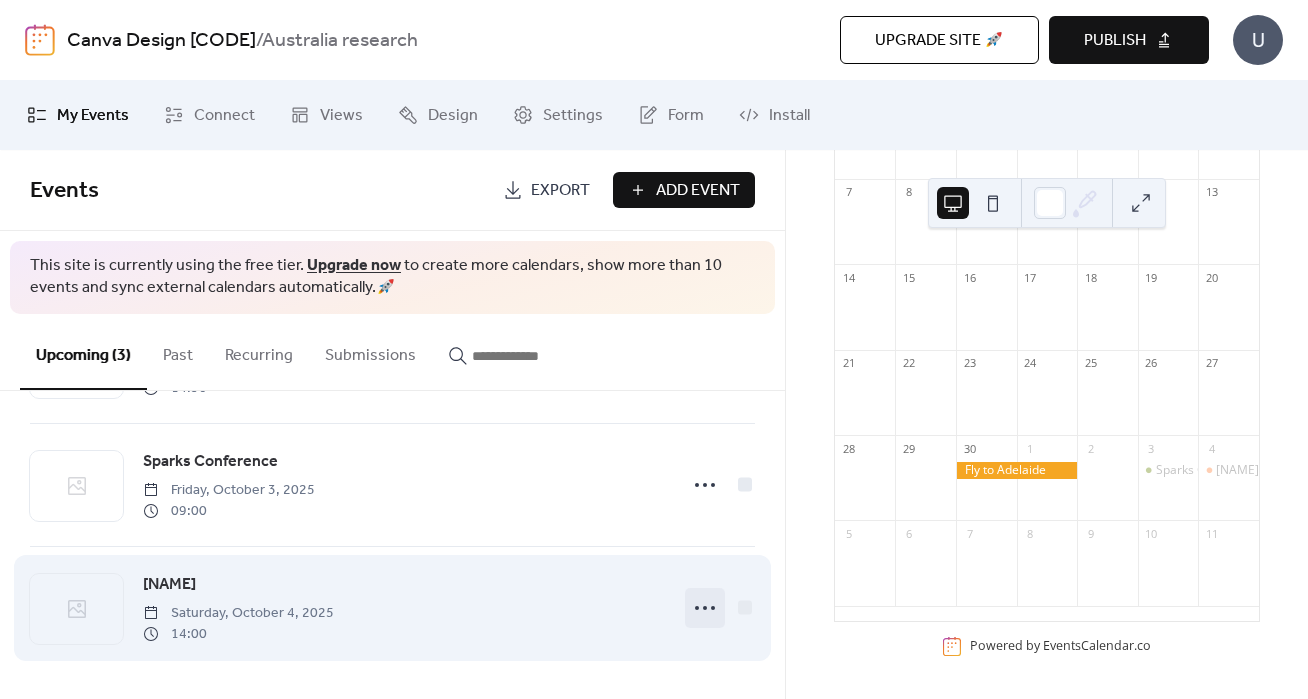 click 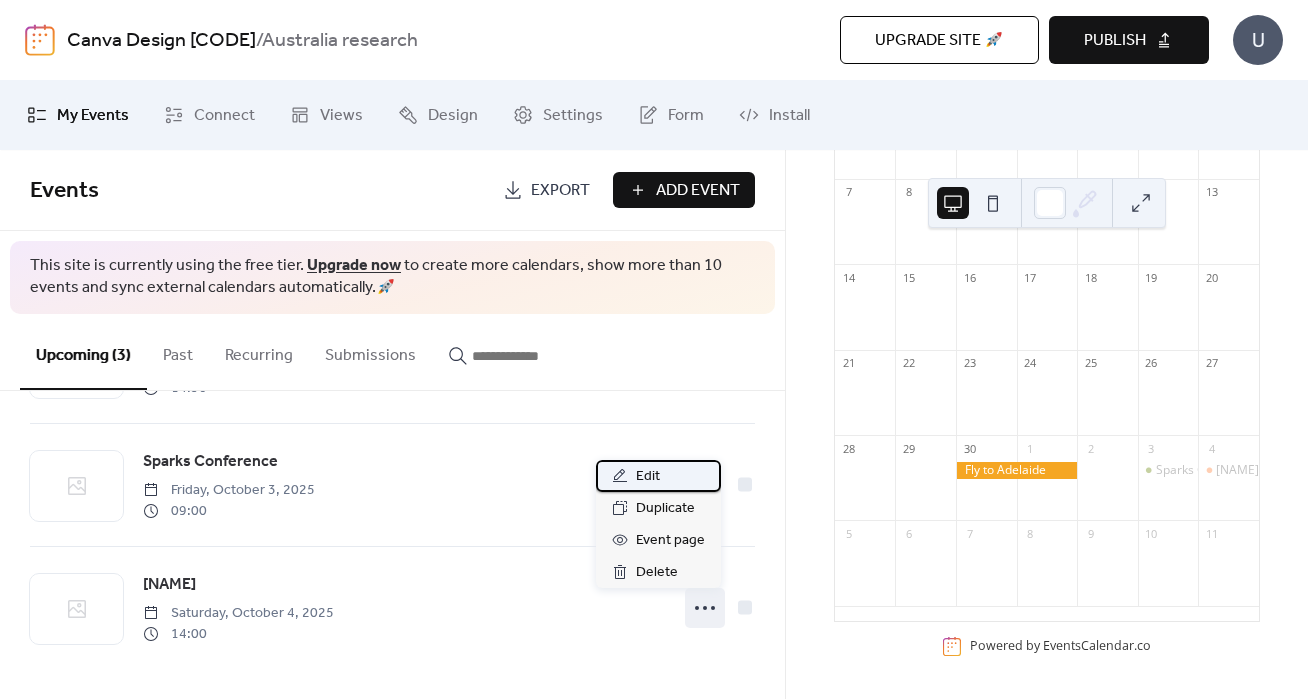 click on "Edit" at bounding box center [648, 477] 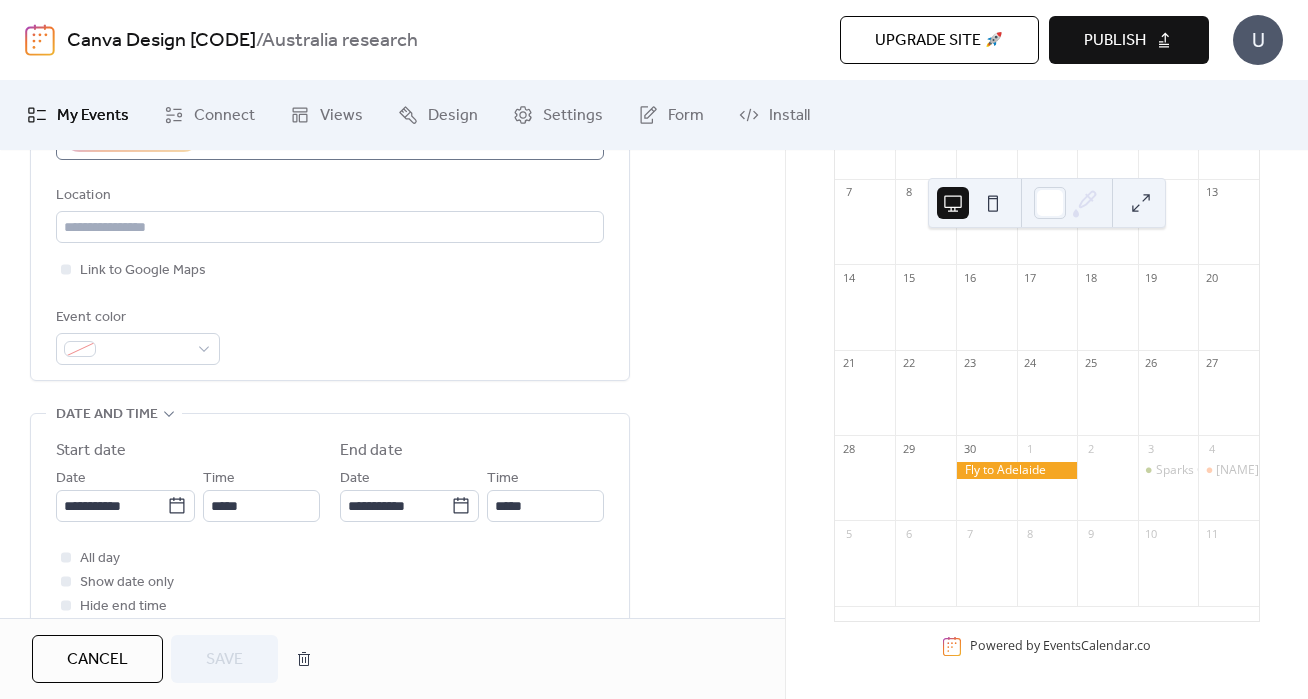 scroll, scrollTop: 434, scrollLeft: 0, axis: vertical 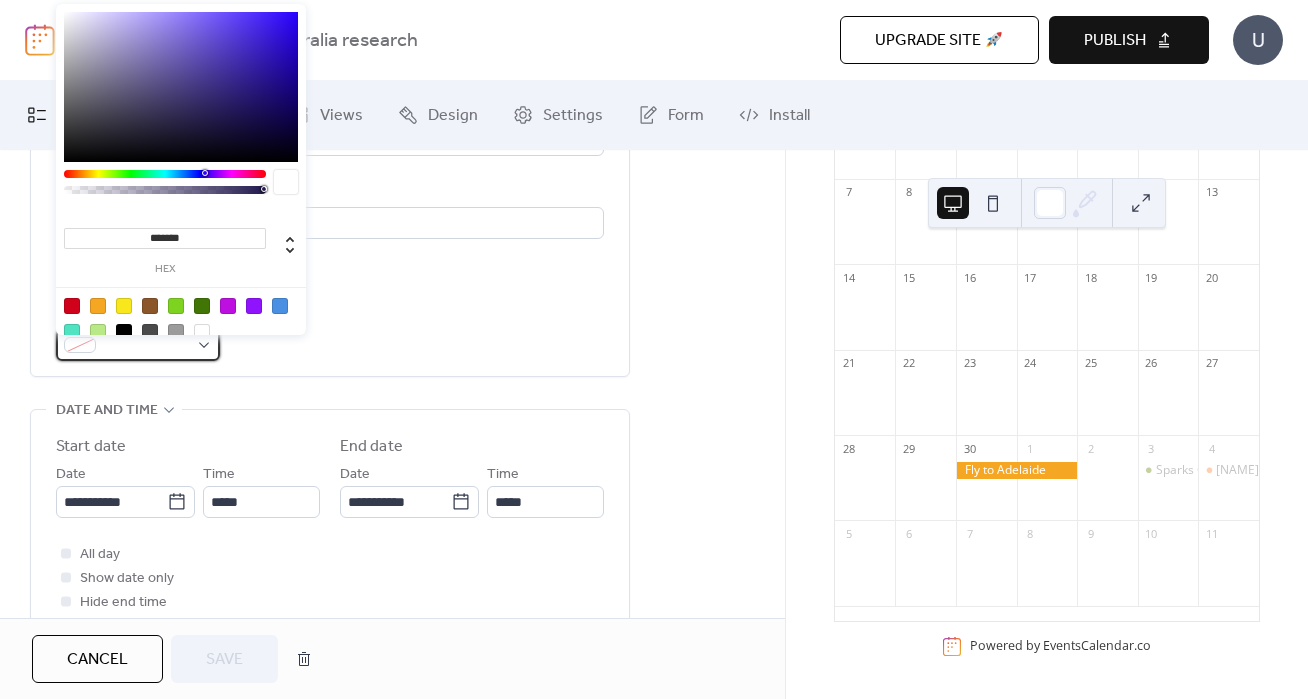 click at bounding box center [138, 345] 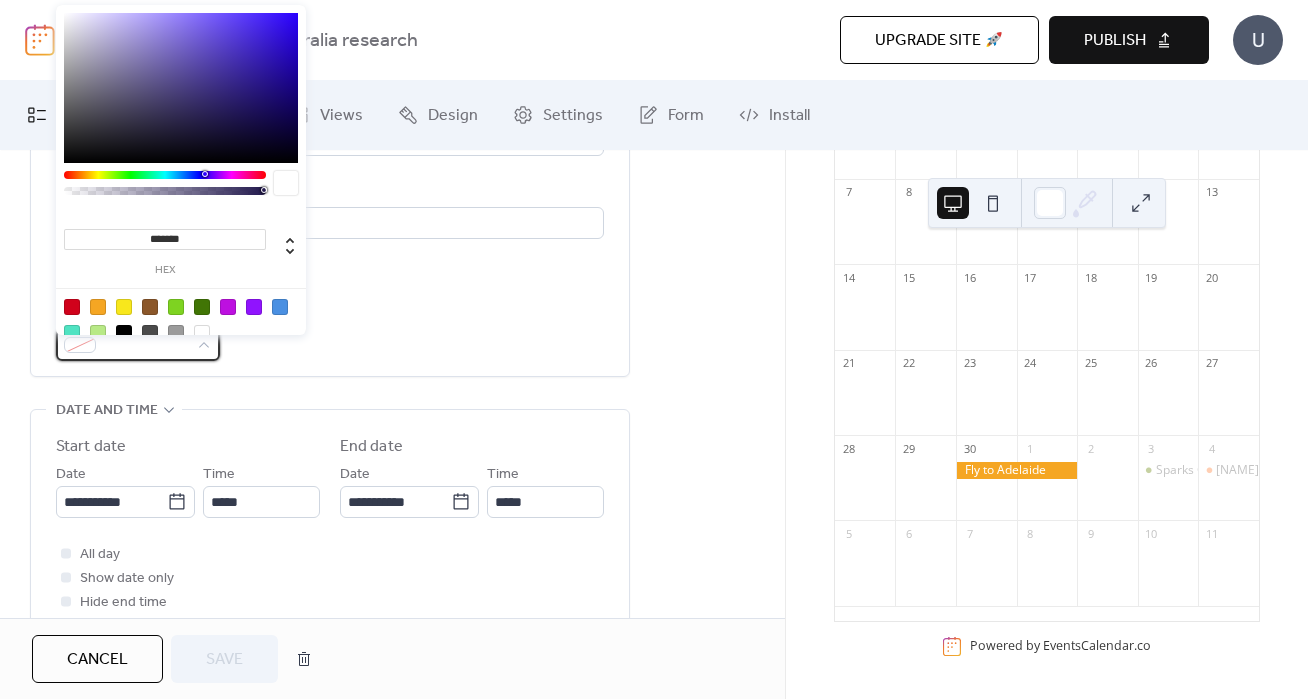 scroll, scrollTop: 0, scrollLeft: 0, axis: both 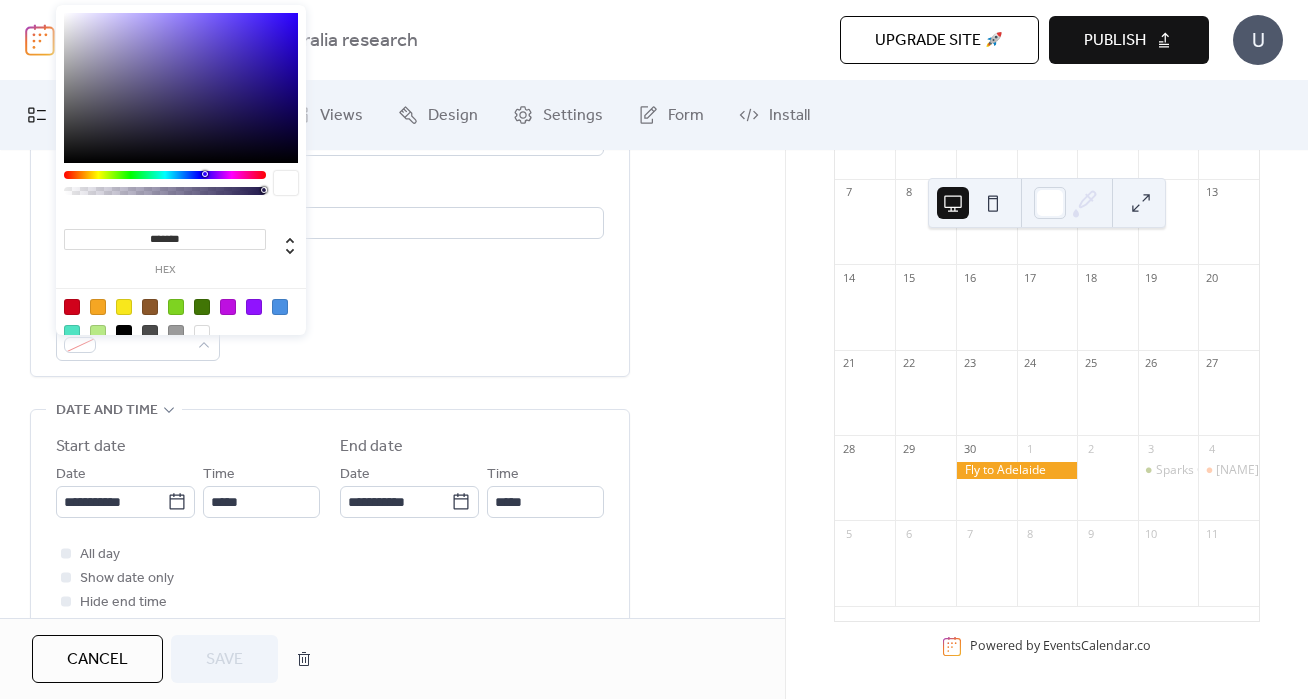 click at bounding box center (202, 307) 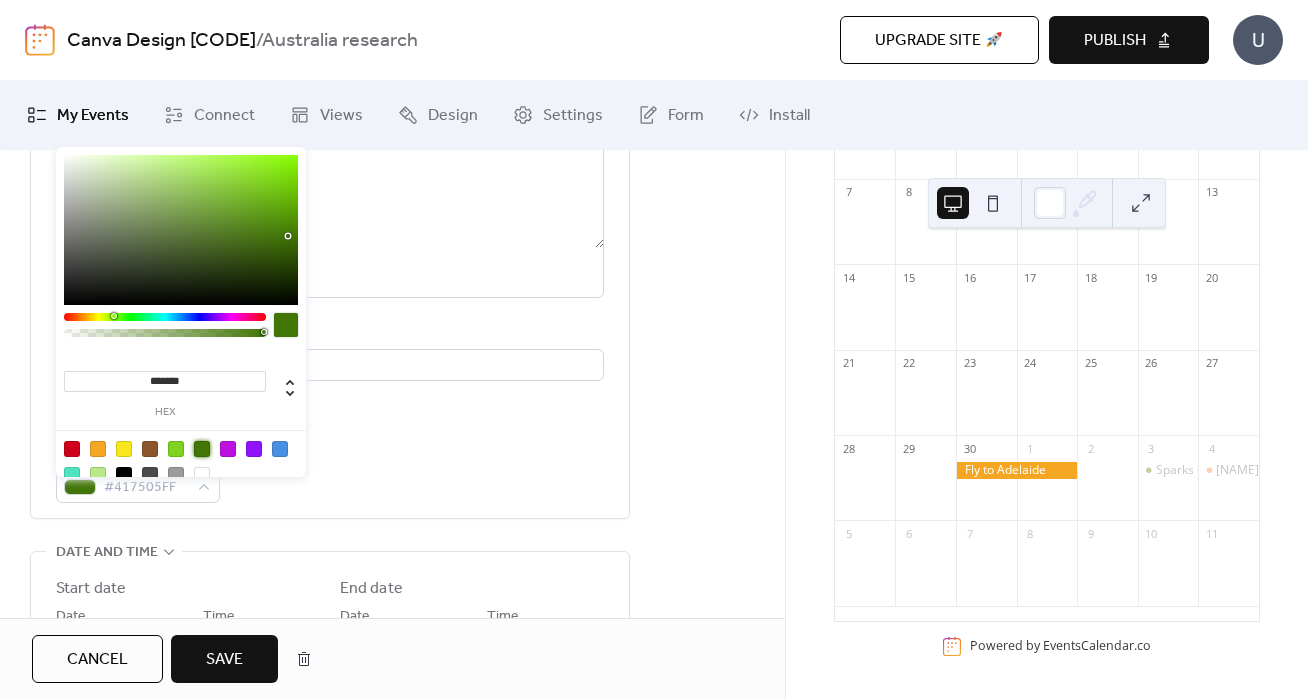 scroll, scrollTop: 294, scrollLeft: 0, axis: vertical 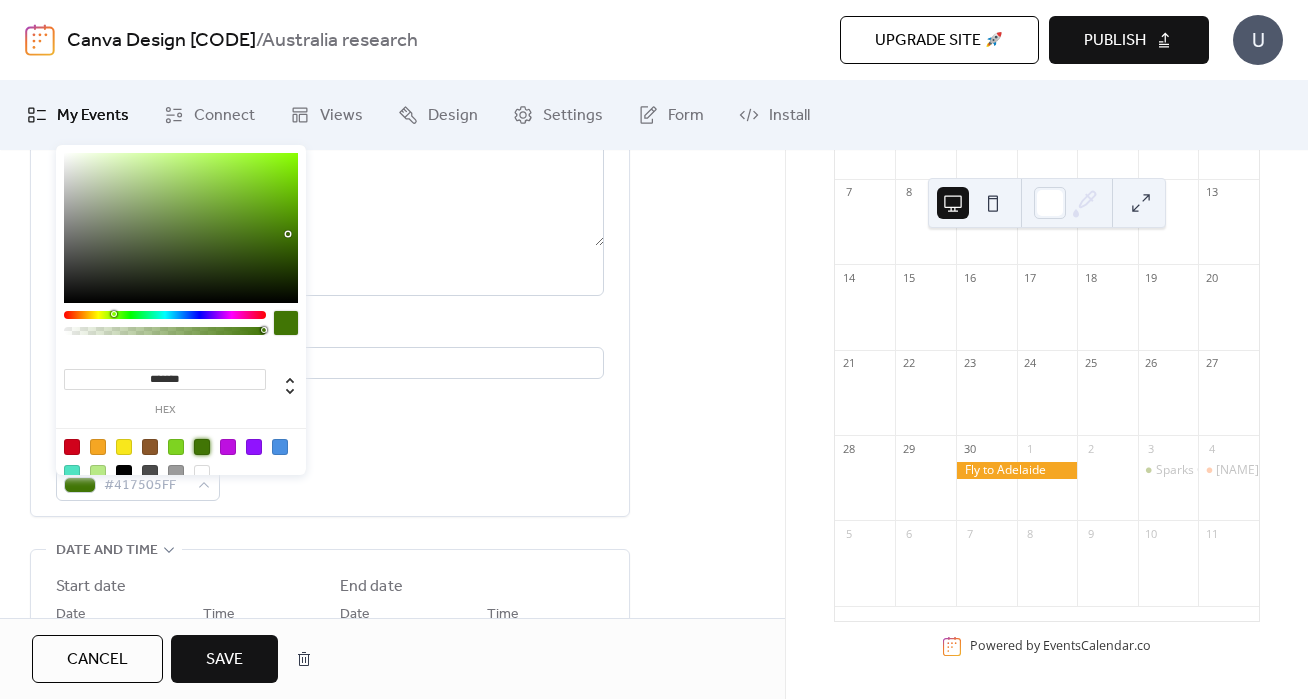 click on "Save" at bounding box center [224, 660] 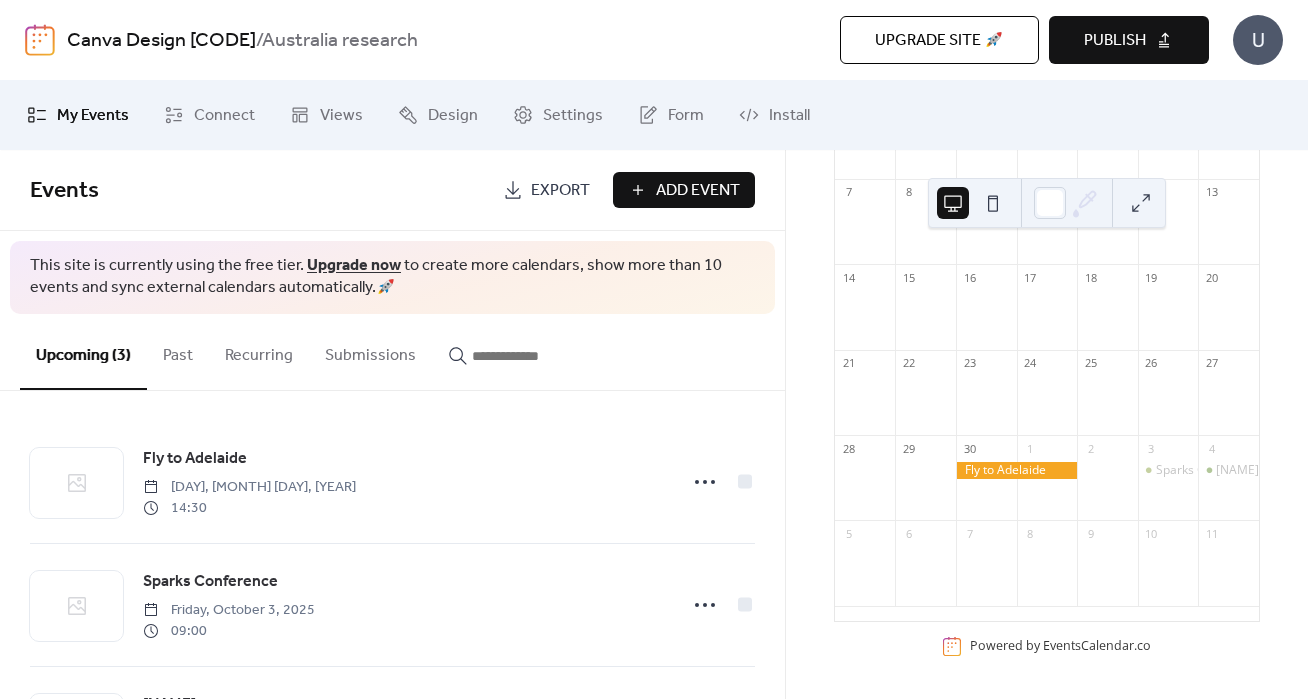 scroll, scrollTop: 0, scrollLeft: 0, axis: both 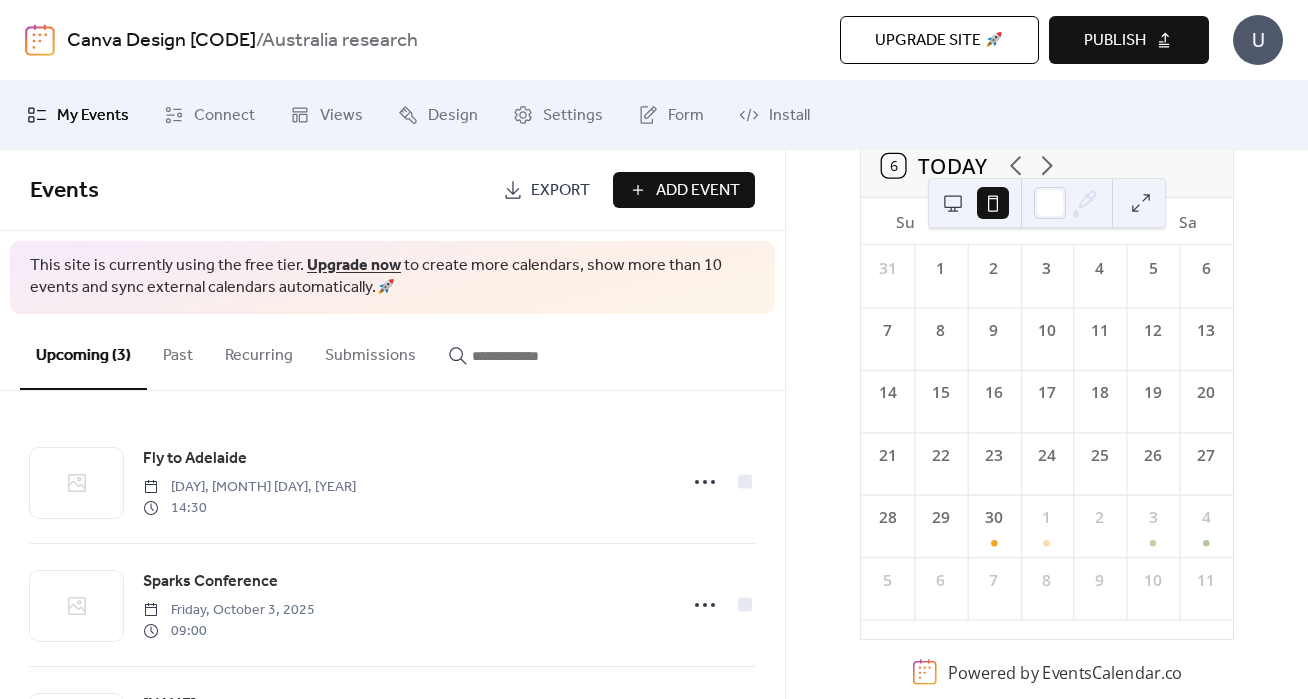 click at bounding box center [953, 203] 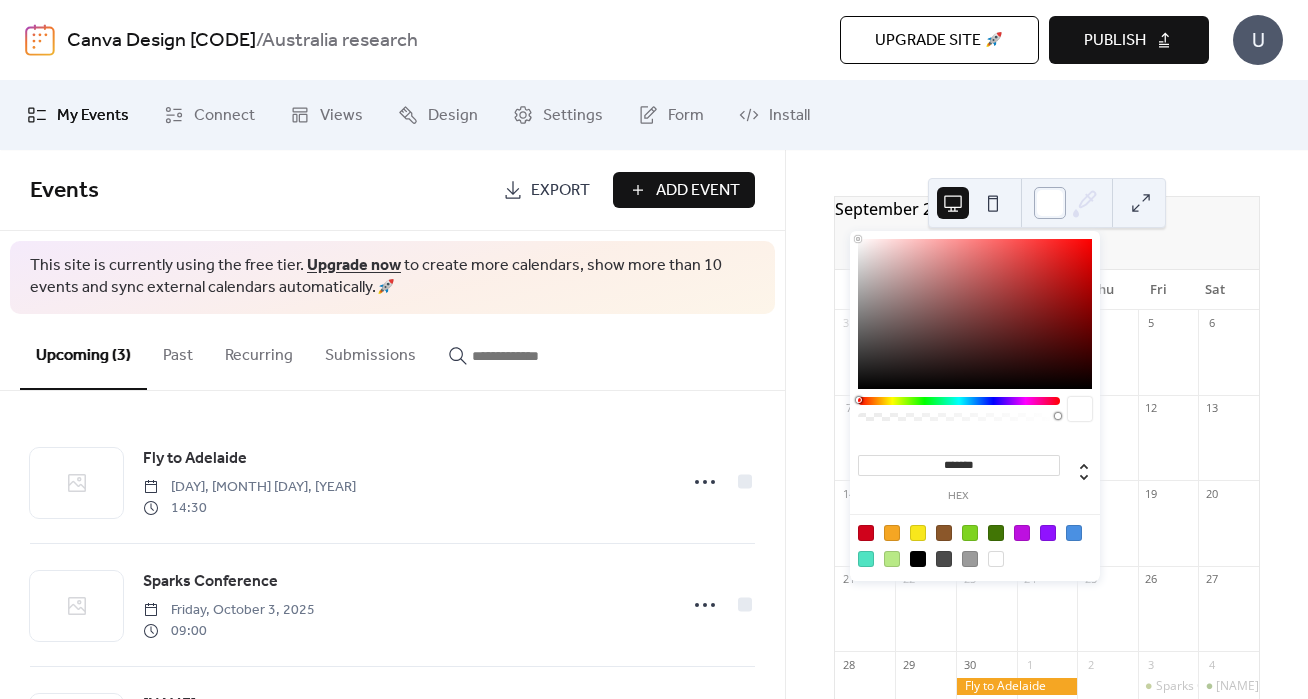 click at bounding box center (1050, 203) 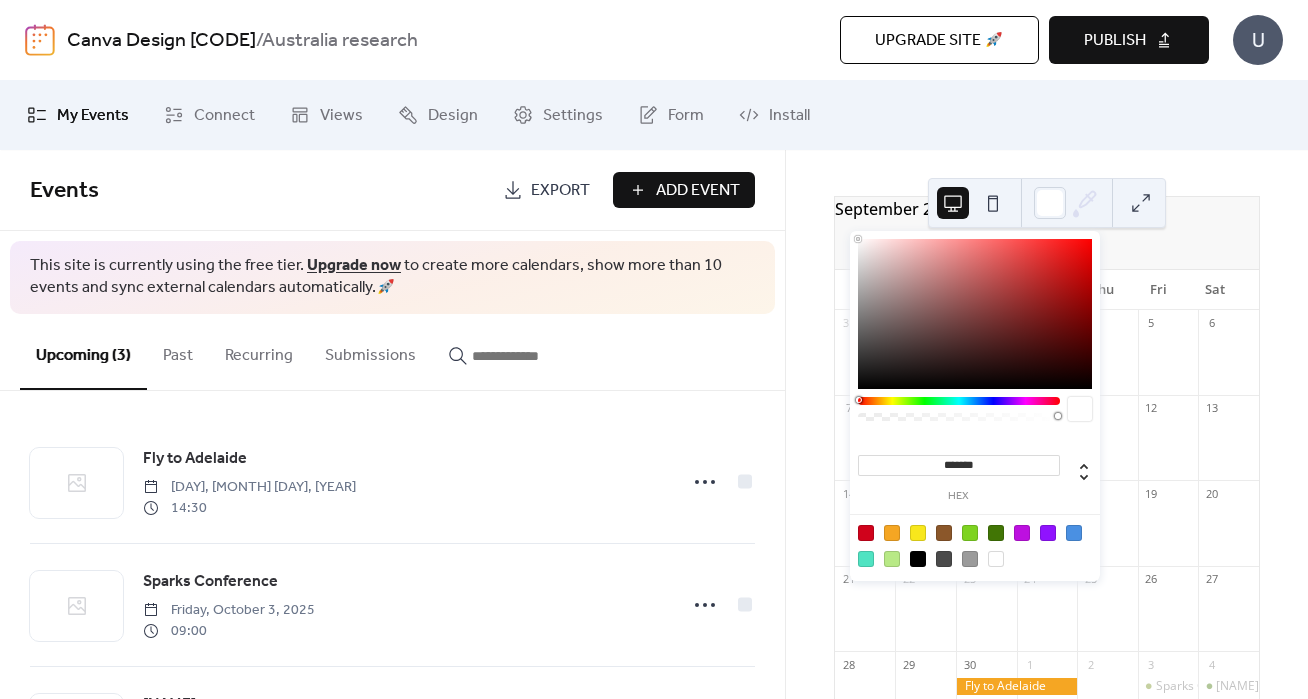 click at bounding box center (975, 314) 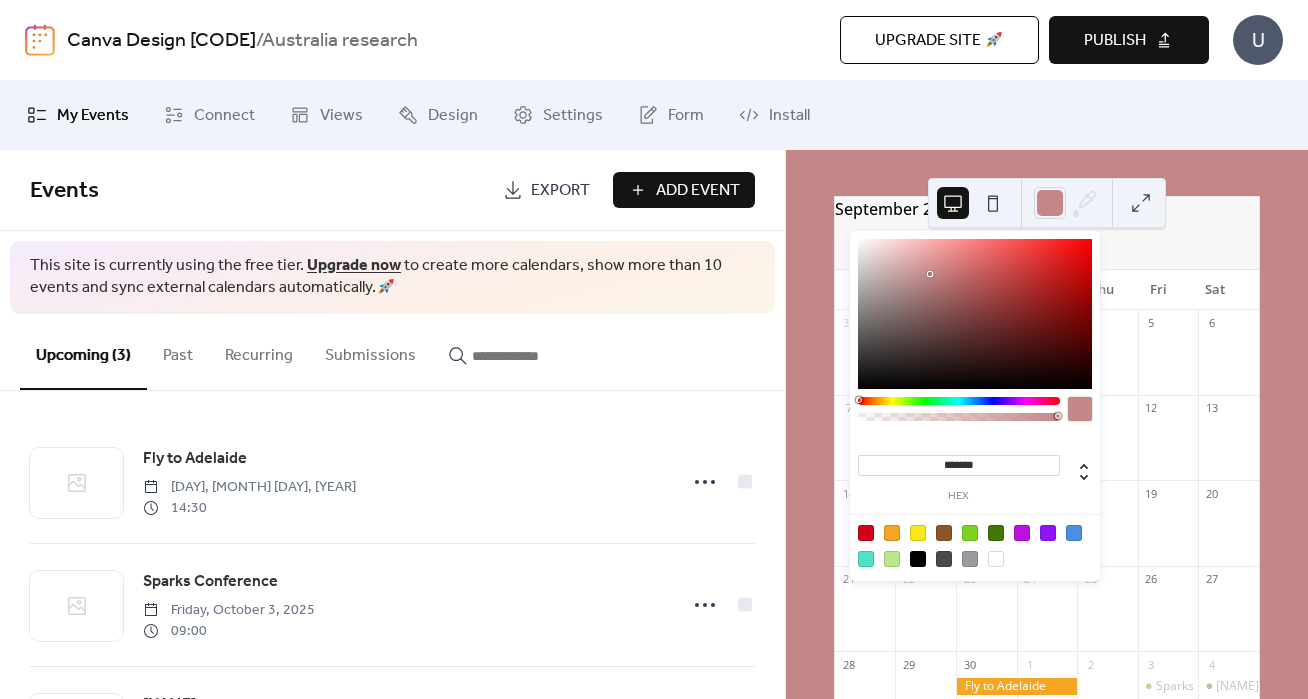 click at bounding box center [975, 314] 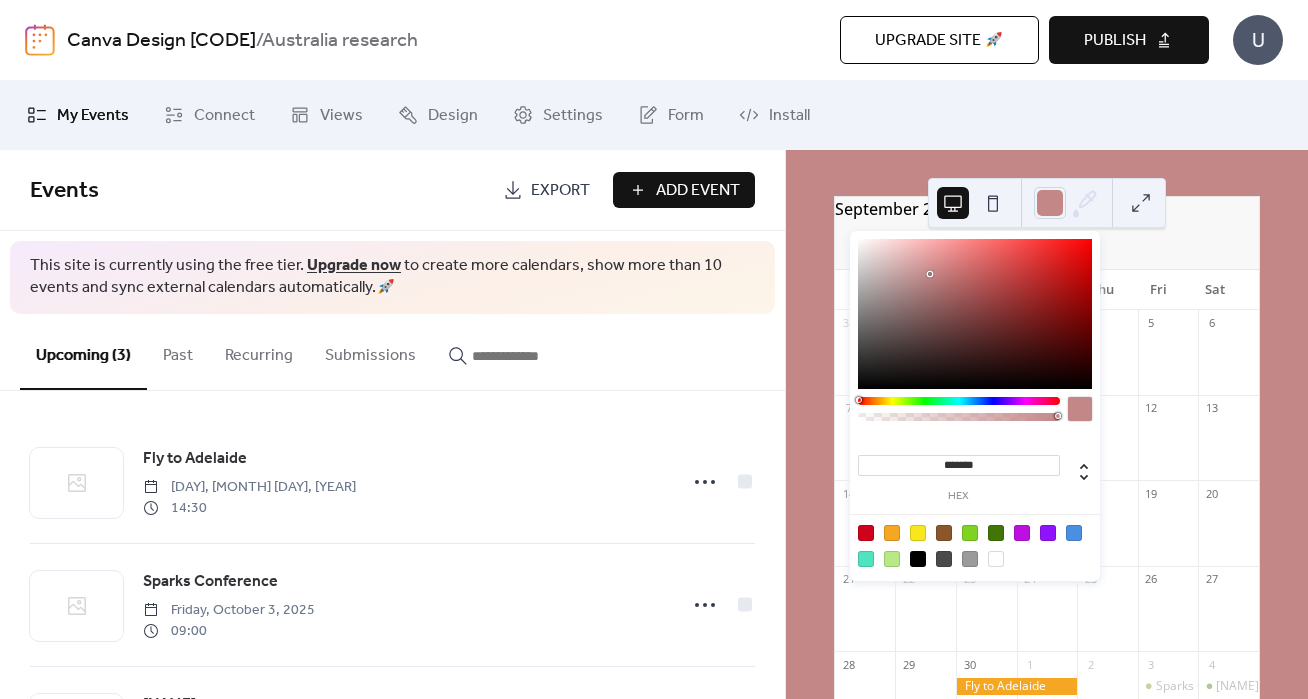 click at bounding box center (959, 401) 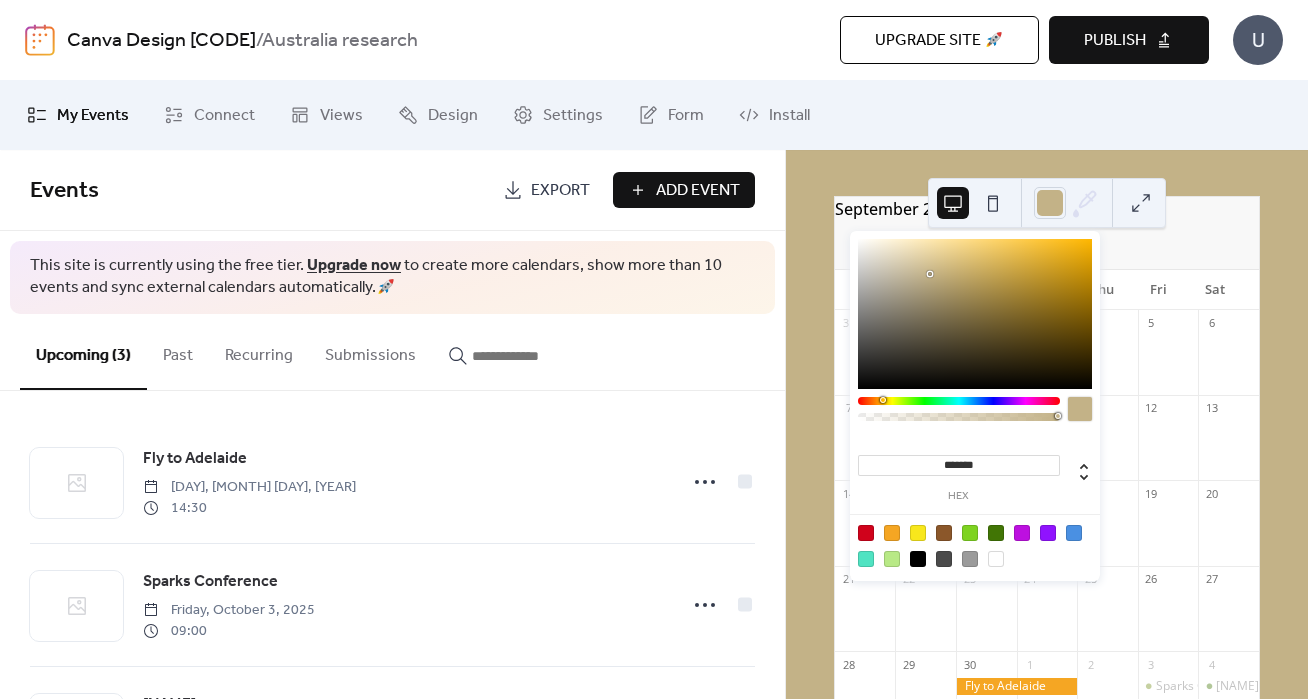 click on "*******" at bounding box center (959, 465) 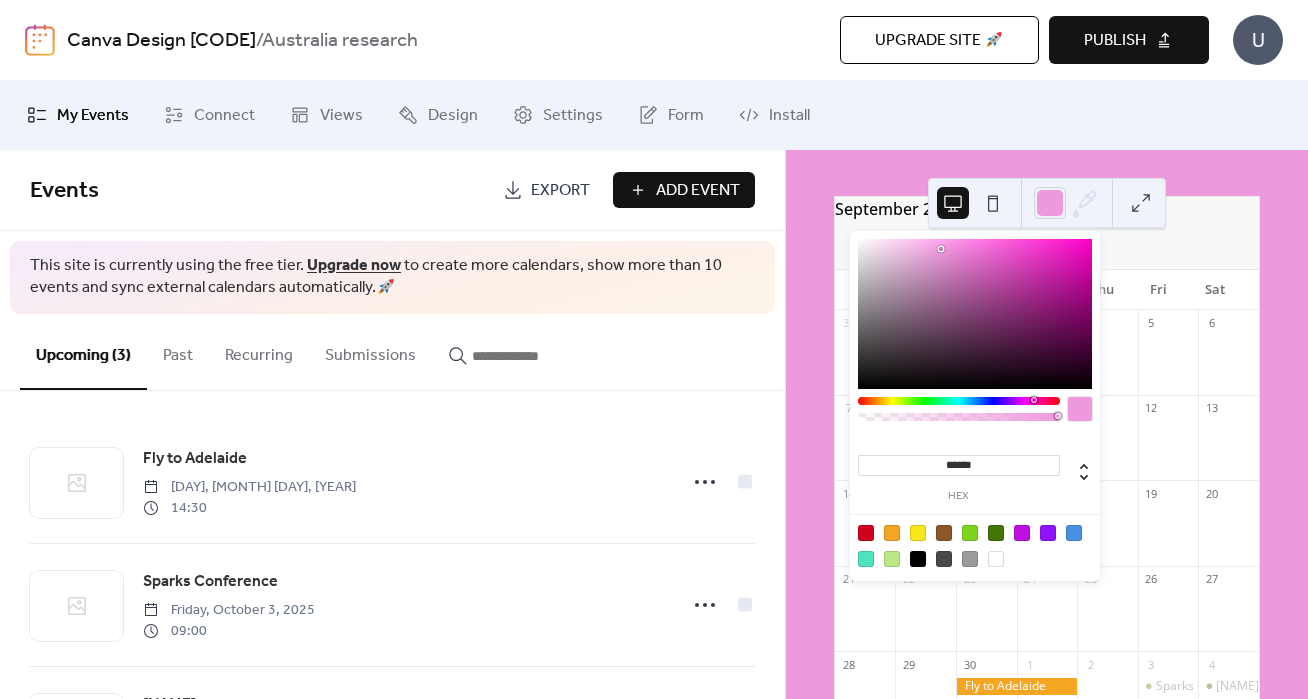 type on "*******" 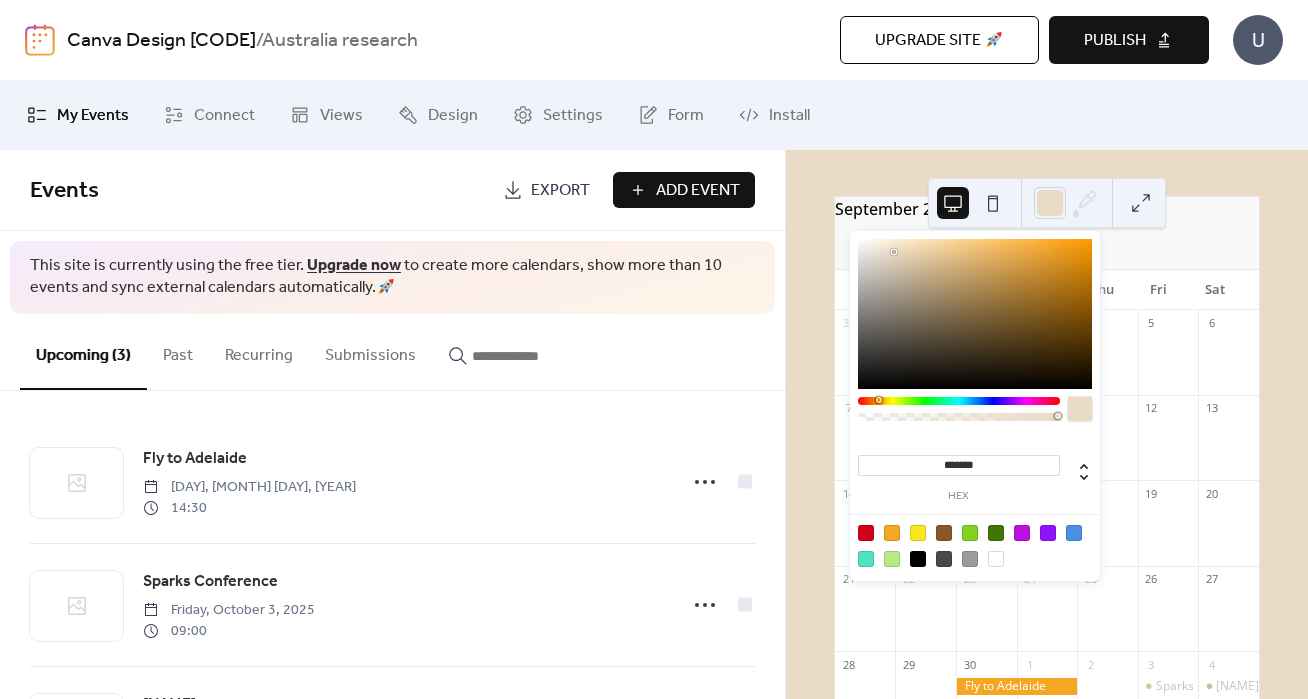 click on "Sparks Conference [NAME] [NAME] Powered by EventsCalendar.co" at bounding box center (1047, 424) 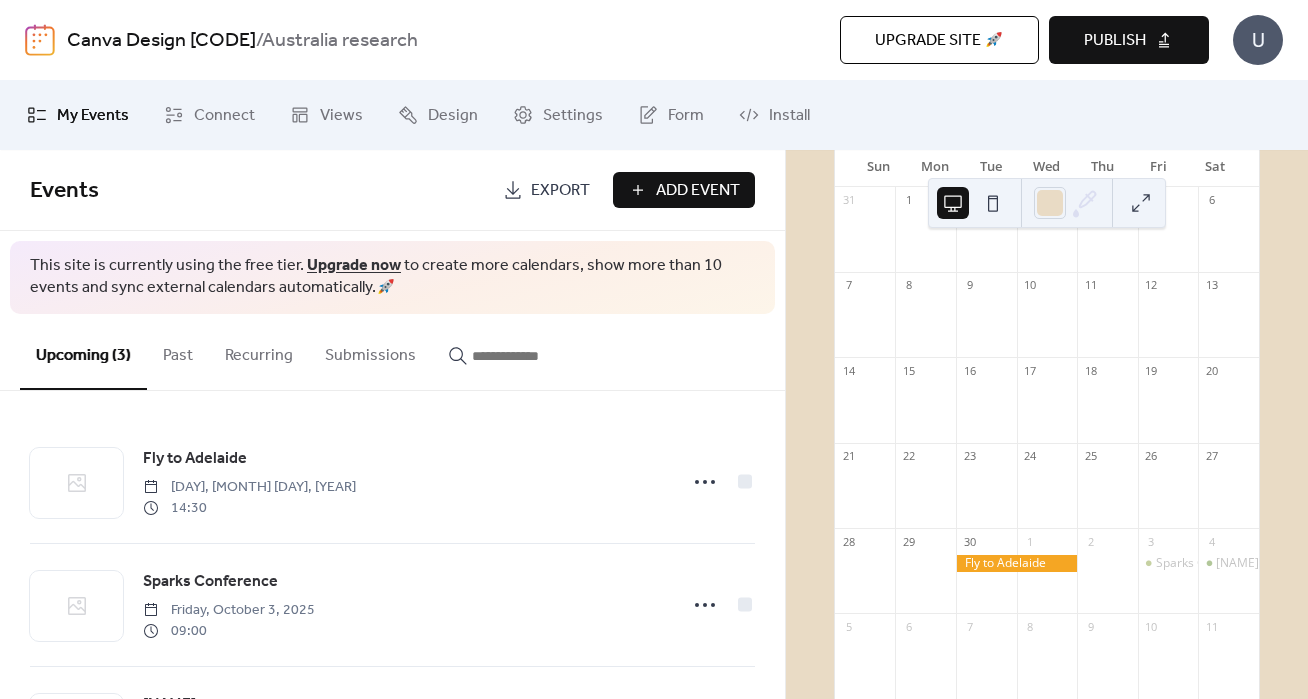 scroll, scrollTop: 179, scrollLeft: 0, axis: vertical 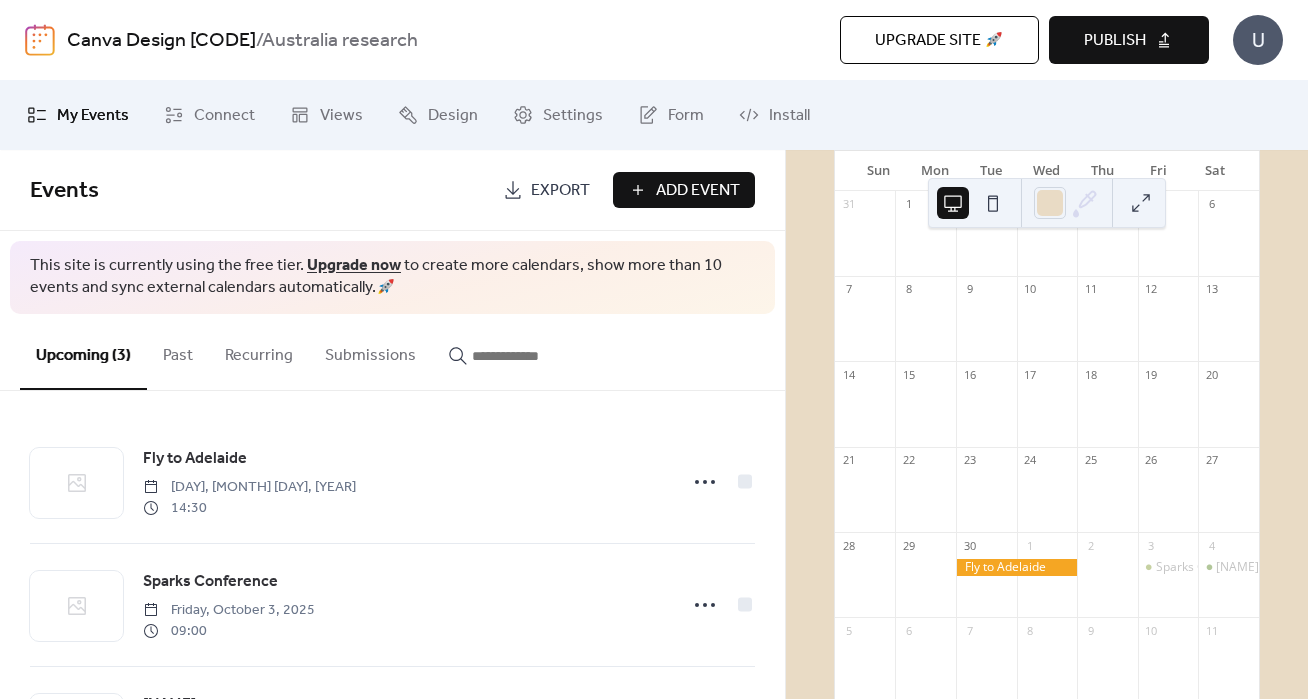 click 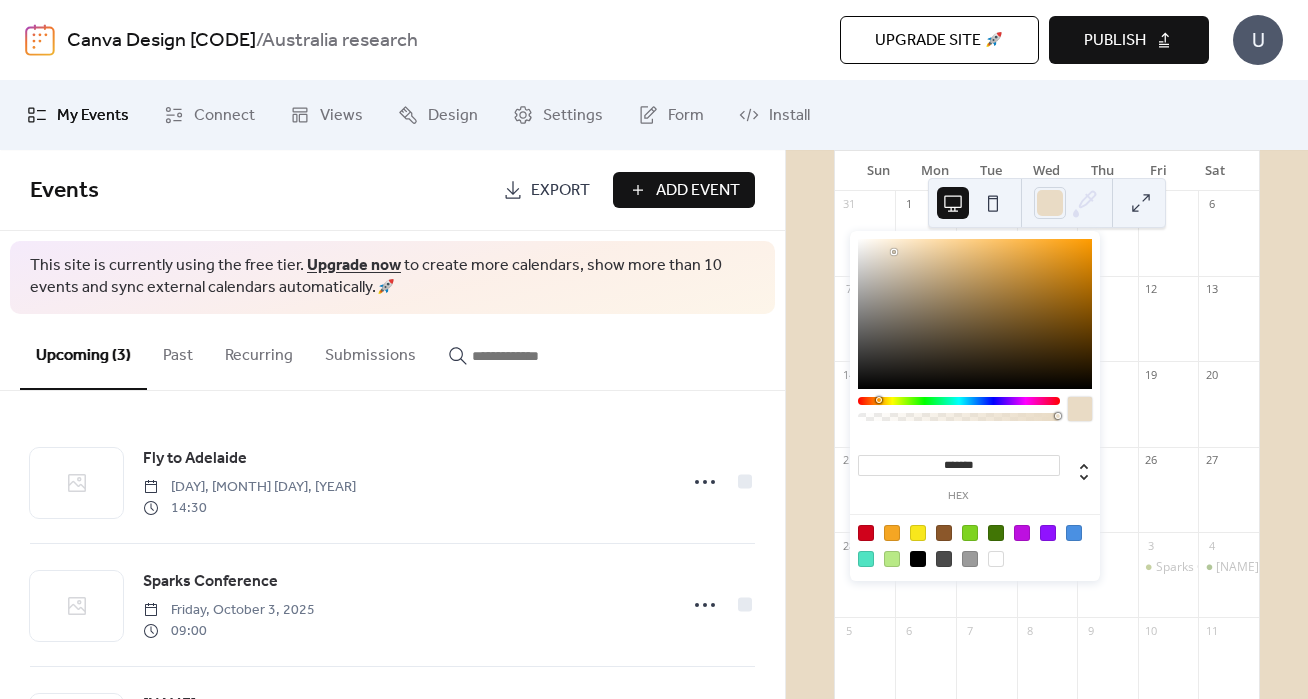 click on "31 1 2 3 4 5 6 7 8 9 10 11 12 13 14 15 16 17 18 19 20 21 22 23 24 25 26 27 28 29 30 1 2 3 Sparks Conference 4 Lud Allen 5 6 7 8 9 10 11" at bounding box center (1047, 454) 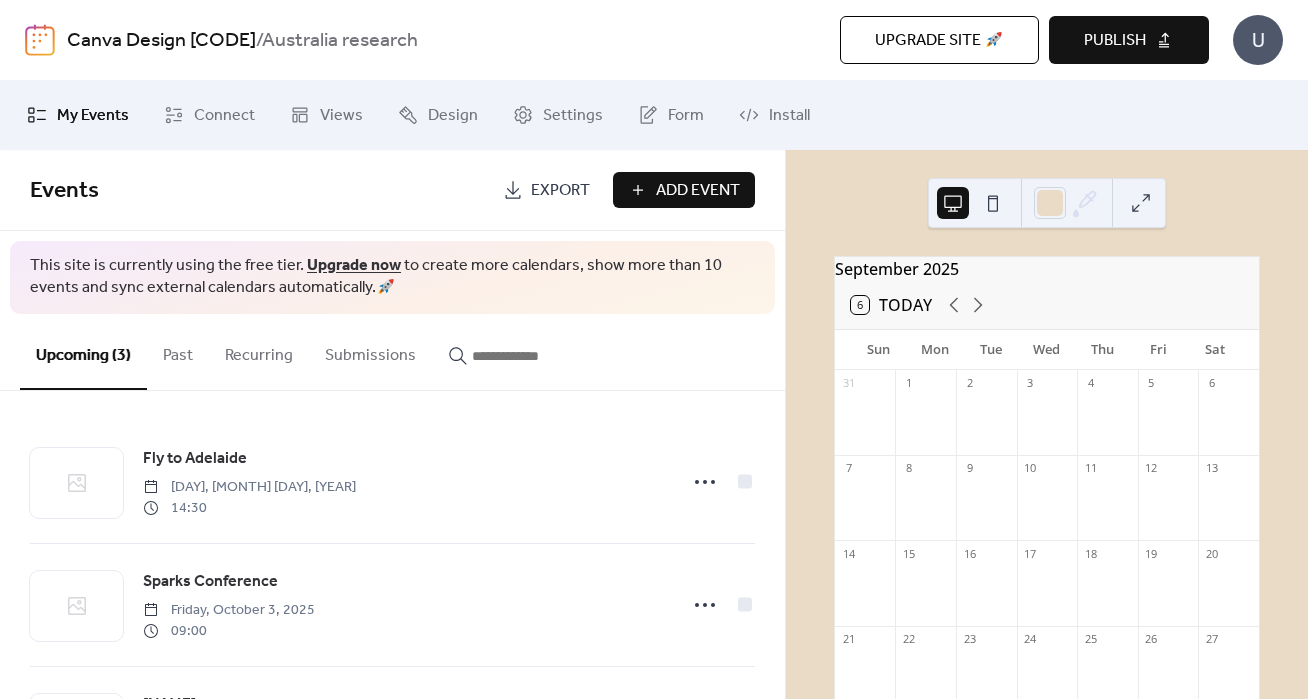 scroll, scrollTop: 0, scrollLeft: 0, axis: both 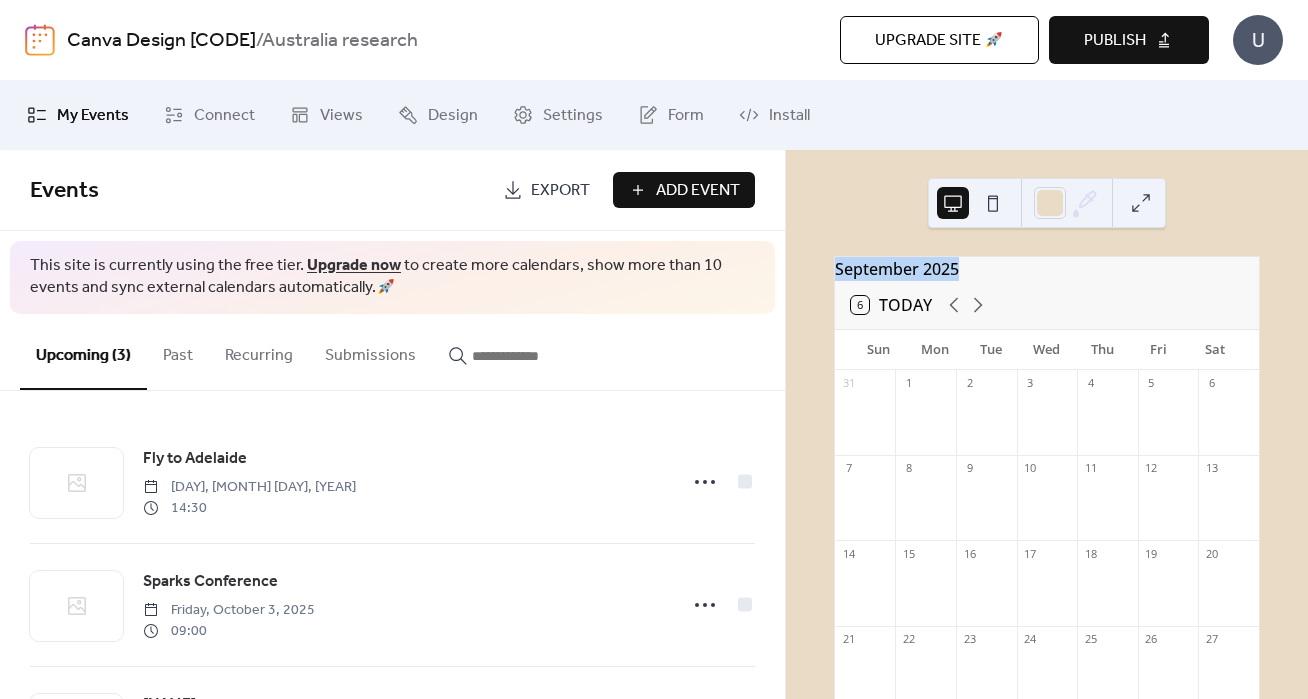 click on "September 2025" at bounding box center (1047, 269) 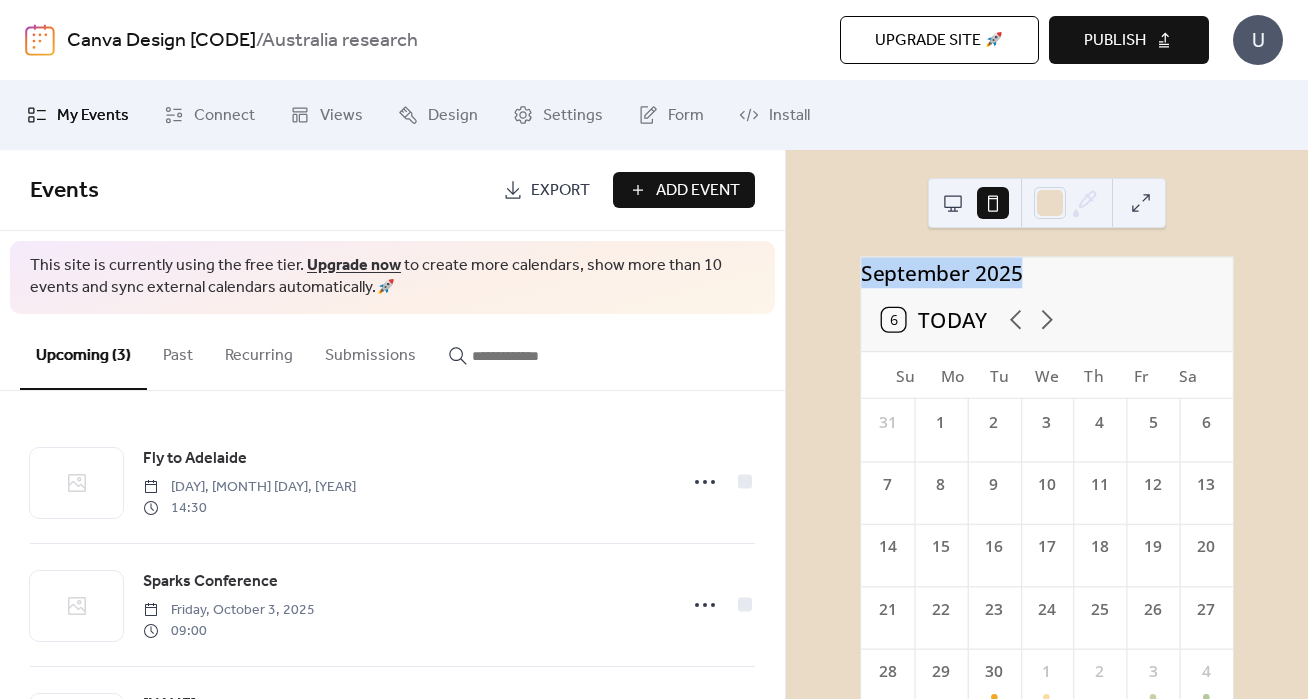 click at bounding box center [953, 203] 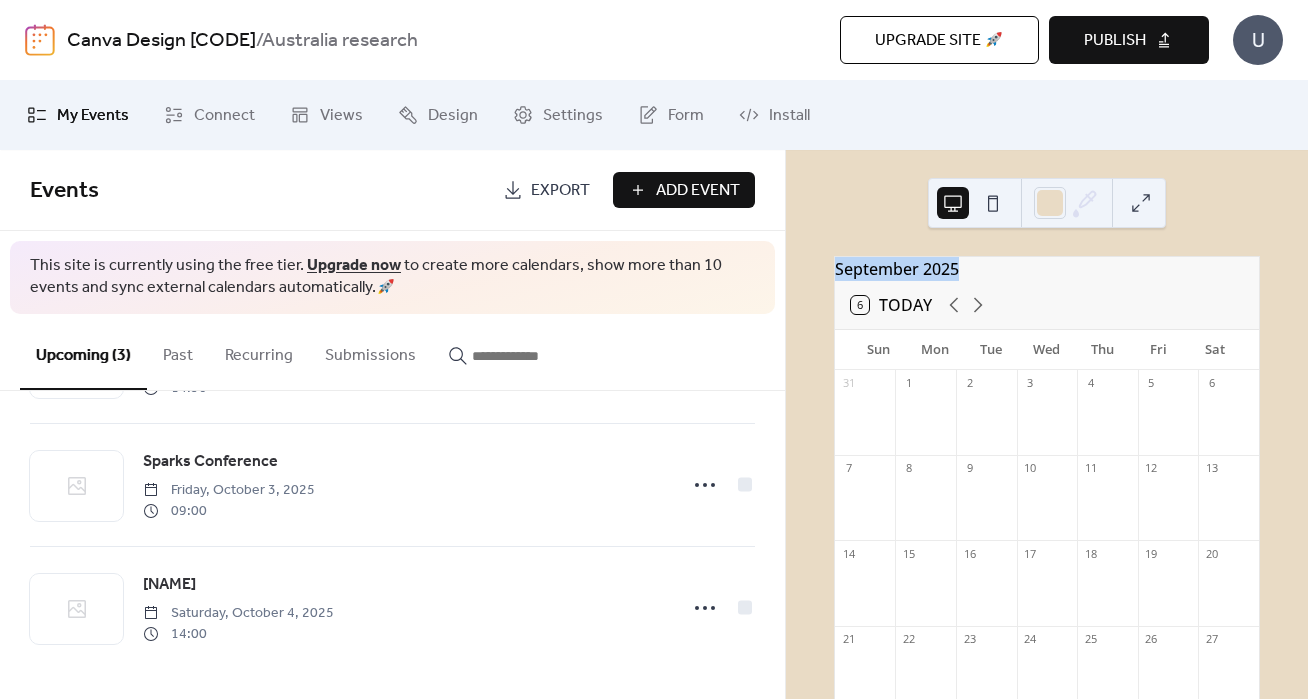 scroll, scrollTop: 120, scrollLeft: 0, axis: vertical 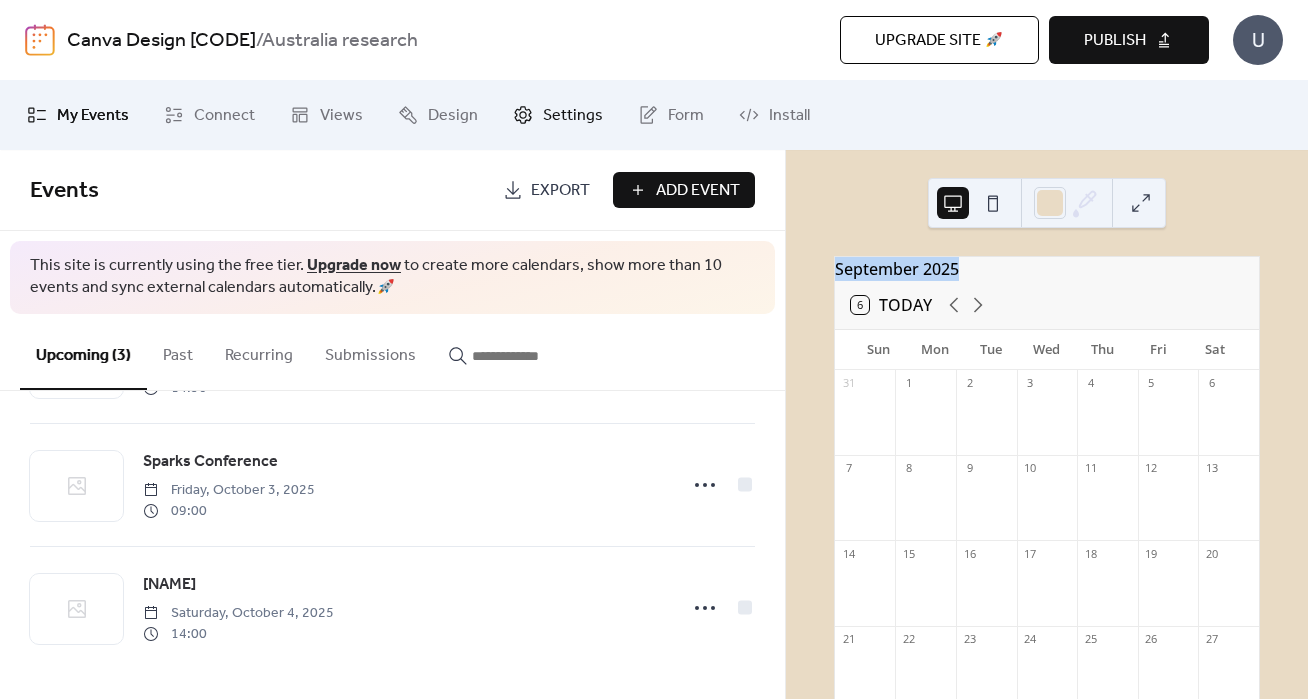 click on "Settings" at bounding box center [573, 116] 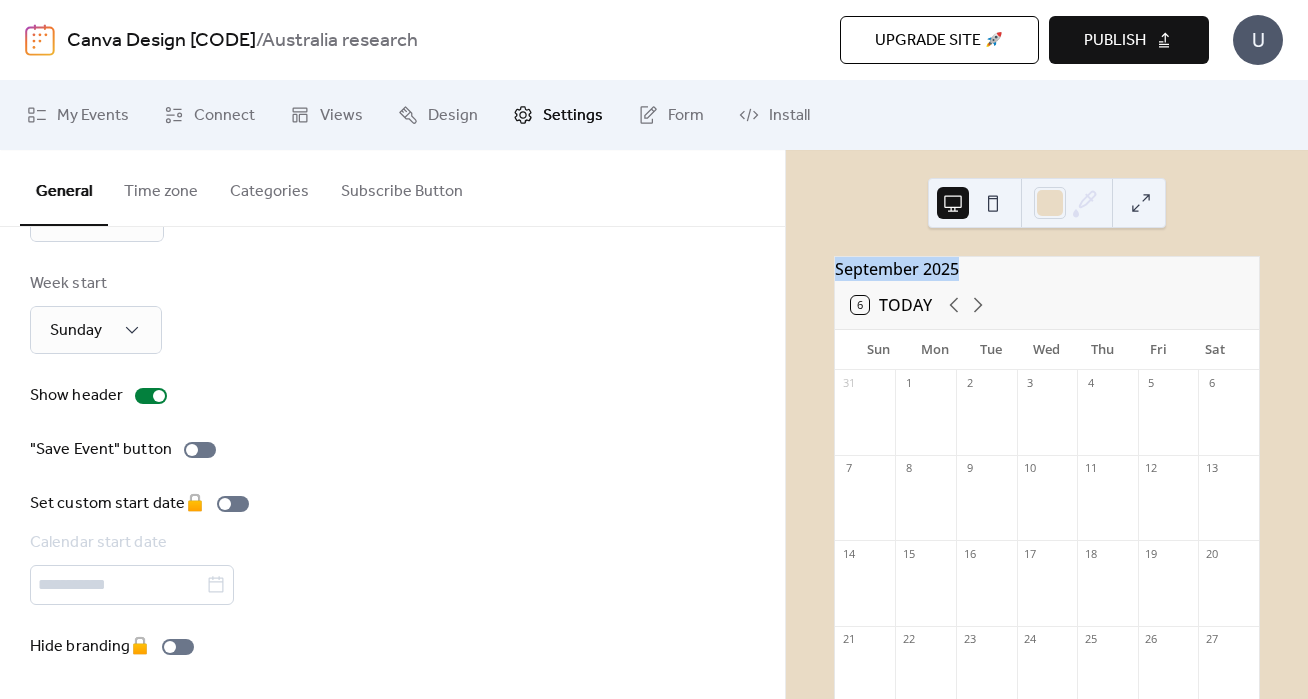 scroll, scrollTop: 226, scrollLeft: 0, axis: vertical 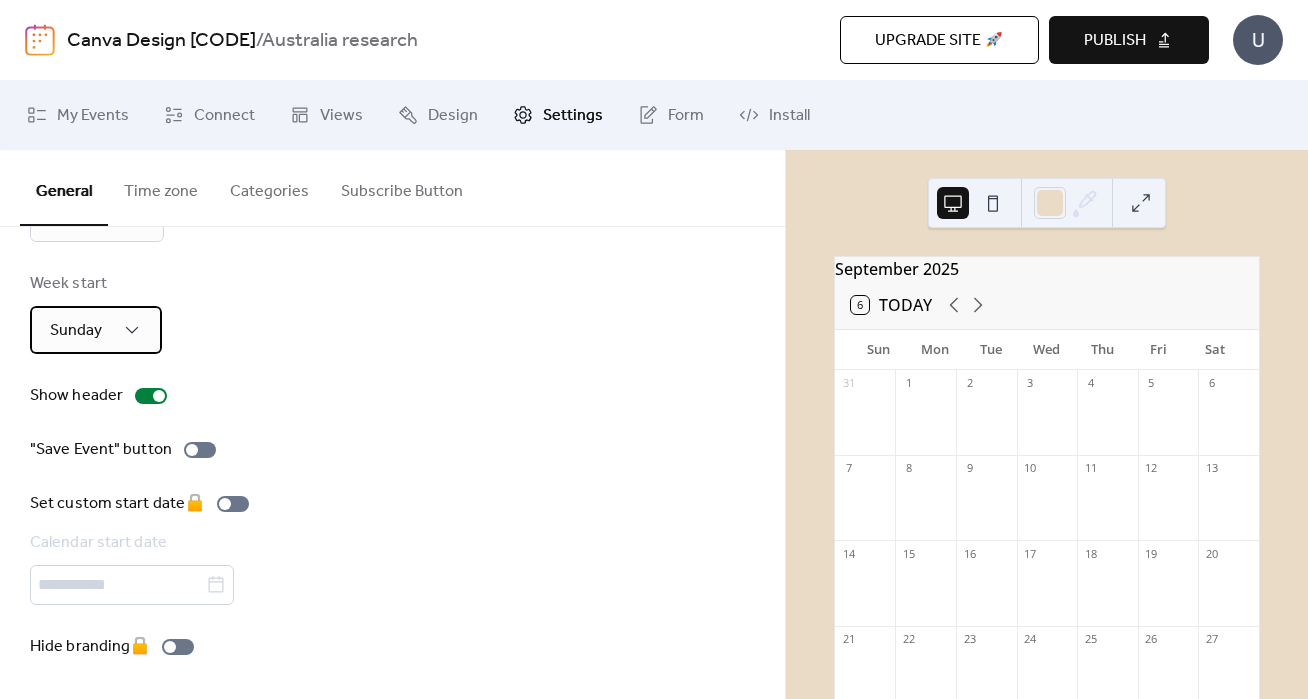 click on "Sunday" at bounding box center (96, 330) 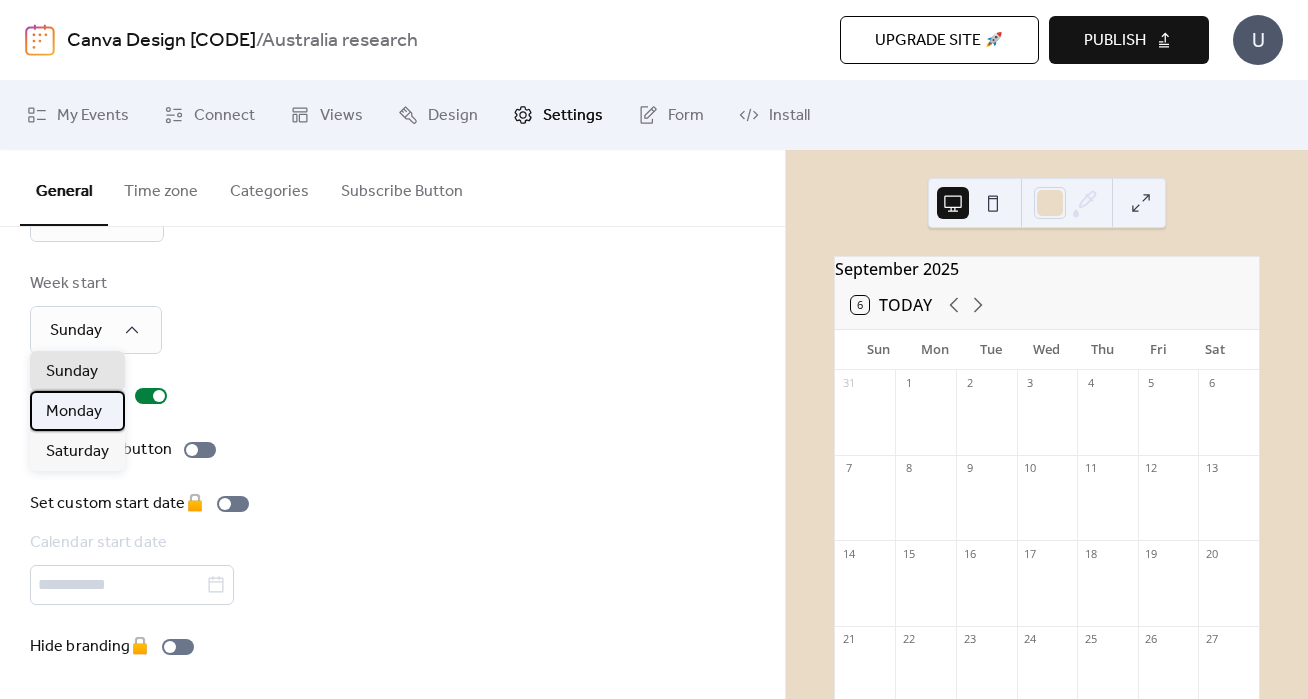 click on "Monday" at bounding box center [74, 412] 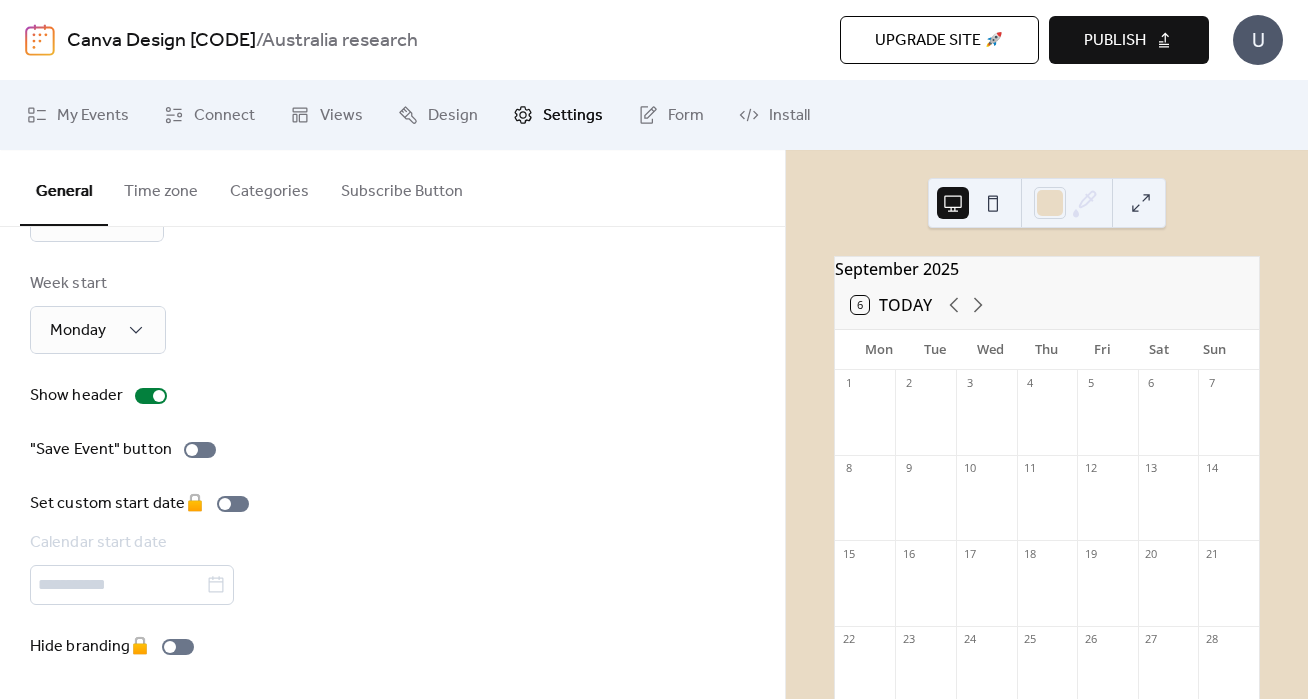 click on "Time zone" at bounding box center (161, 187) 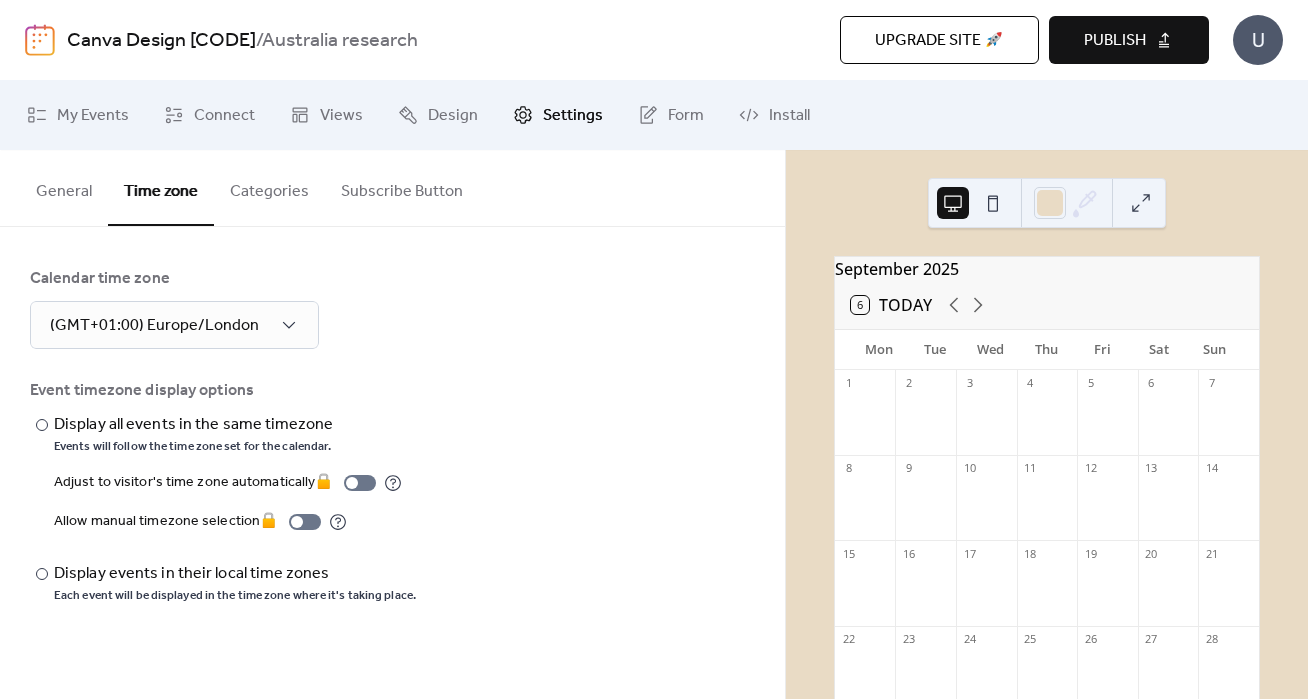 click on "General" at bounding box center (64, 187) 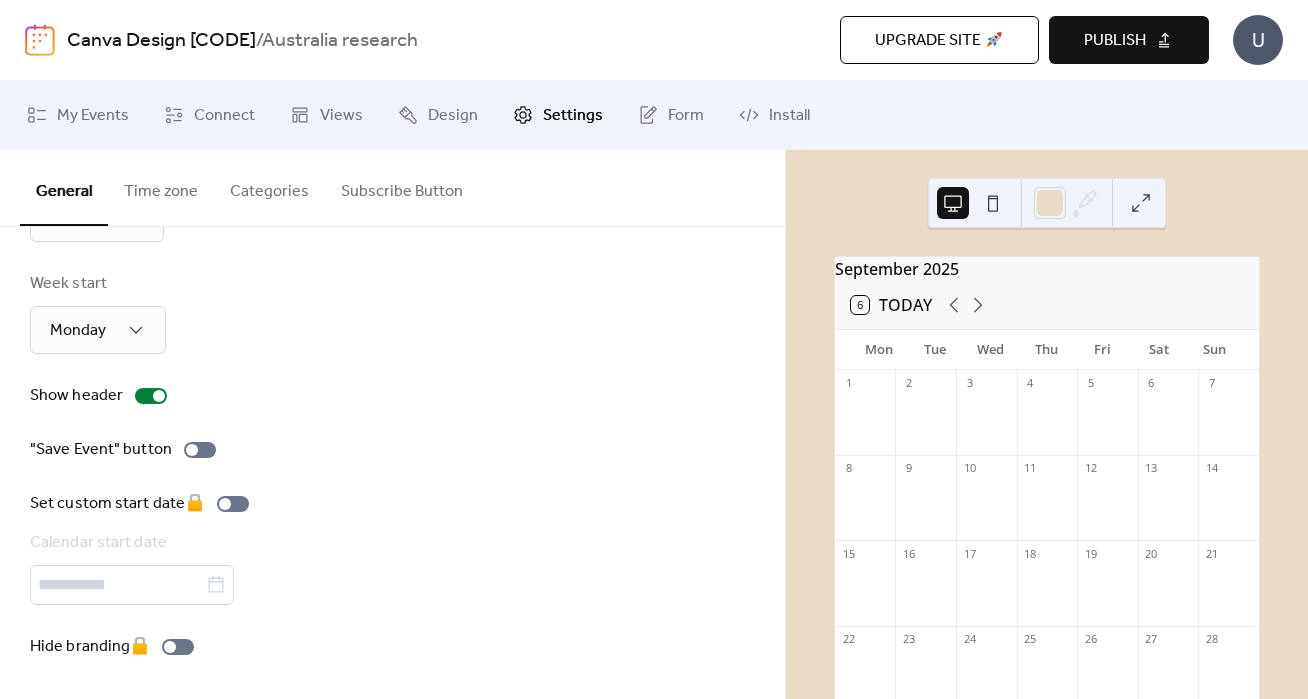 scroll, scrollTop: 226, scrollLeft: 0, axis: vertical 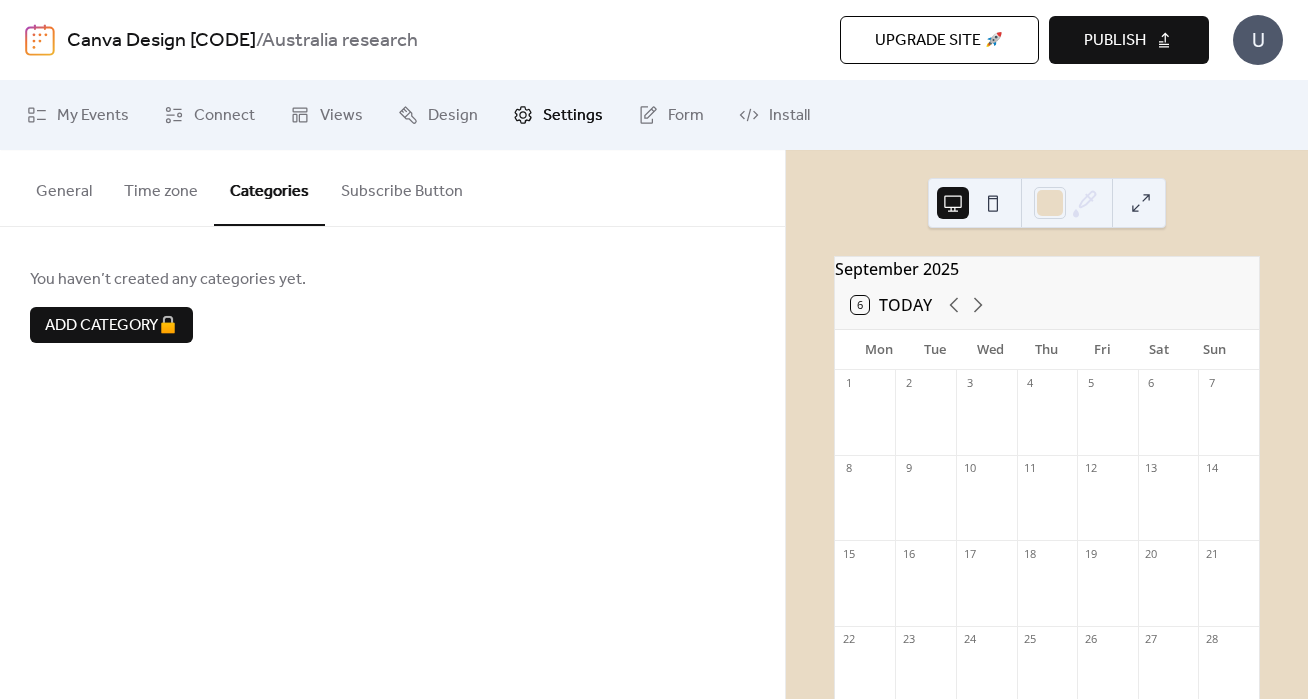 click on "Subscribe Button" at bounding box center [402, 187] 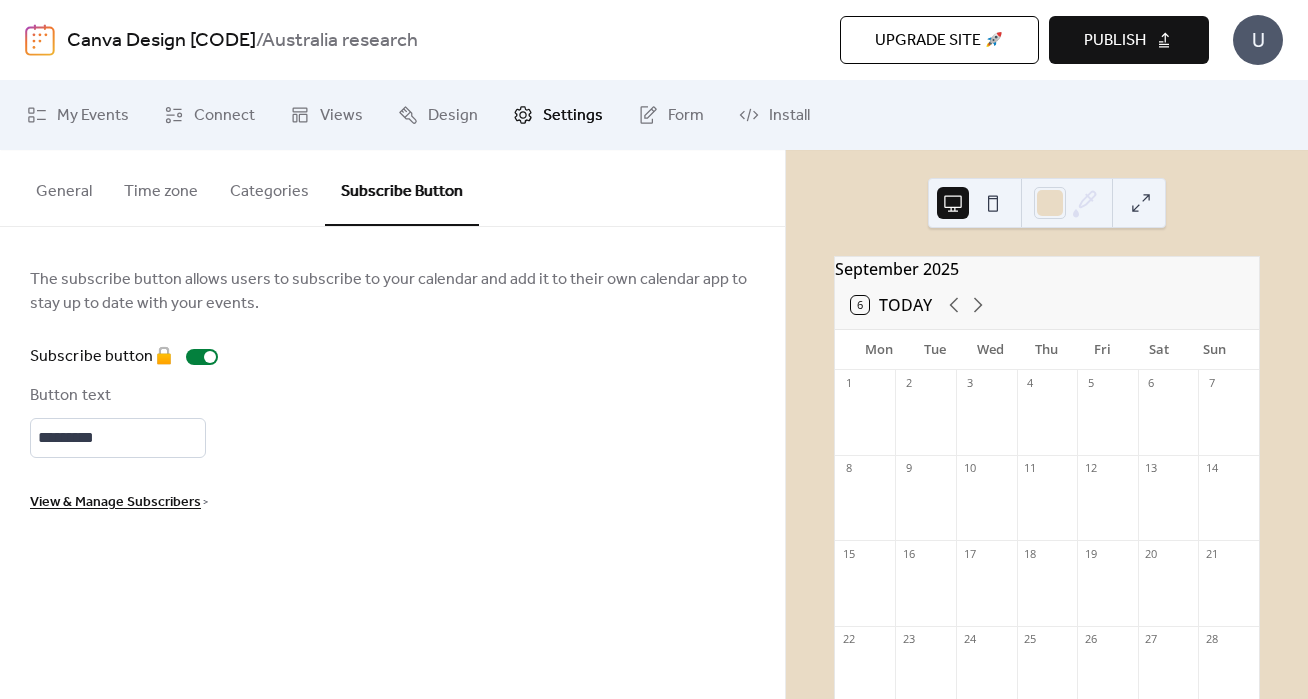 scroll, scrollTop: 0, scrollLeft: 0, axis: both 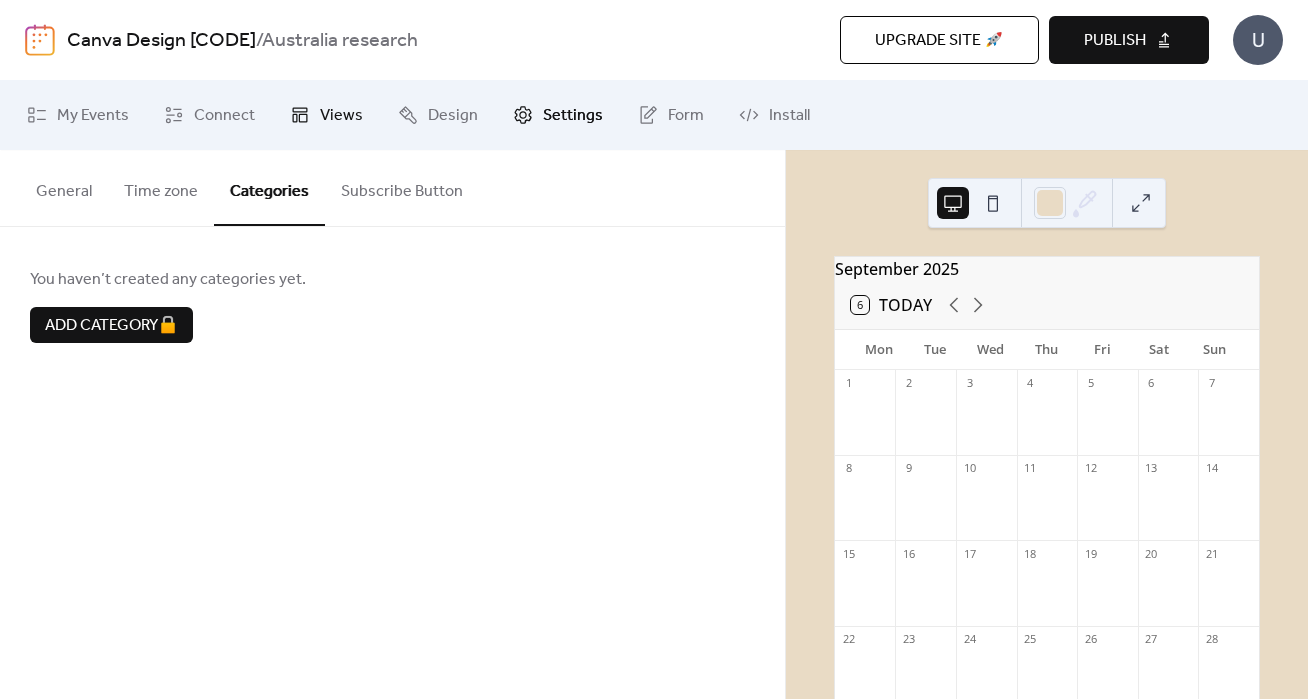 click on "Views" at bounding box center [341, 116] 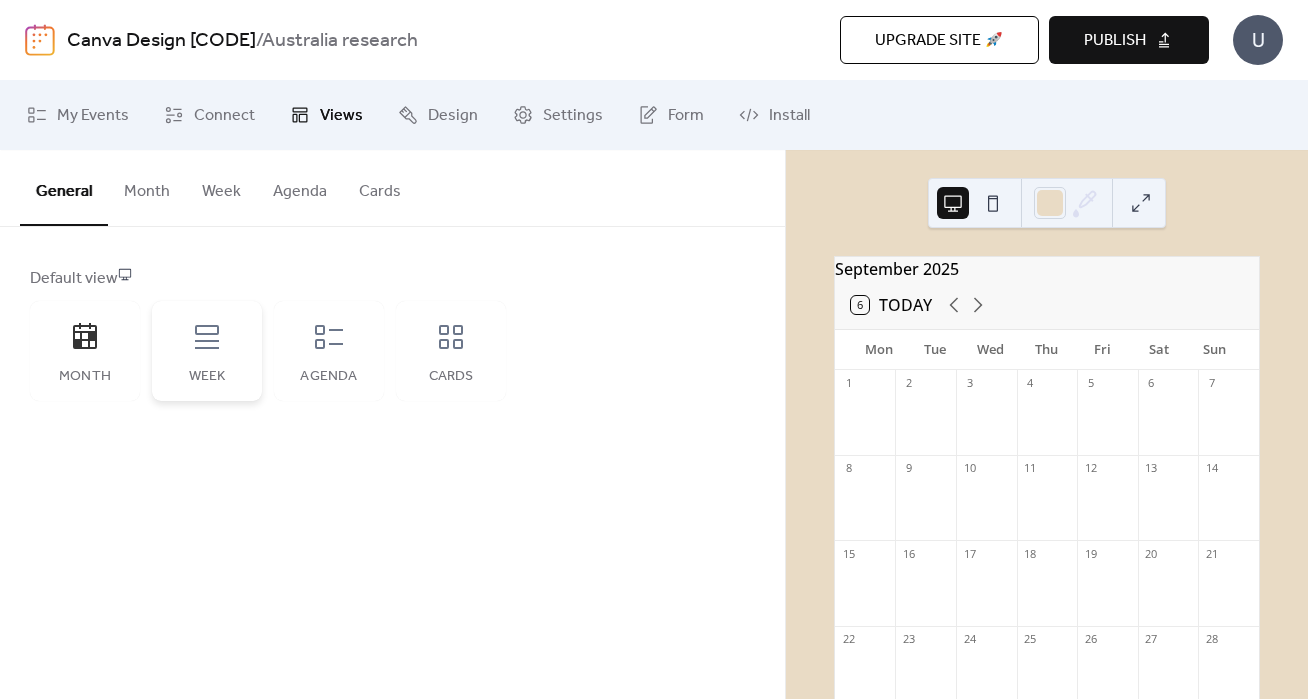 click 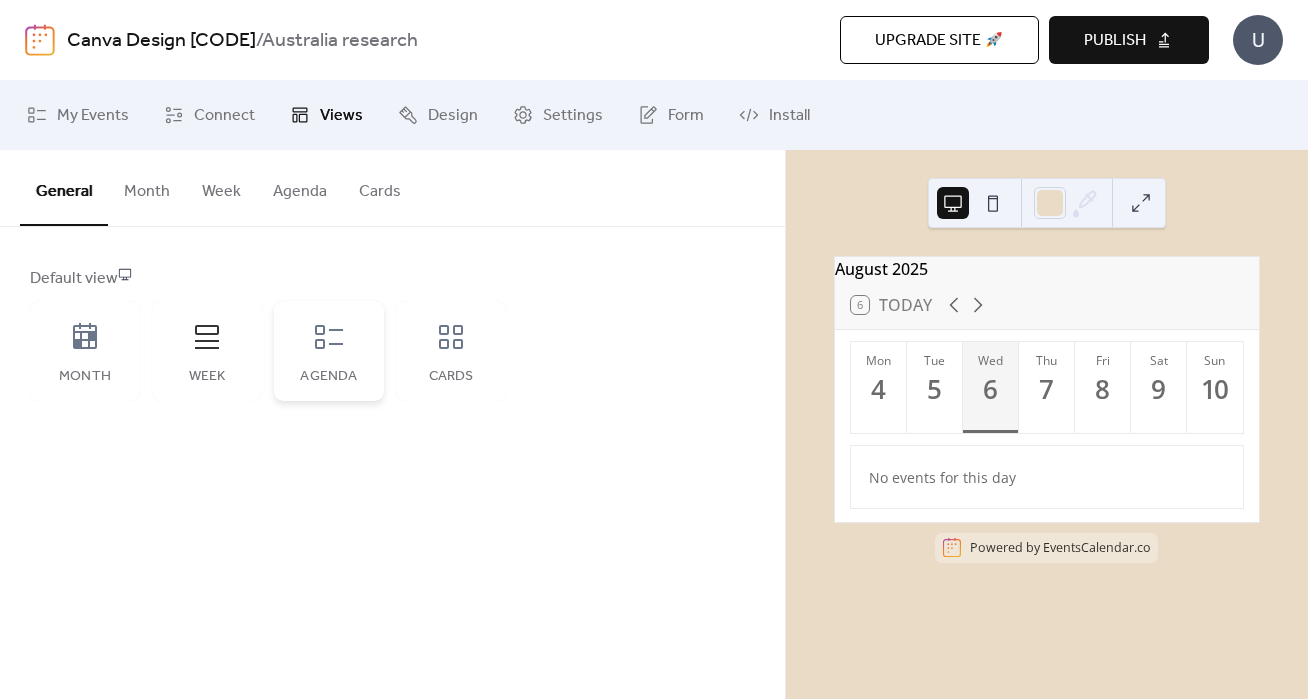 click on "Agenda" at bounding box center [329, 351] 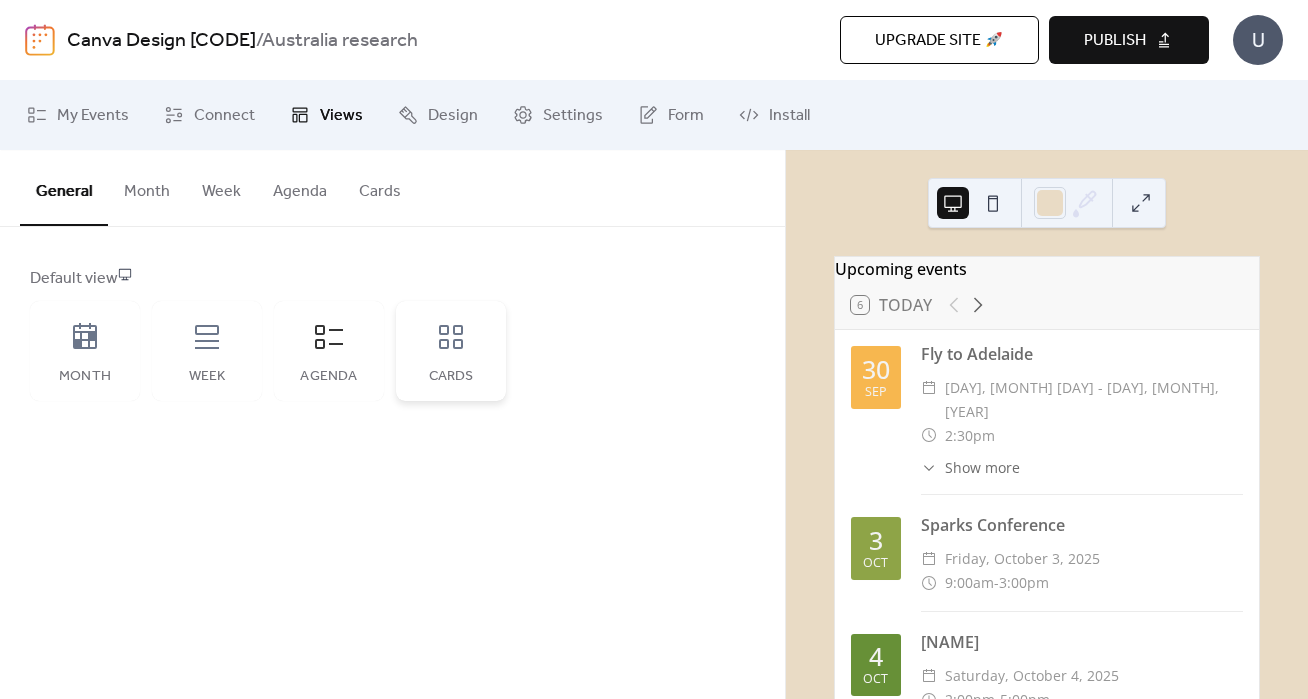 click on "Cards" at bounding box center [451, 377] 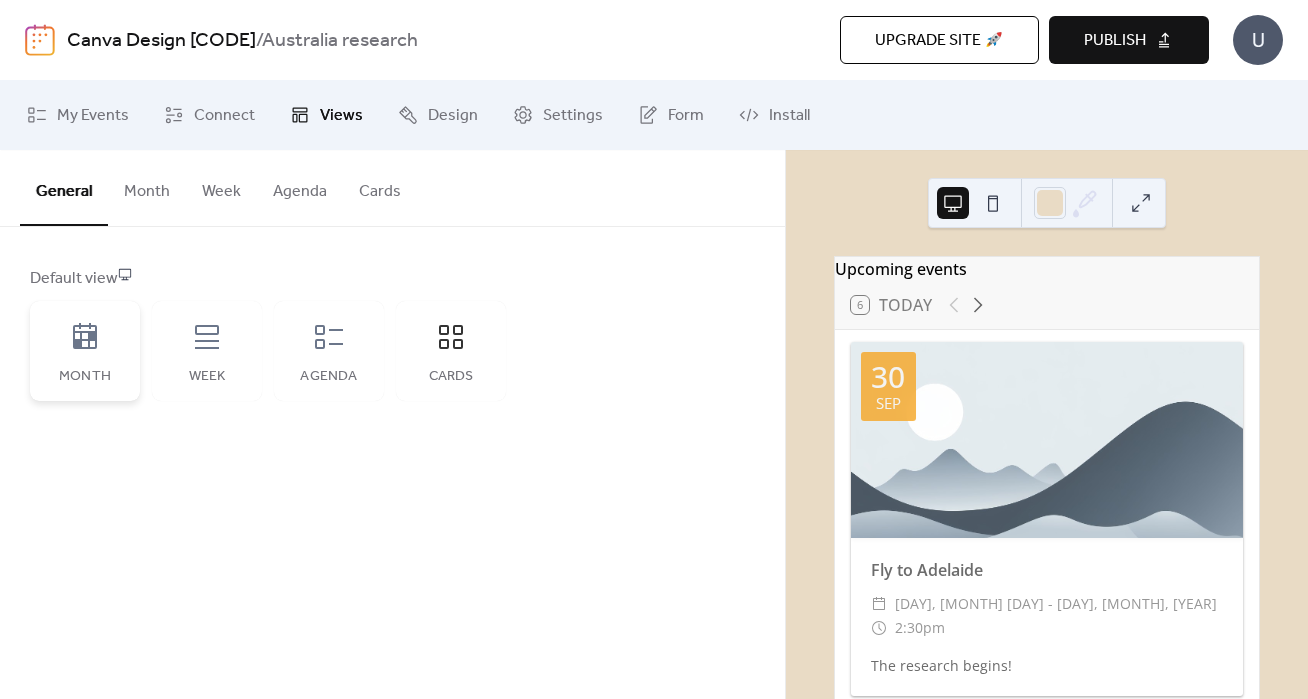 click on "Month" at bounding box center [85, 351] 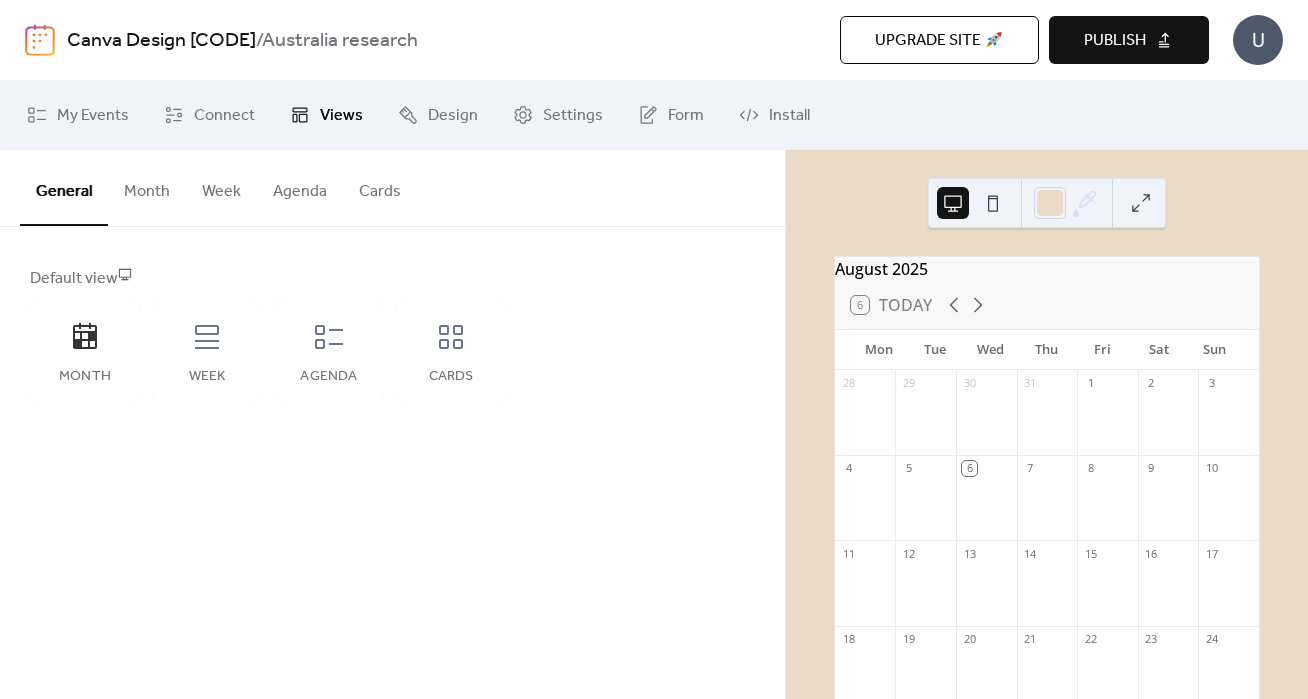 click on "Month" at bounding box center (147, 187) 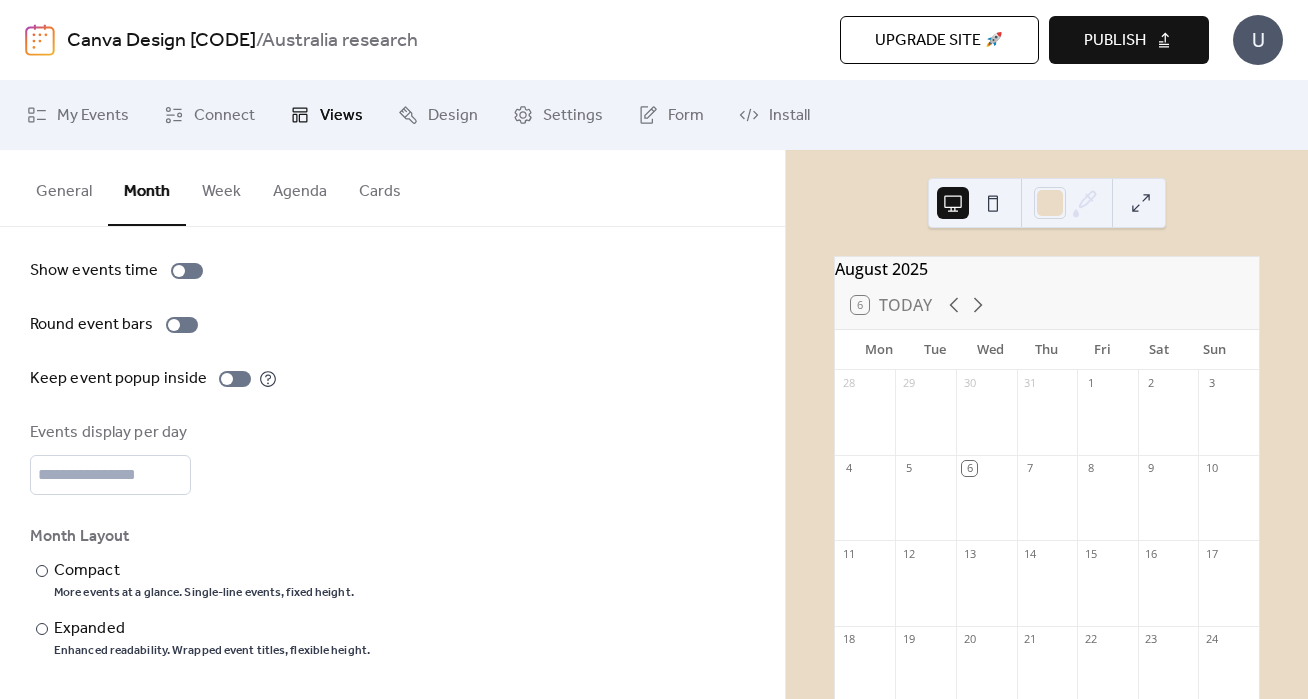 scroll, scrollTop: 145, scrollLeft: 0, axis: vertical 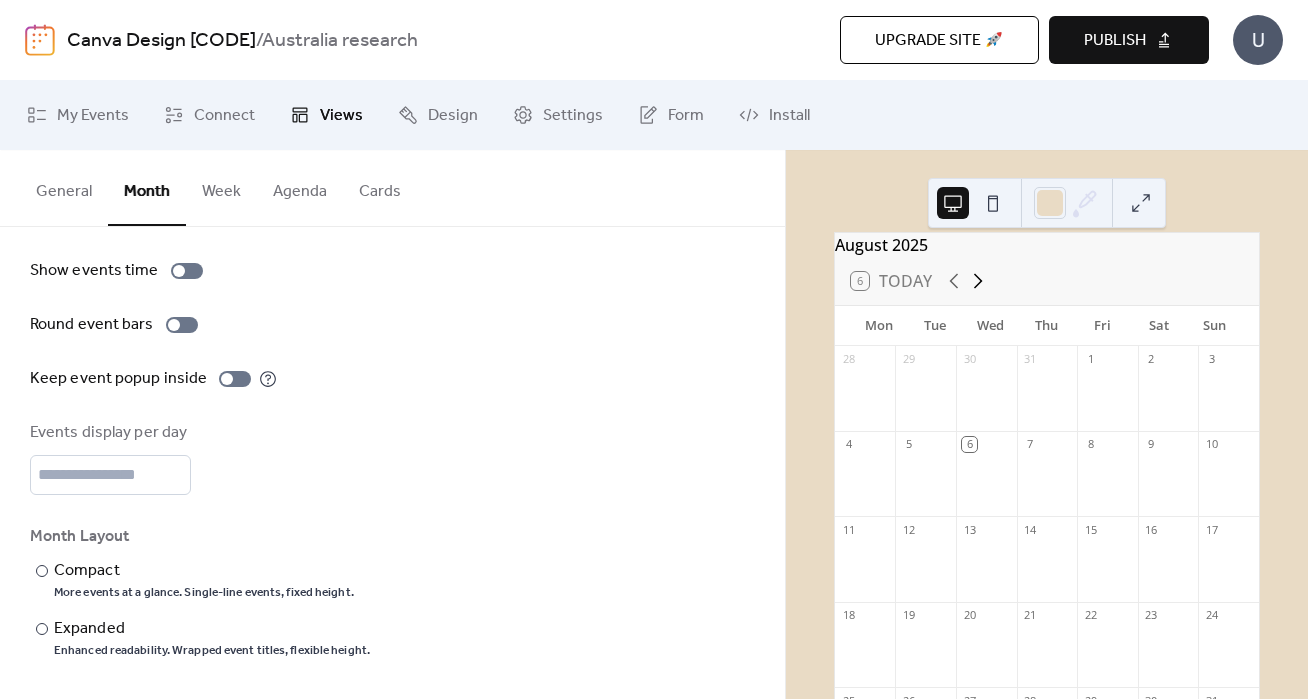 click 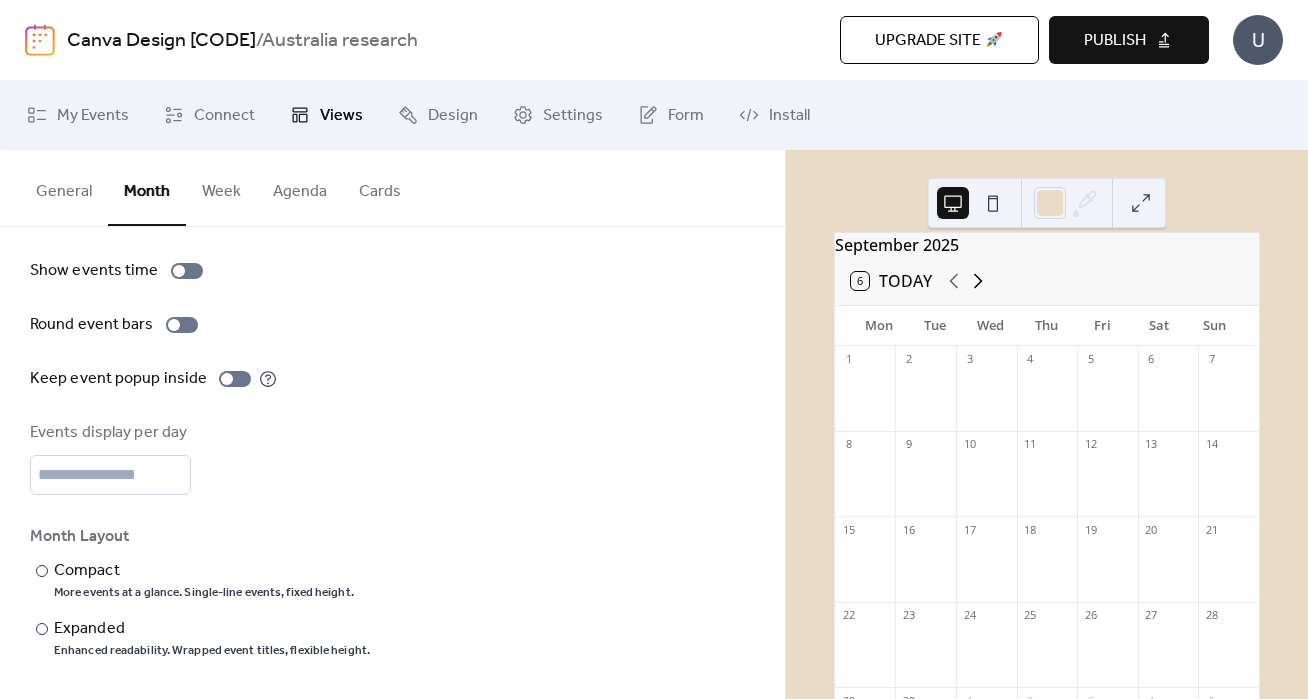 click 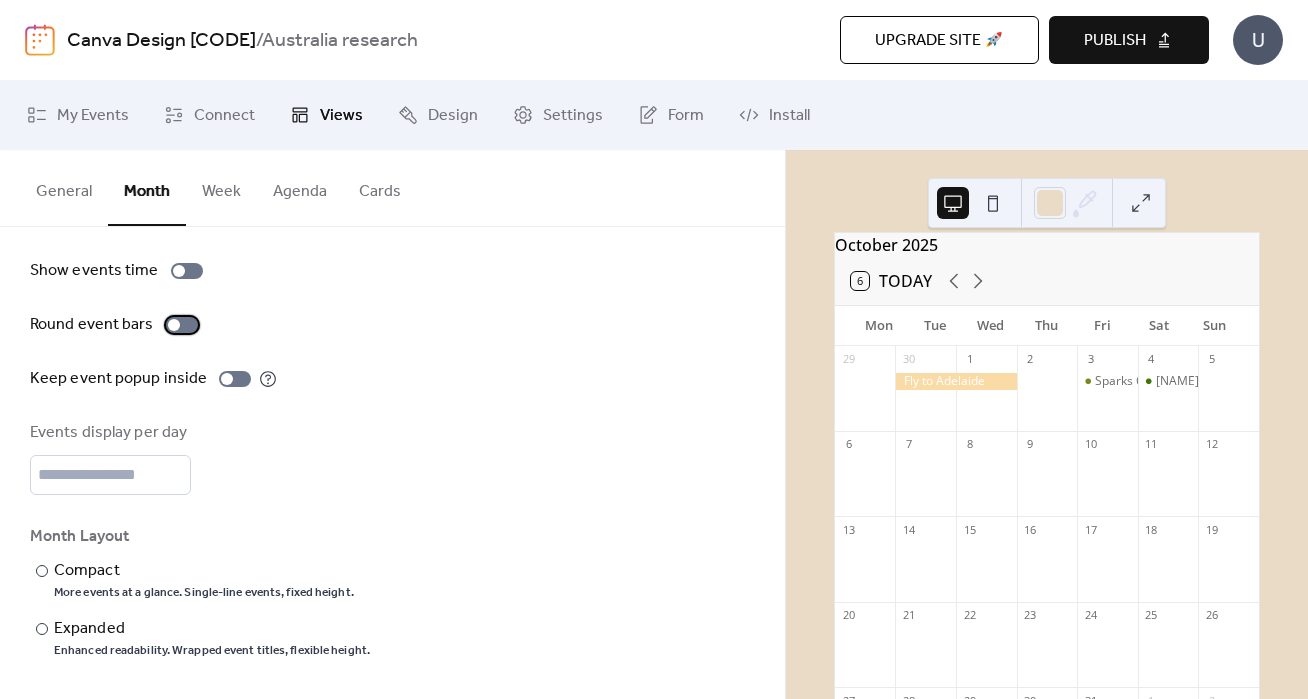click at bounding box center [182, 325] 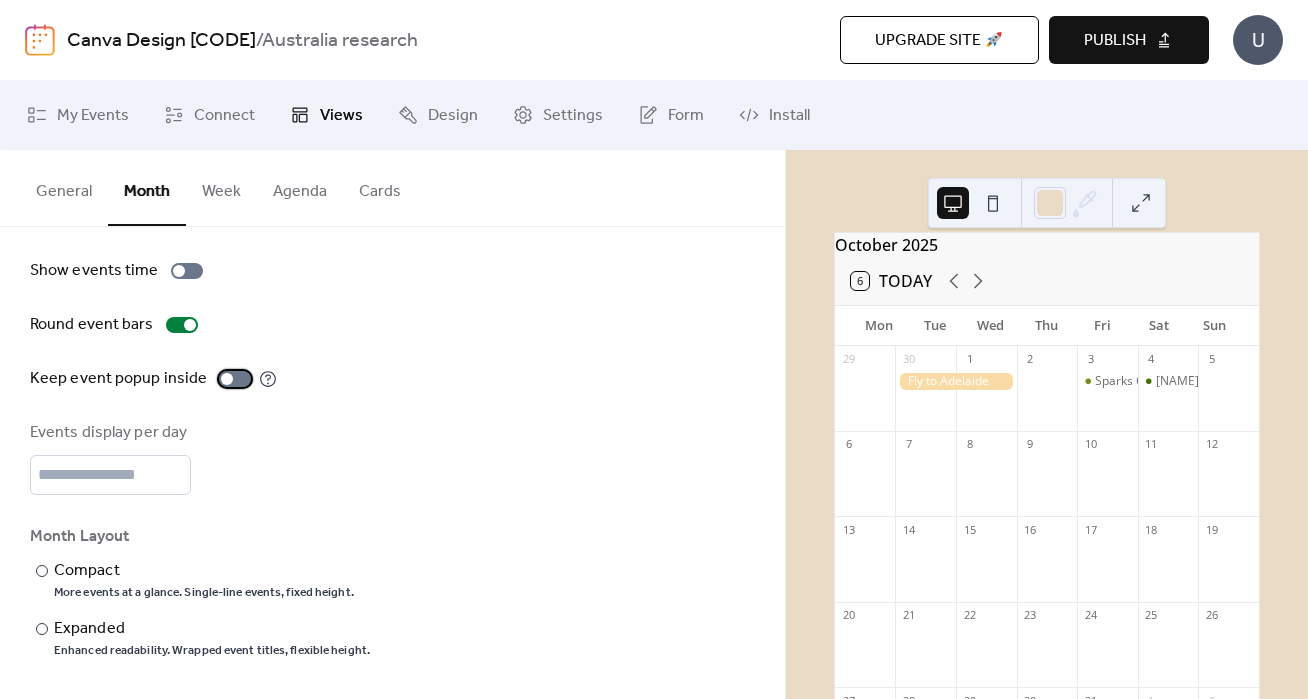 click at bounding box center (235, 379) 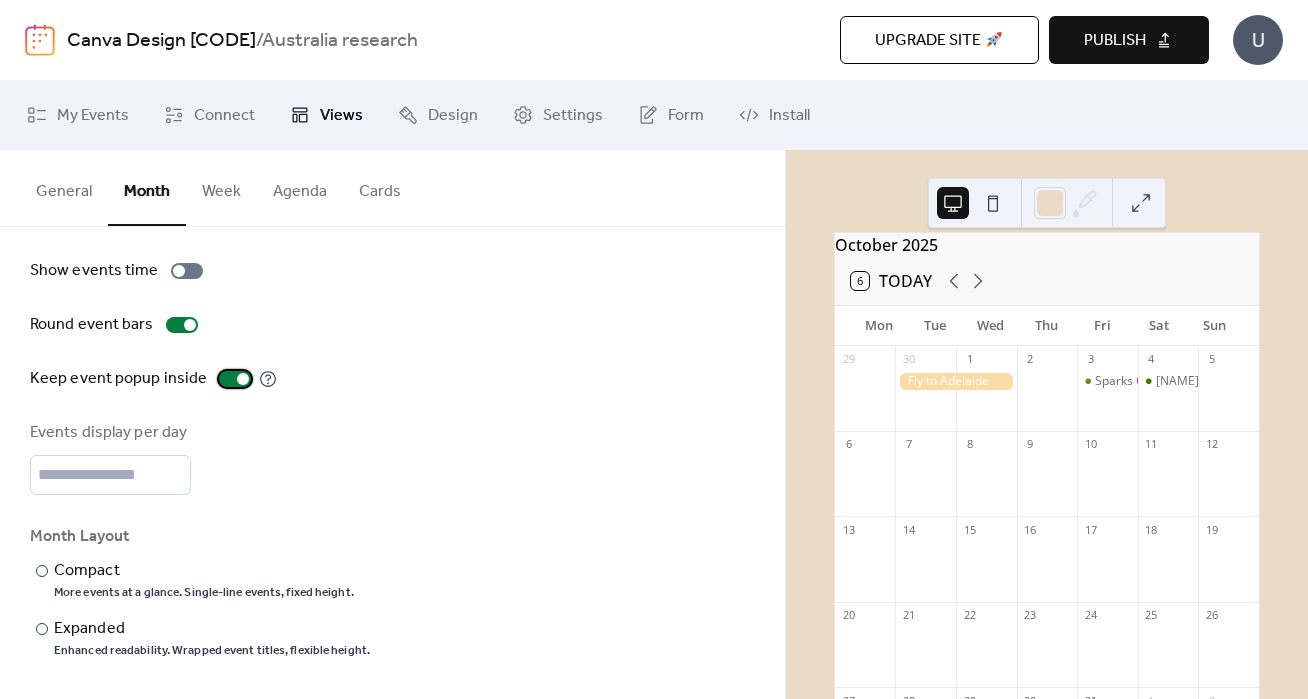 click at bounding box center [235, 379] 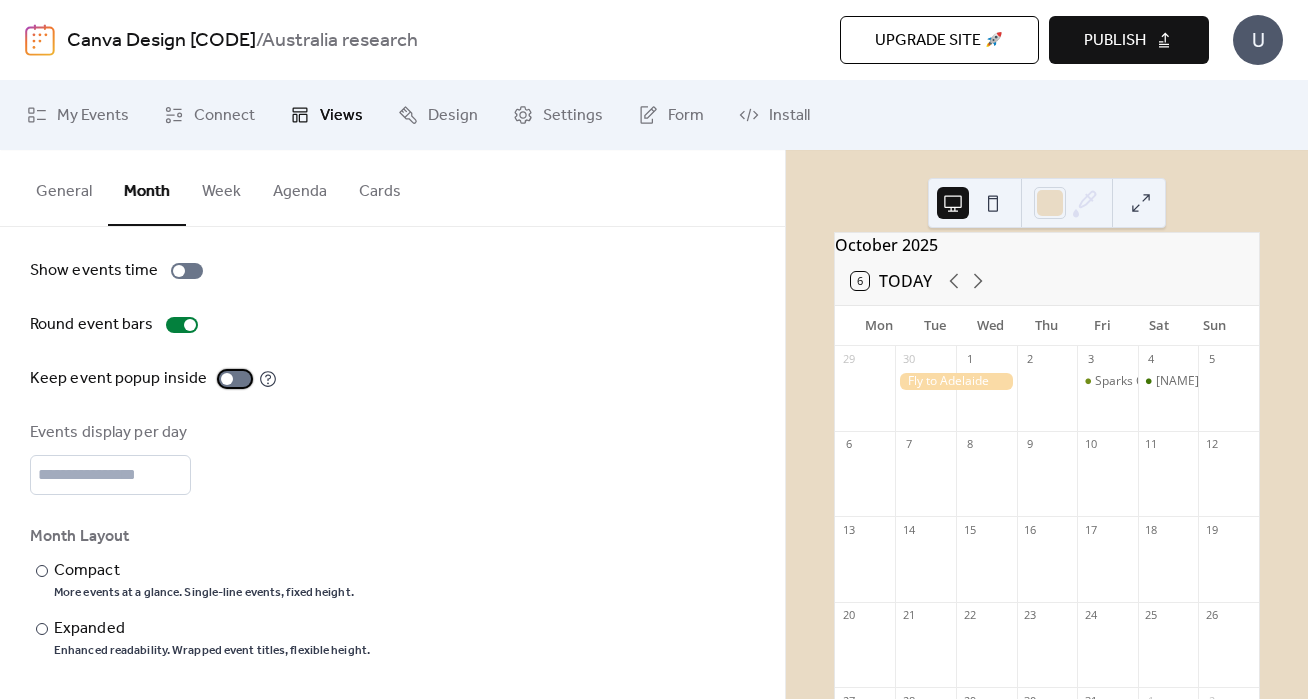 scroll, scrollTop: 0, scrollLeft: 0, axis: both 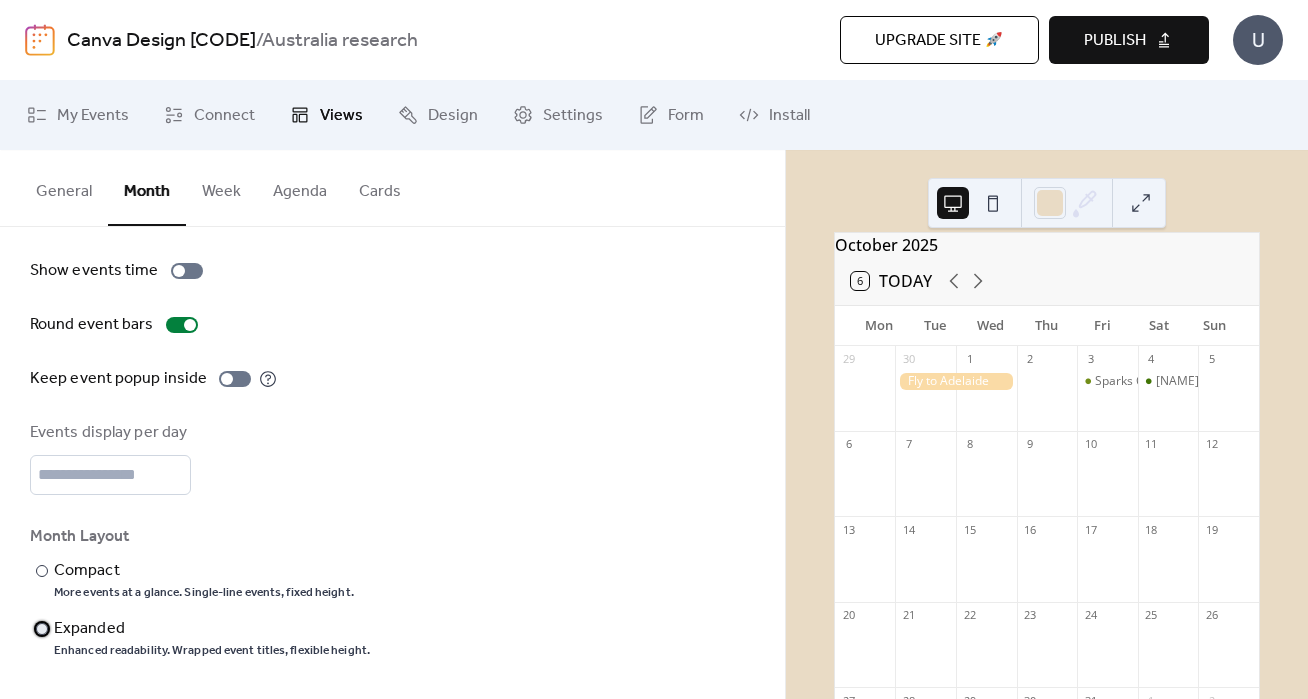 click at bounding box center (42, 629) 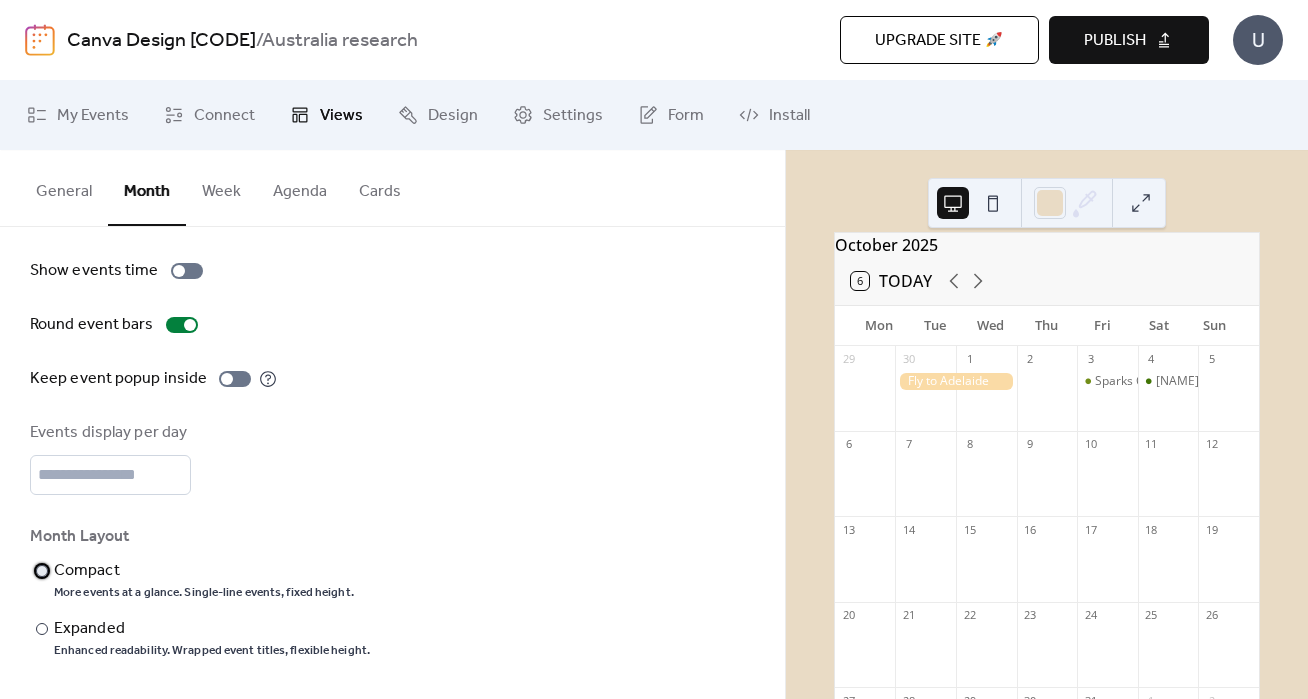click on "More events at a glance. Single-line events, fixed height." at bounding box center [204, 593] 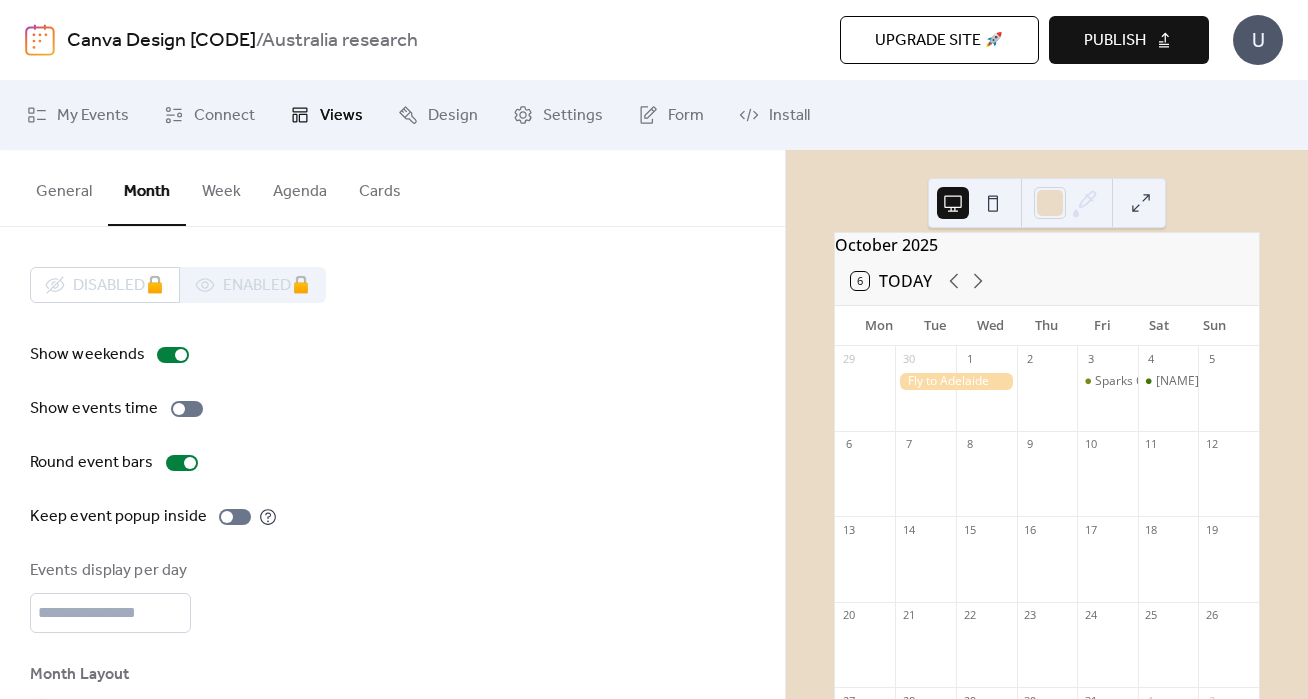 scroll, scrollTop: 0, scrollLeft: 0, axis: both 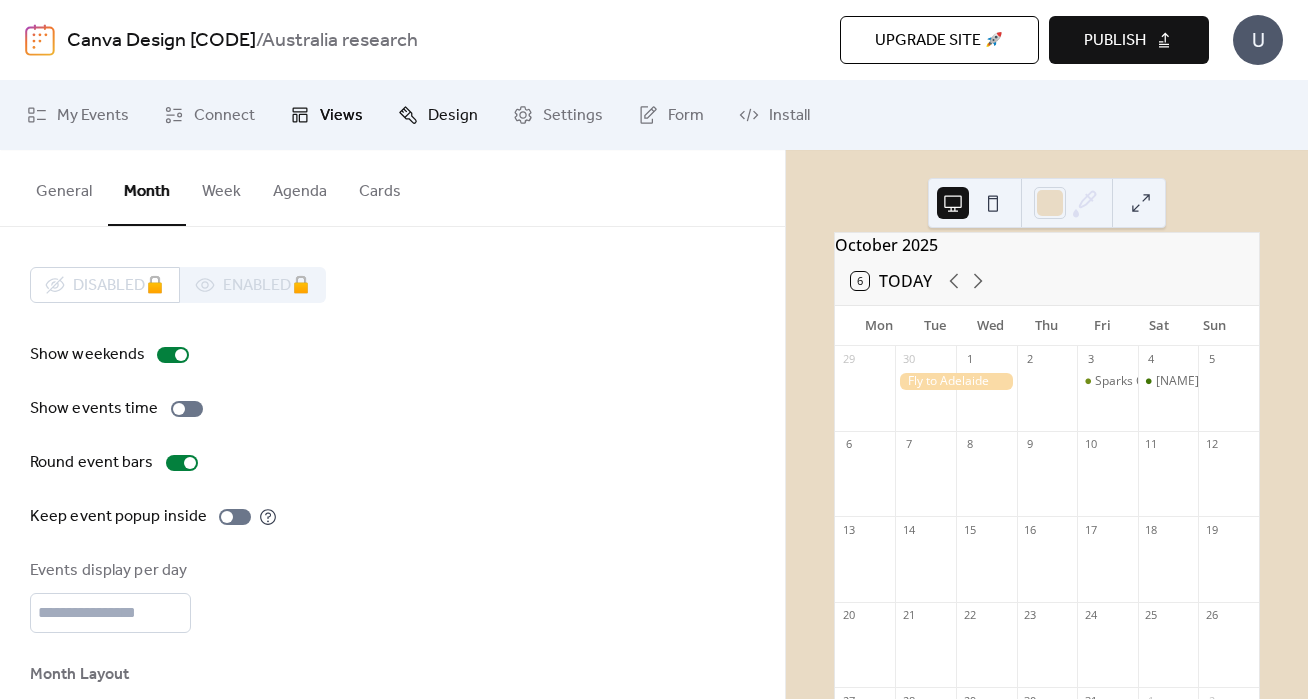 click on "Design" at bounding box center (453, 116) 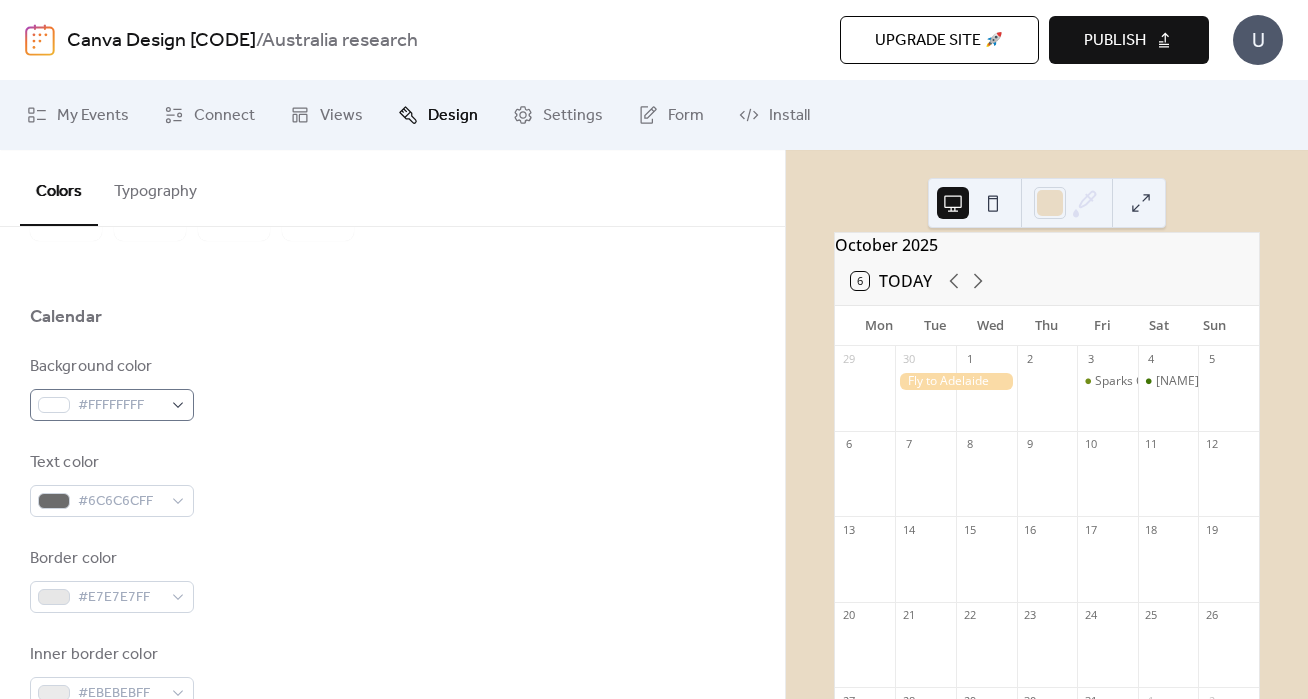scroll, scrollTop: 164, scrollLeft: 0, axis: vertical 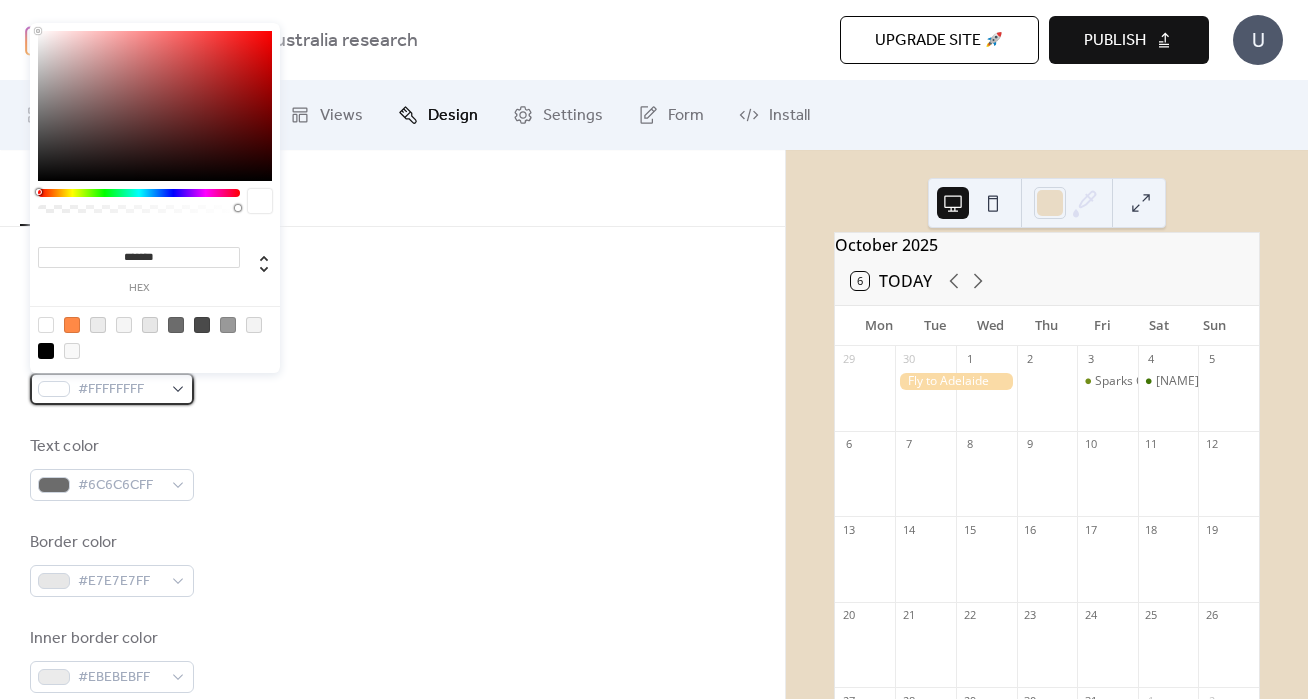 click on "#FFFFFFFF" at bounding box center (112, 389) 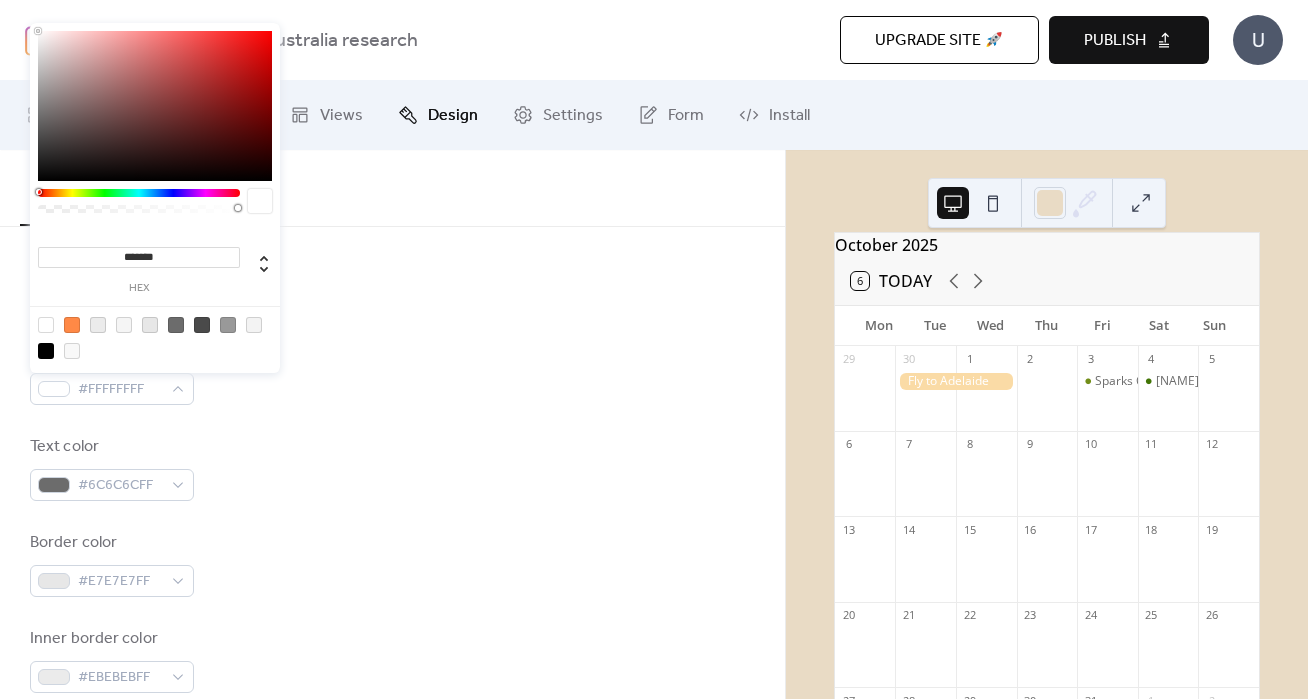 click on "*******" at bounding box center (139, 257) 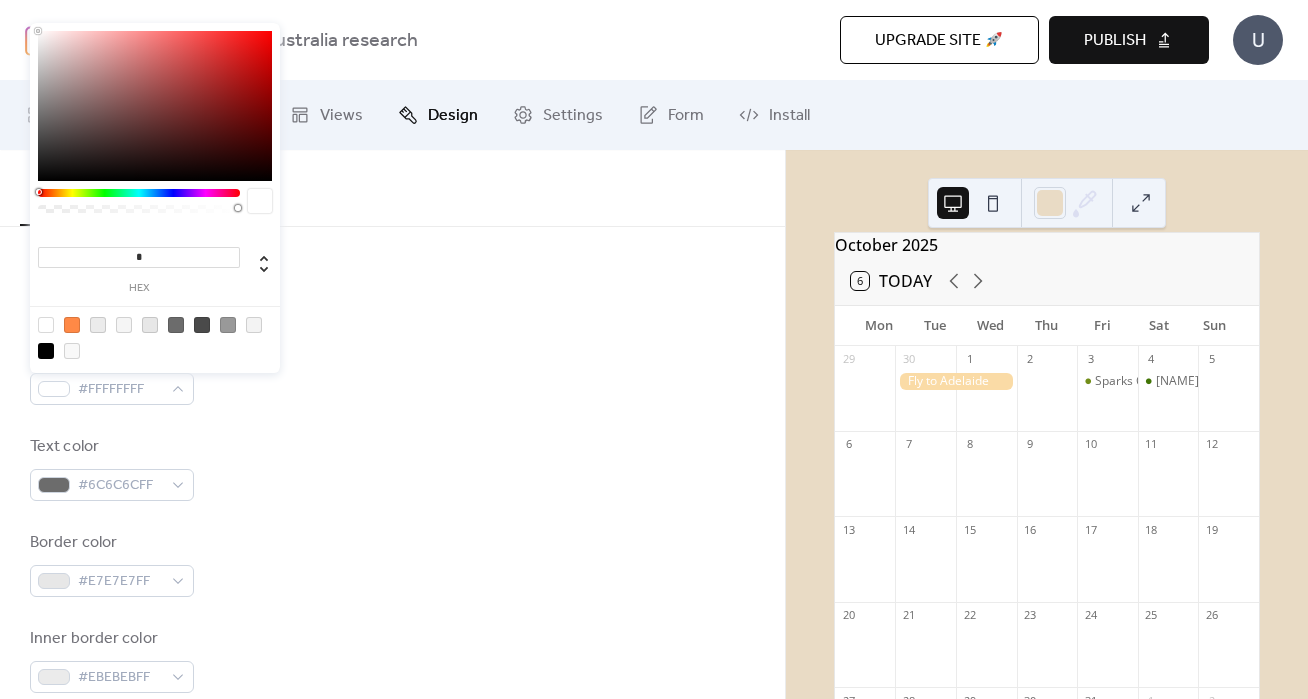 click on "Border color #E7E7E7FF" at bounding box center (392, 564) 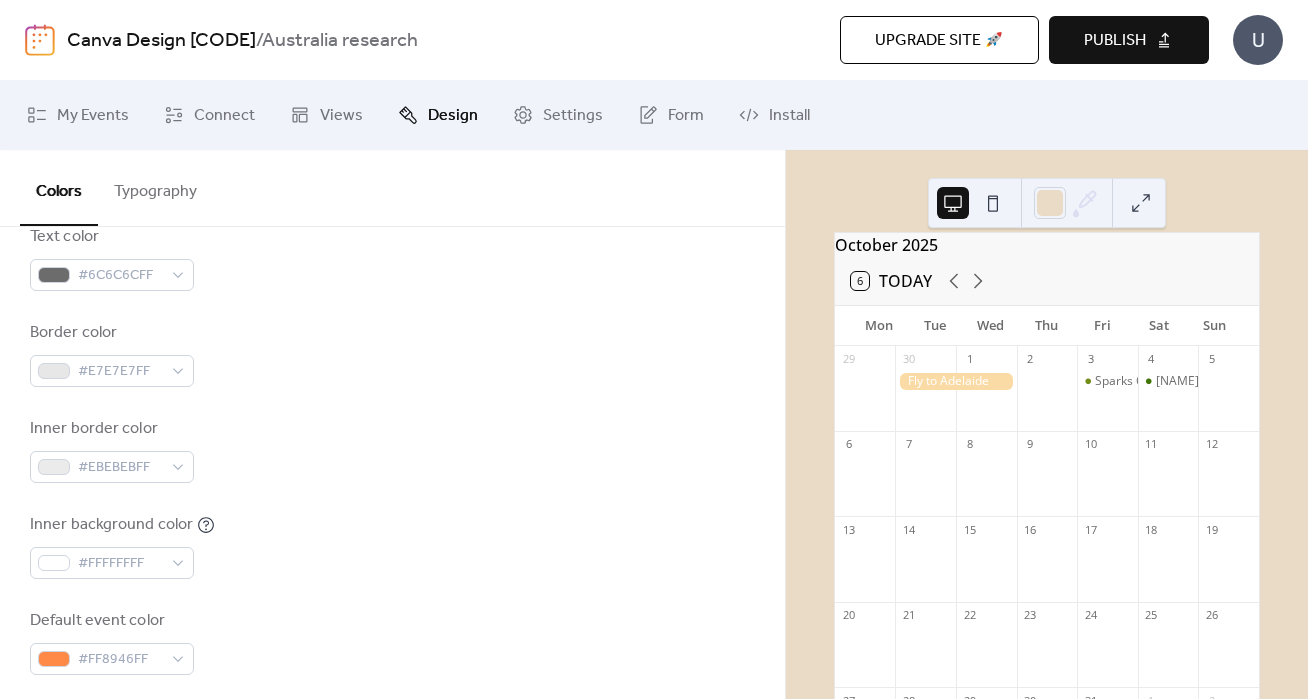 scroll, scrollTop: 378, scrollLeft: 0, axis: vertical 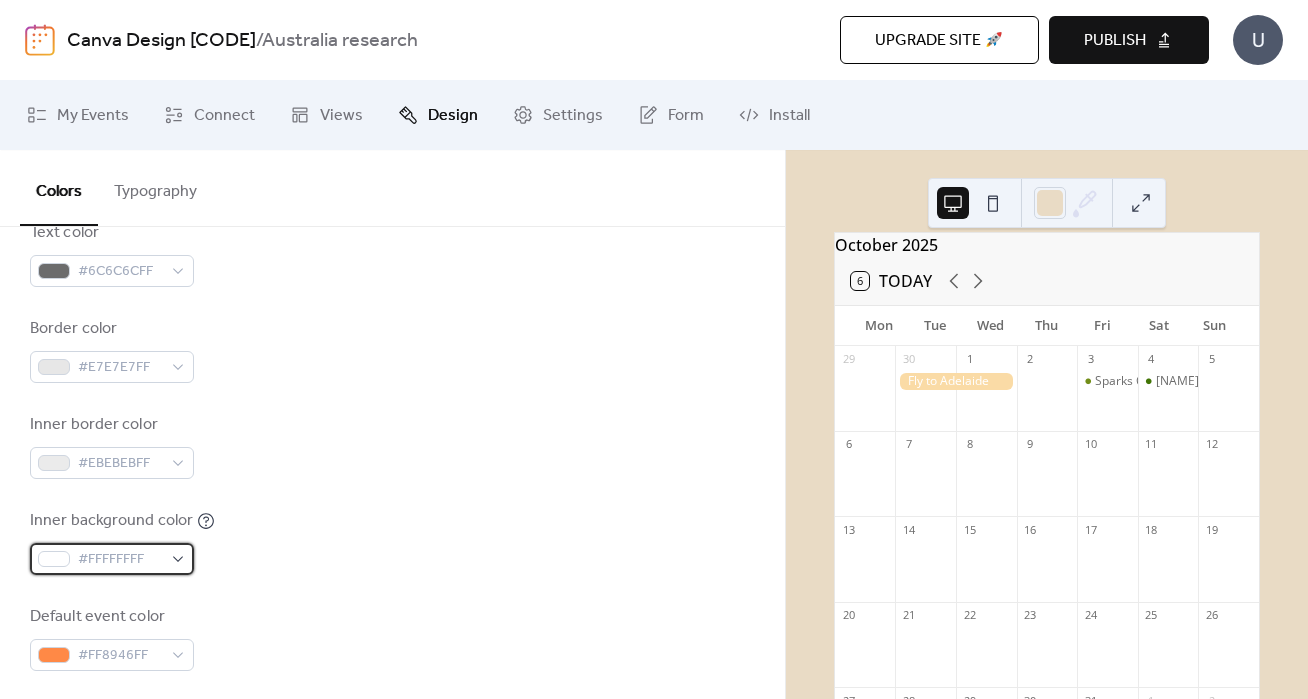 click on "#FFFFFFFF" at bounding box center [120, 560] 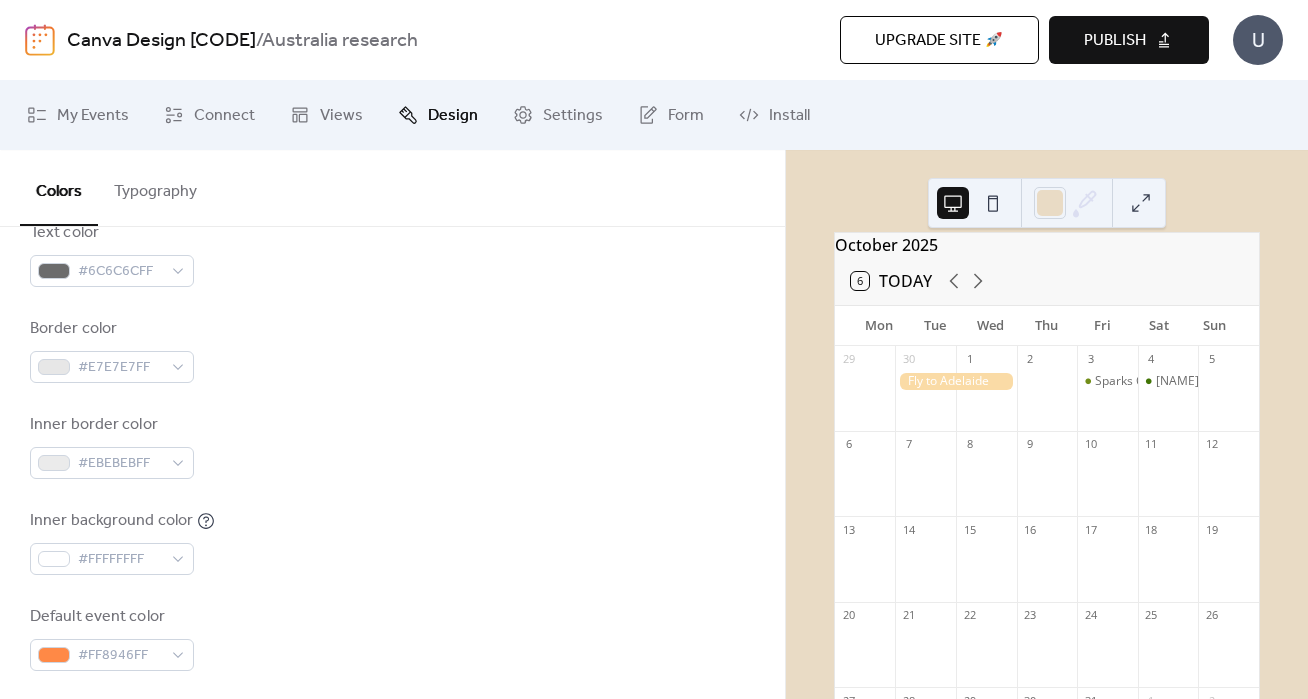click on "Inner background color #FFFFFFFF" at bounding box center (392, 542) 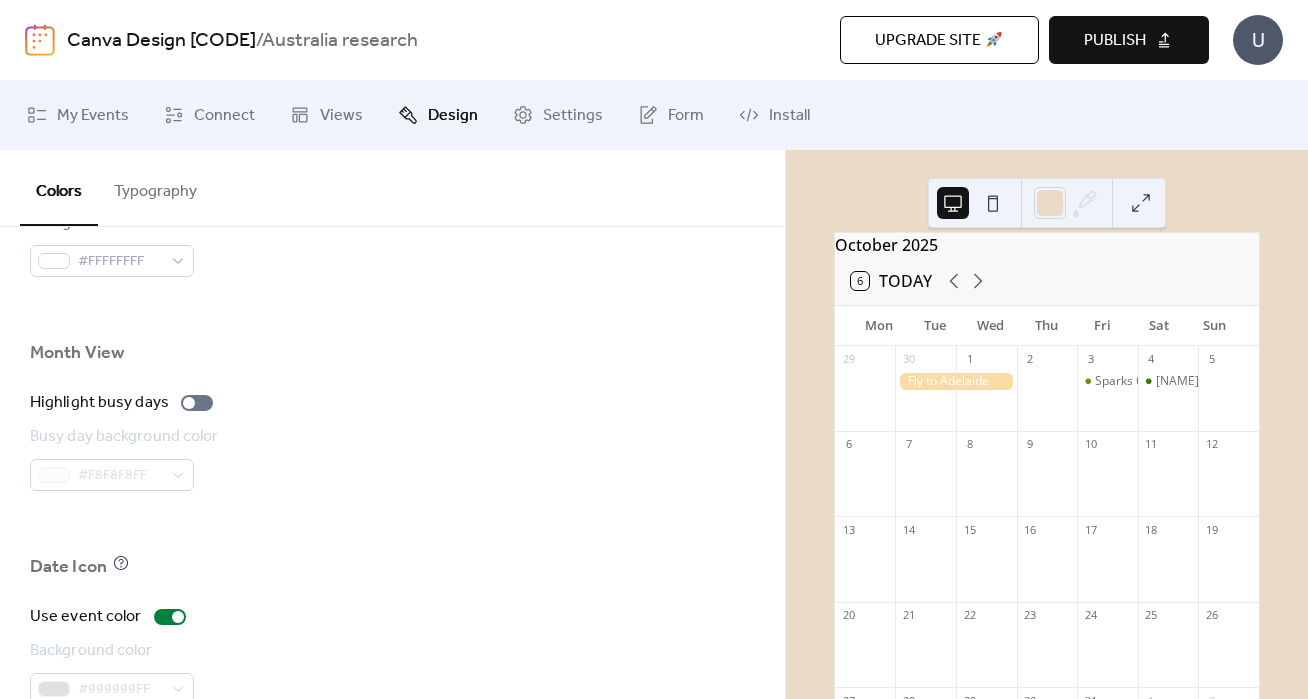 scroll, scrollTop: 1332, scrollLeft: 0, axis: vertical 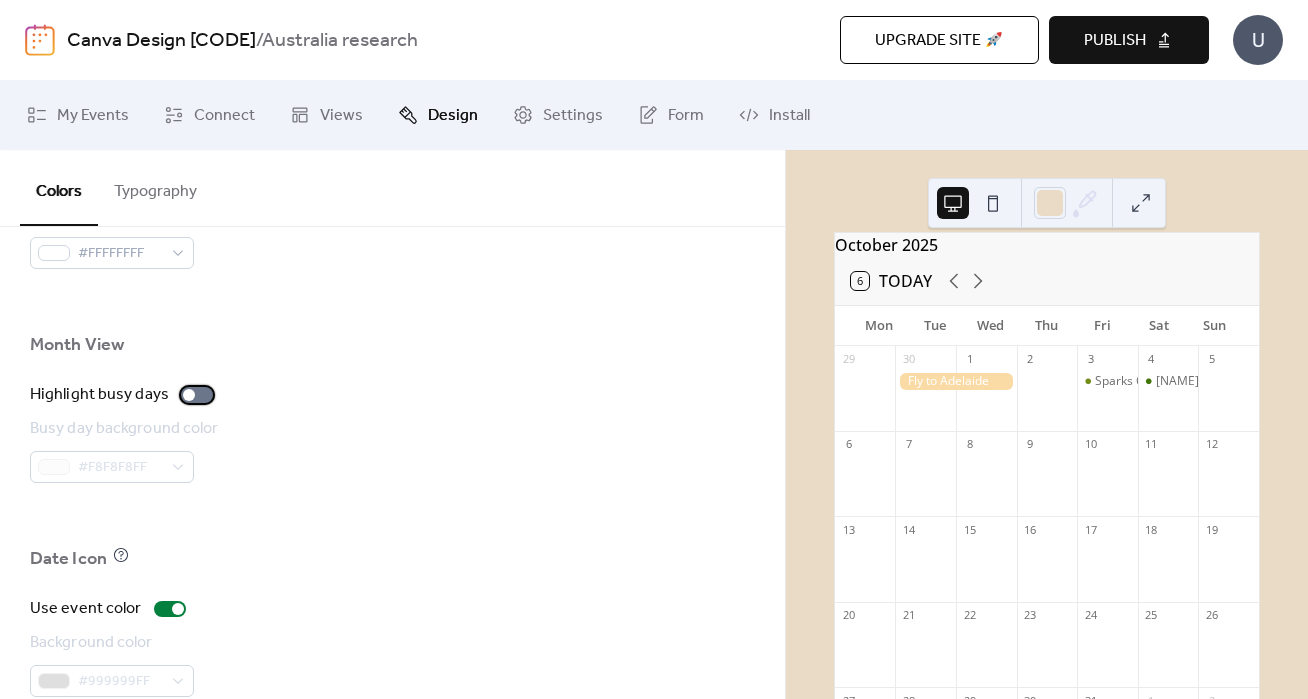 click at bounding box center [197, 395] 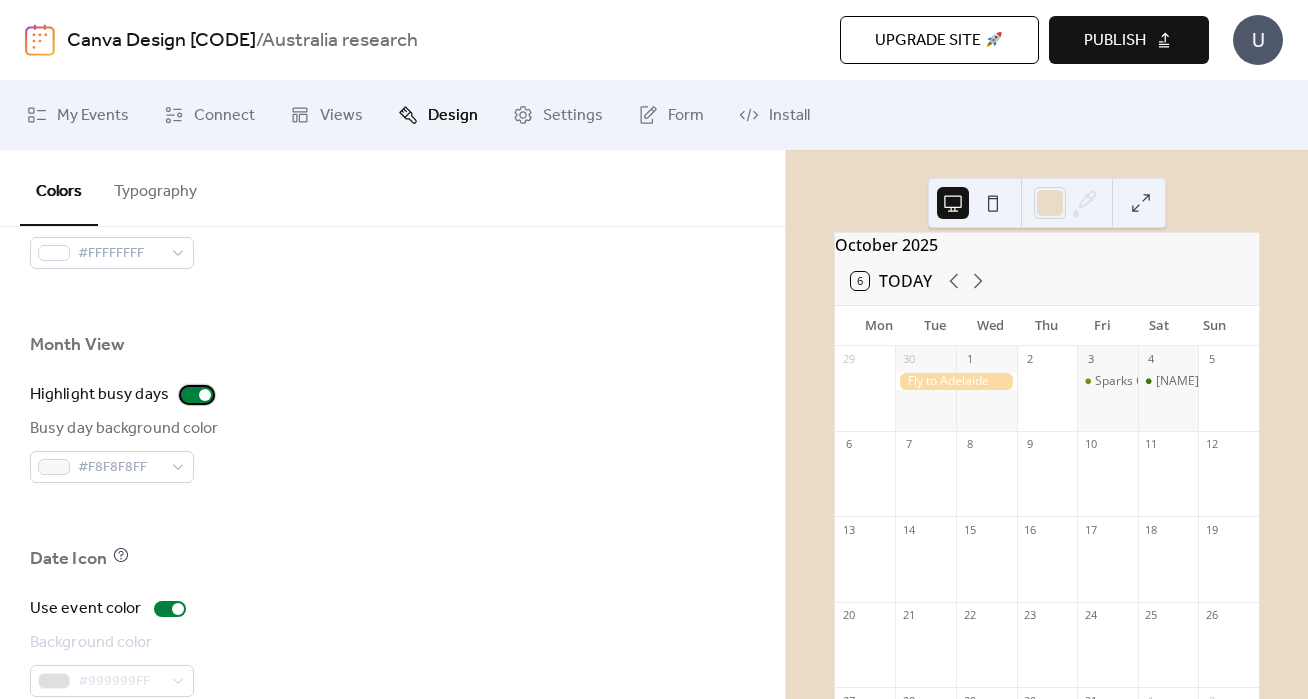 click at bounding box center (205, 395) 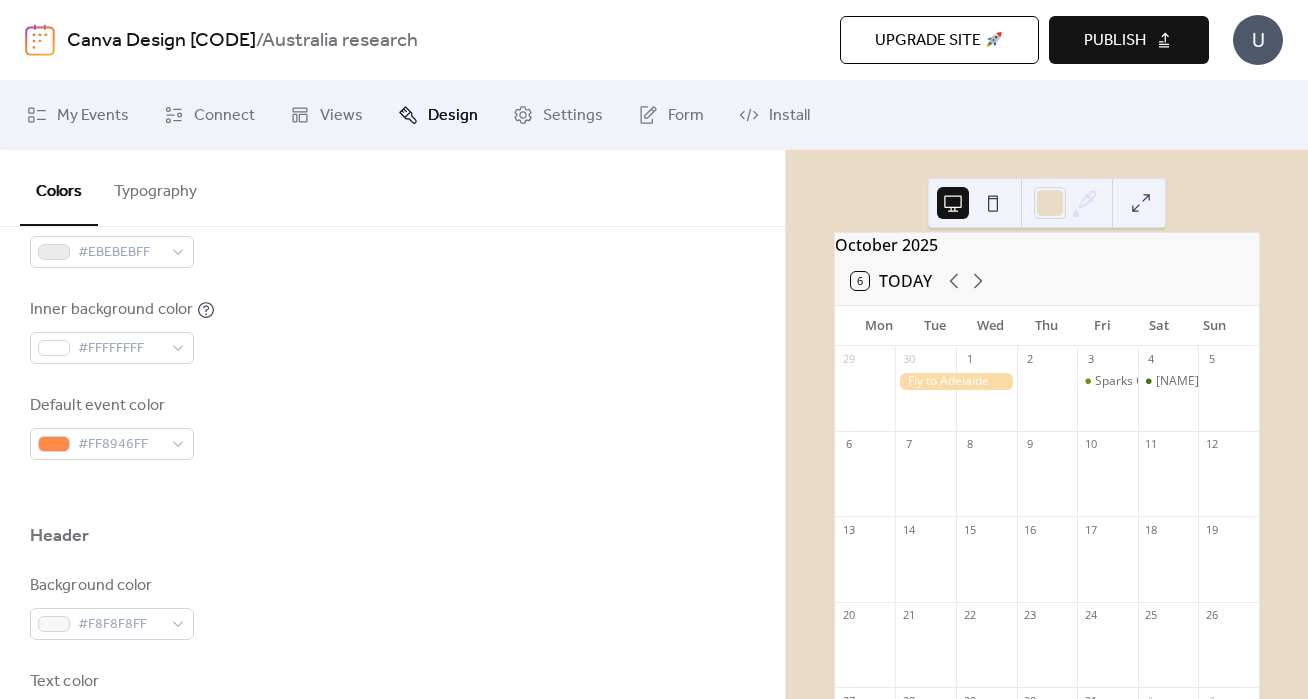 scroll, scrollTop: 267, scrollLeft: 0, axis: vertical 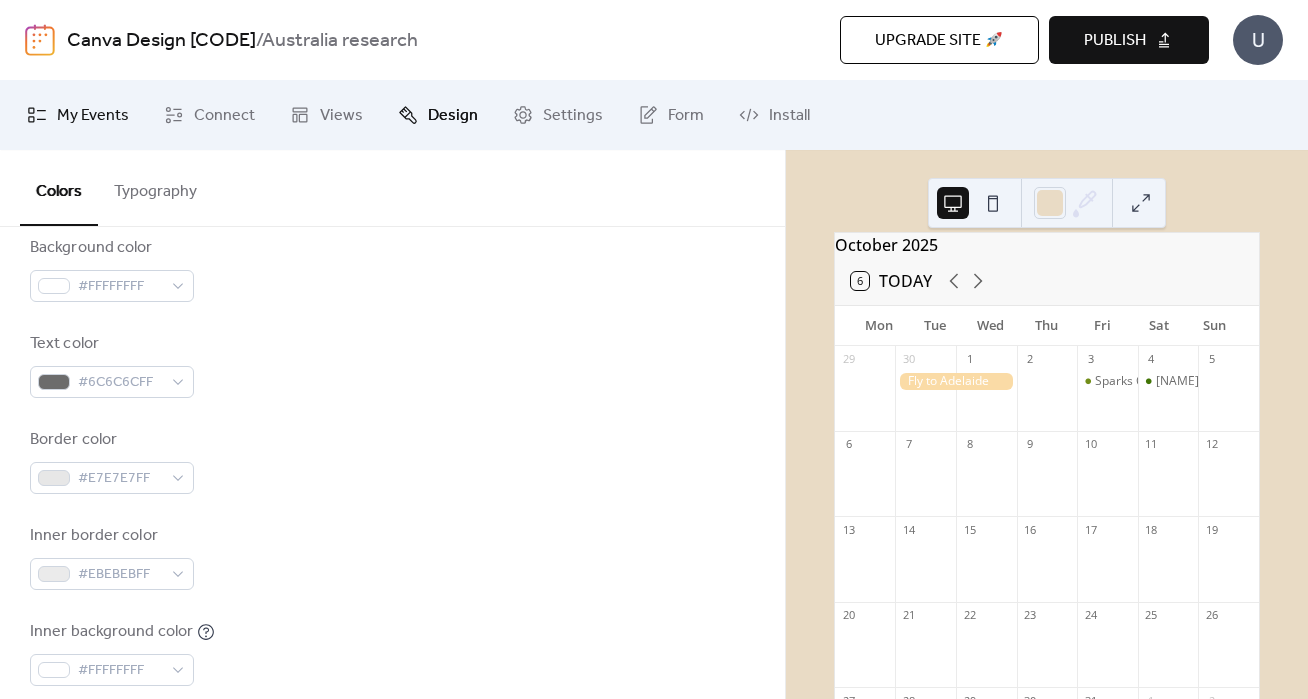 click on "My Events" at bounding box center (93, 116) 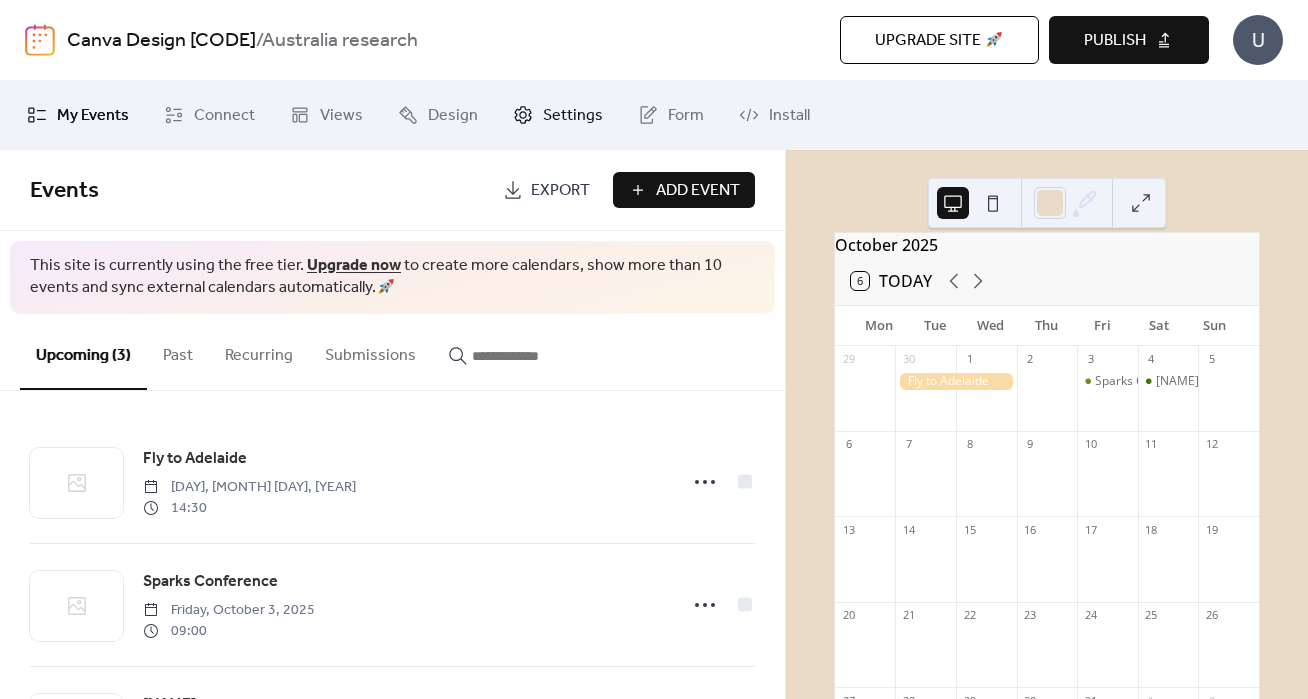 click on "Settings" at bounding box center (558, 115) 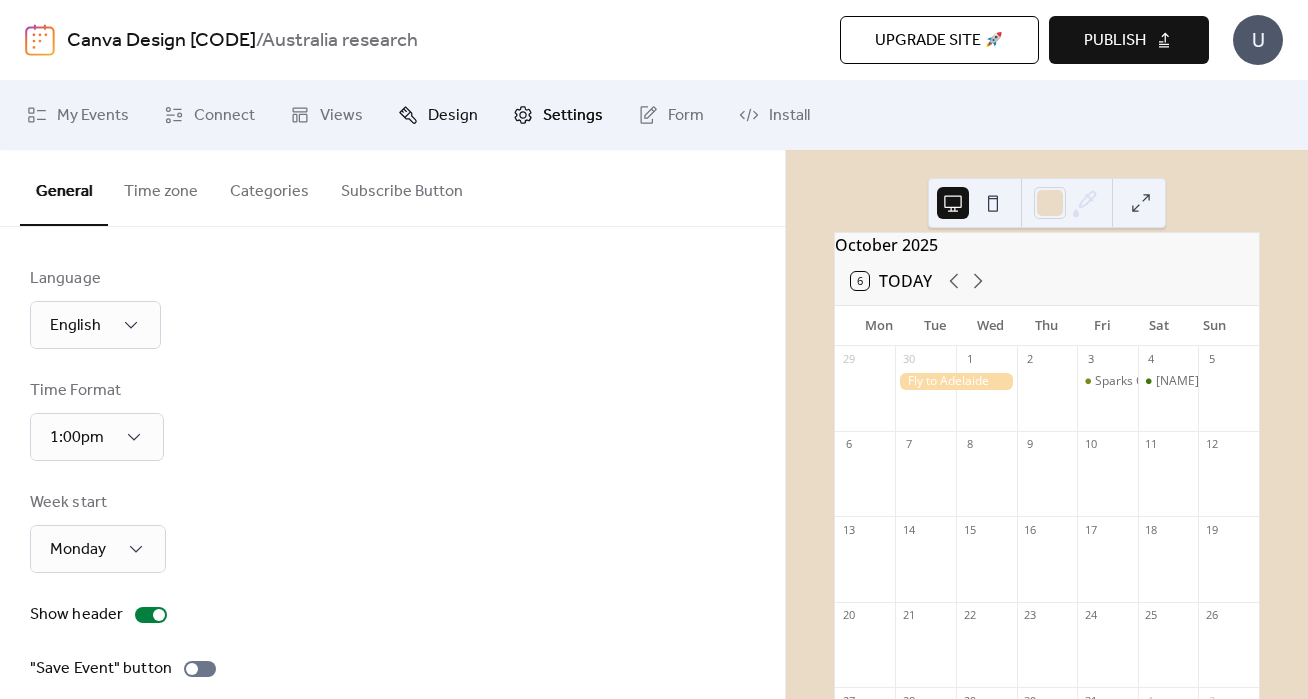 click on "Design" at bounding box center [453, 116] 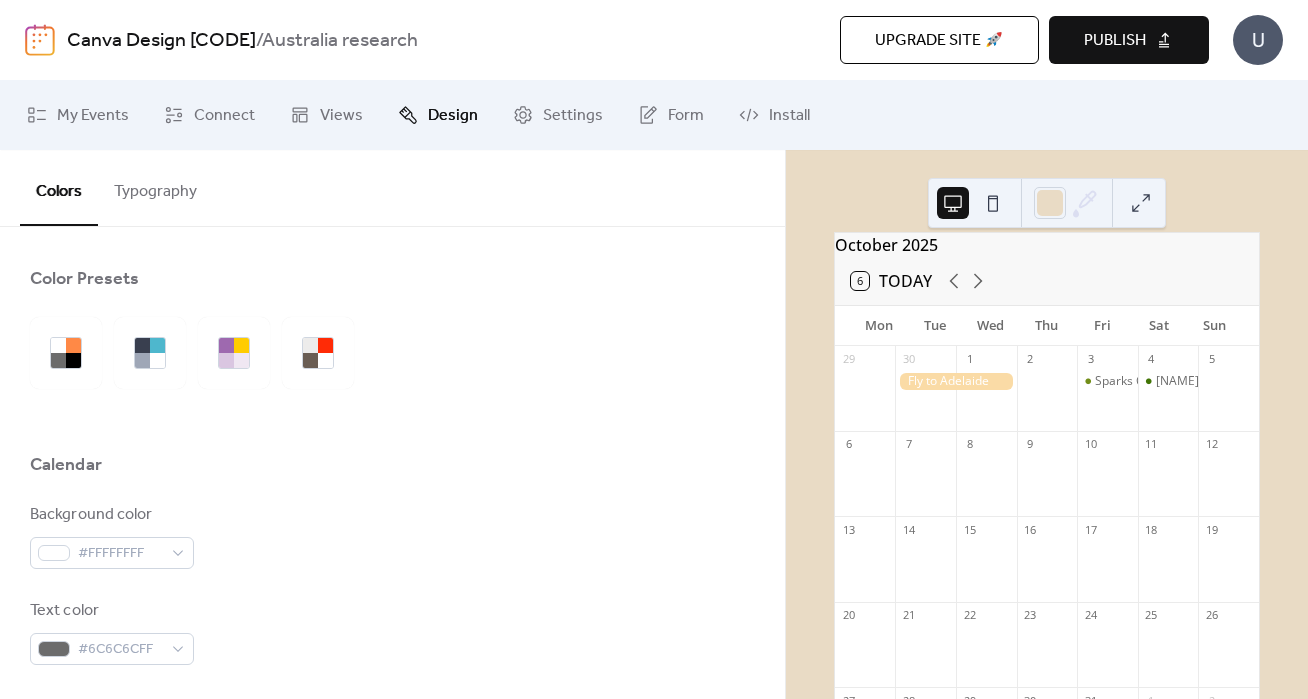click on "Typography" at bounding box center [155, 187] 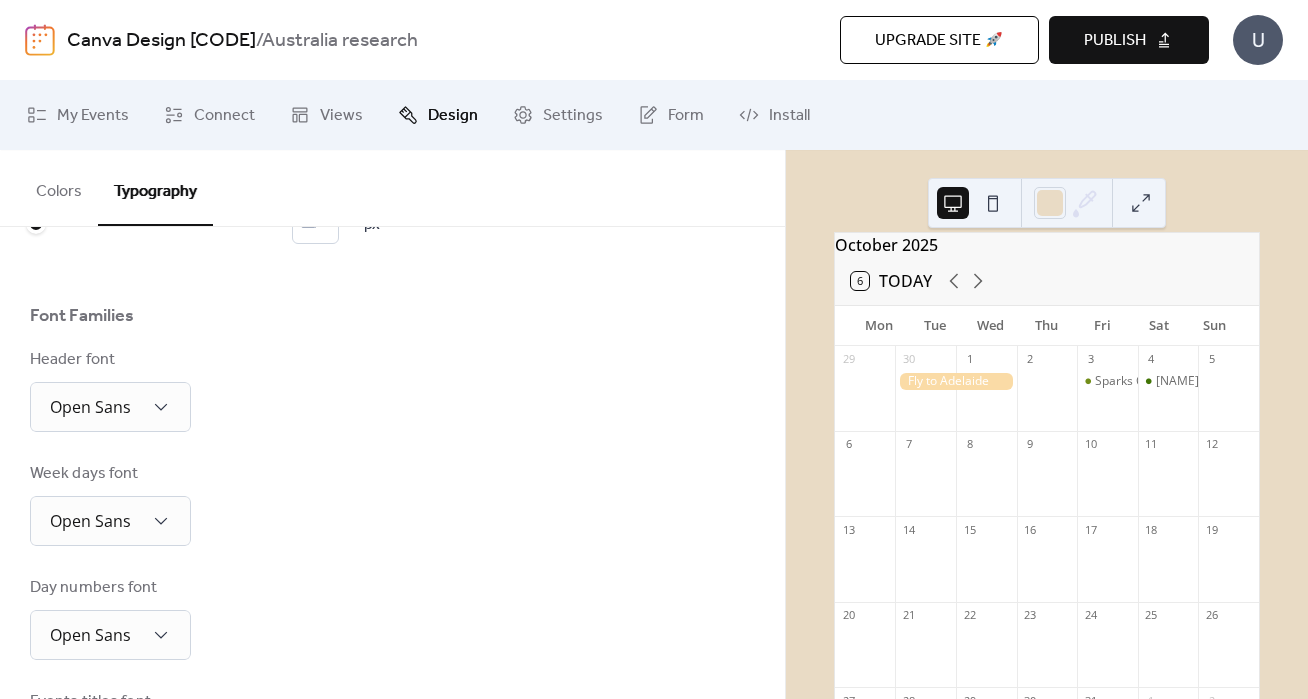 scroll, scrollTop: 56, scrollLeft: 0, axis: vertical 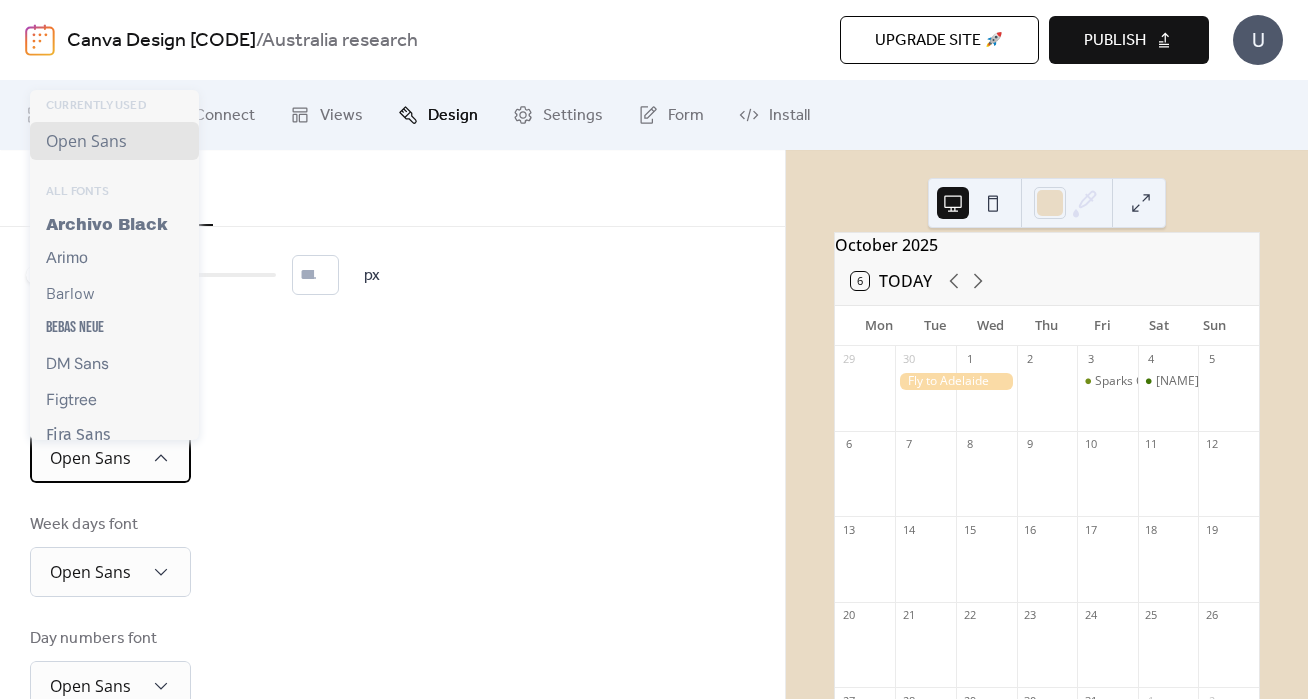 click 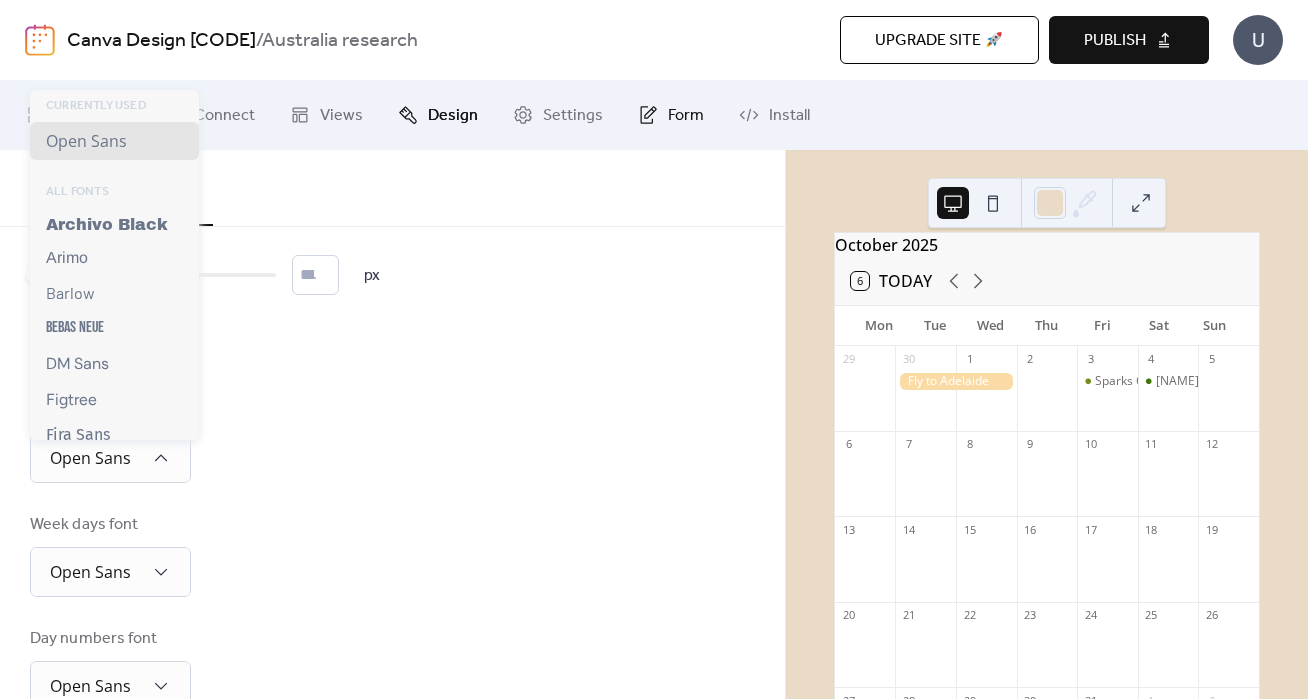 click on "Form" at bounding box center (686, 116) 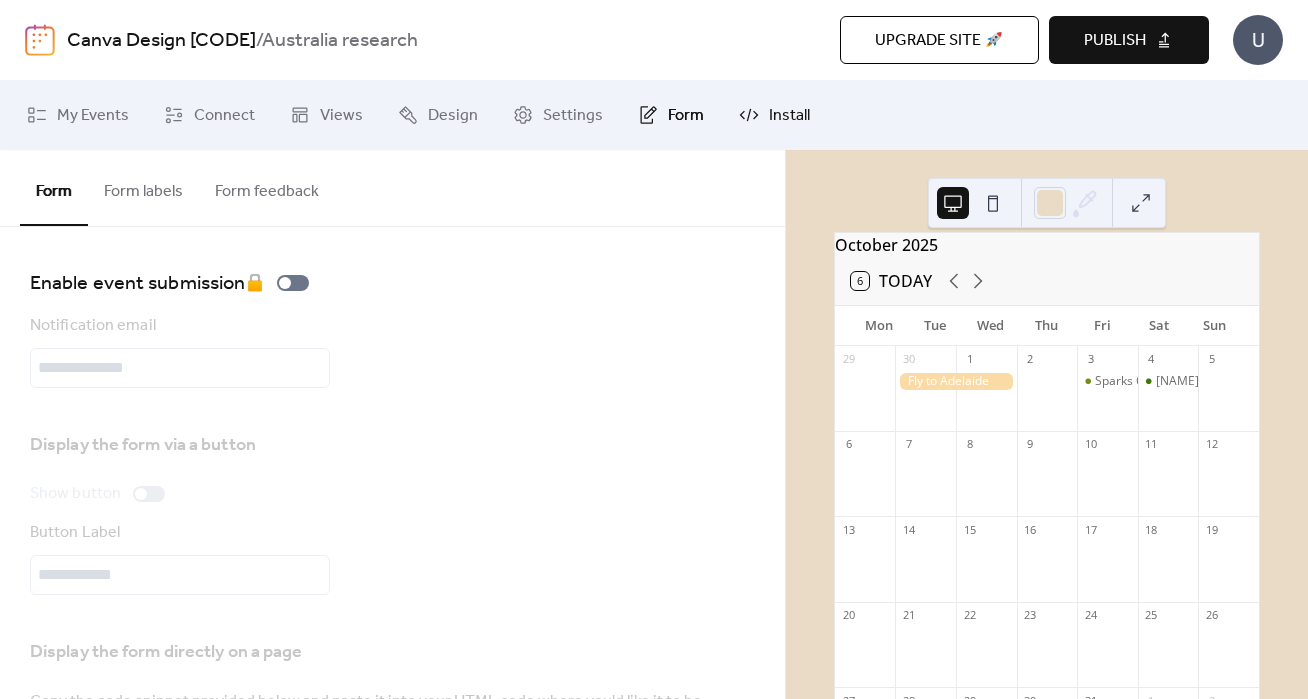 click on "Install" at bounding box center (789, 116) 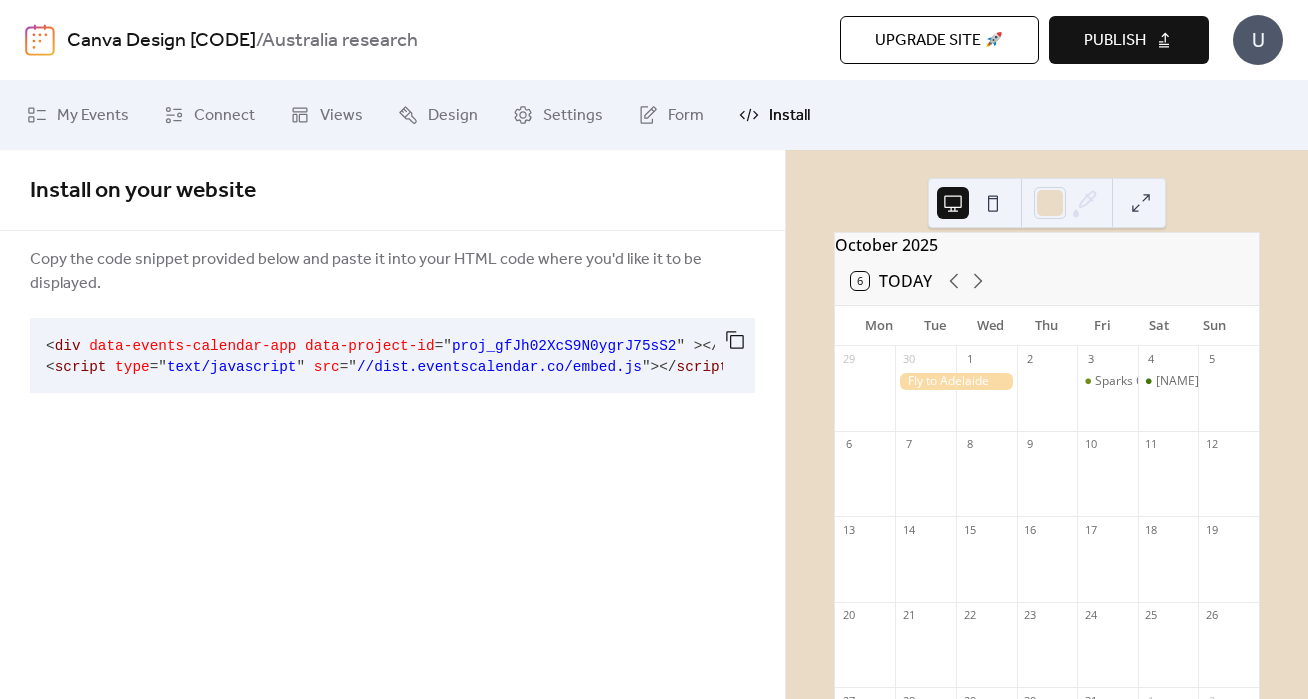 click on "Publish" at bounding box center [1129, 40] 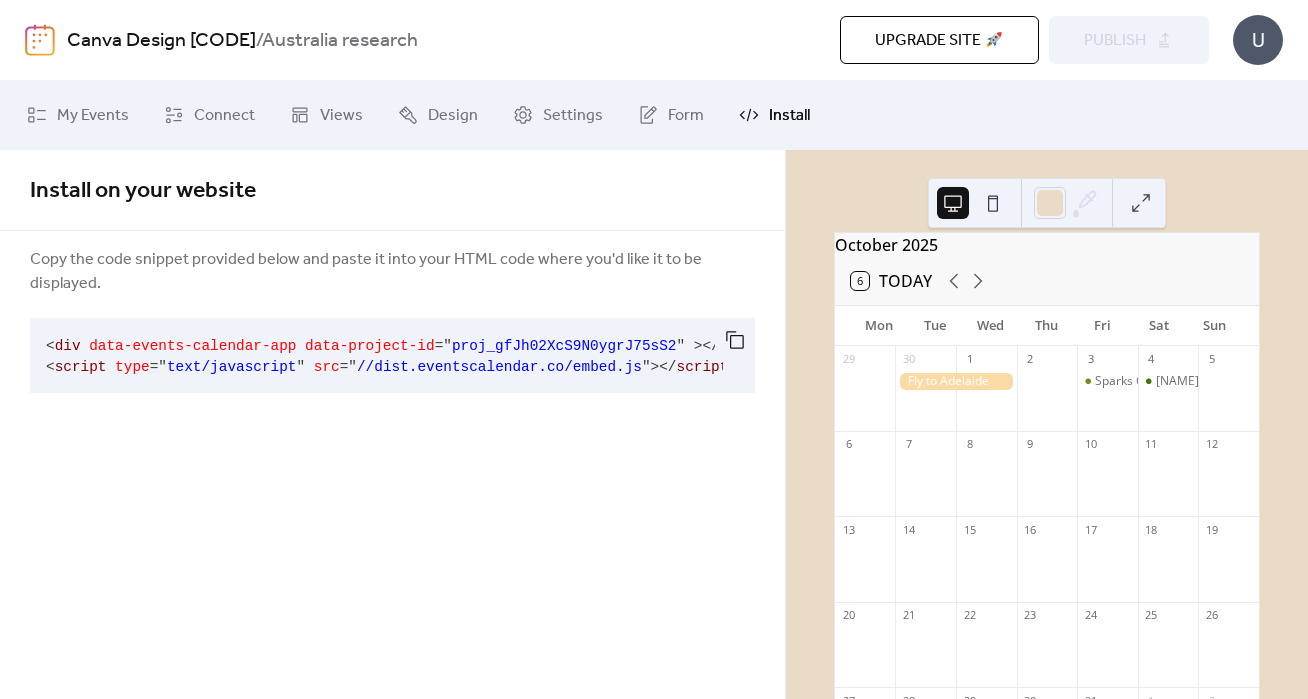 click on "U" at bounding box center [1258, 40] 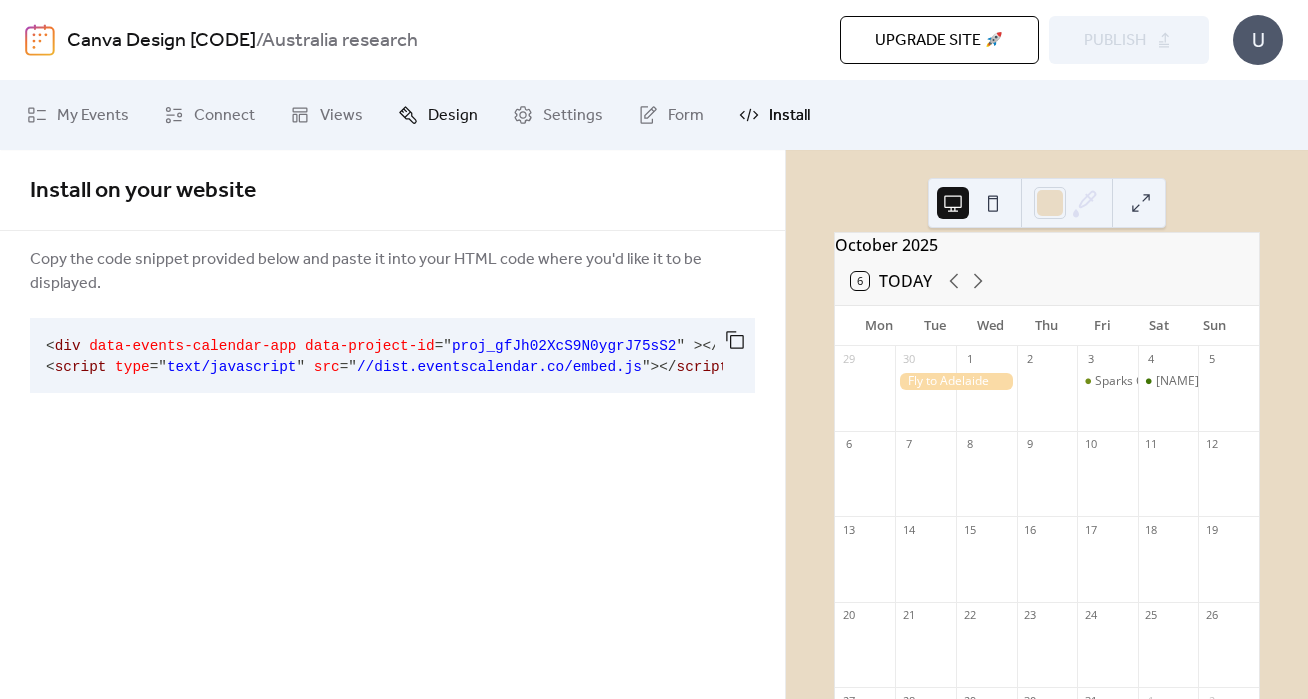 click on "Design" at bounding box center [453, 116] 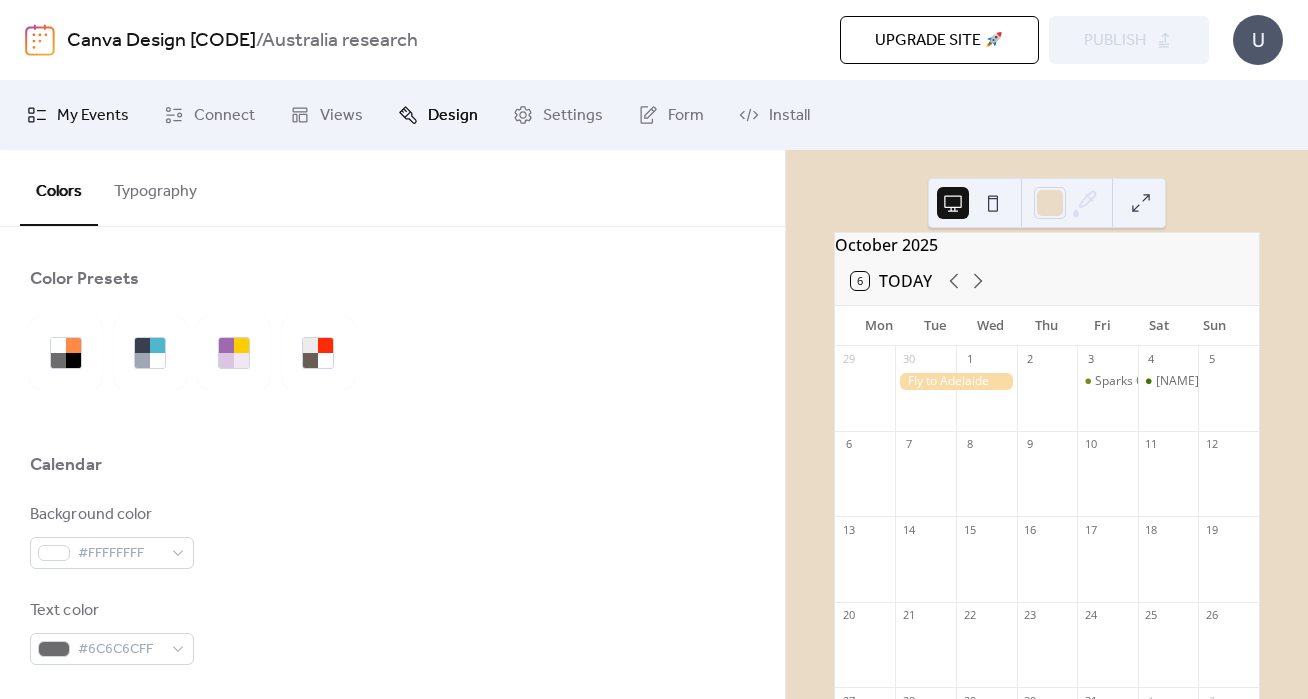 scroll, scrollTop: -2, scrollLeft: 0, axis: vertical 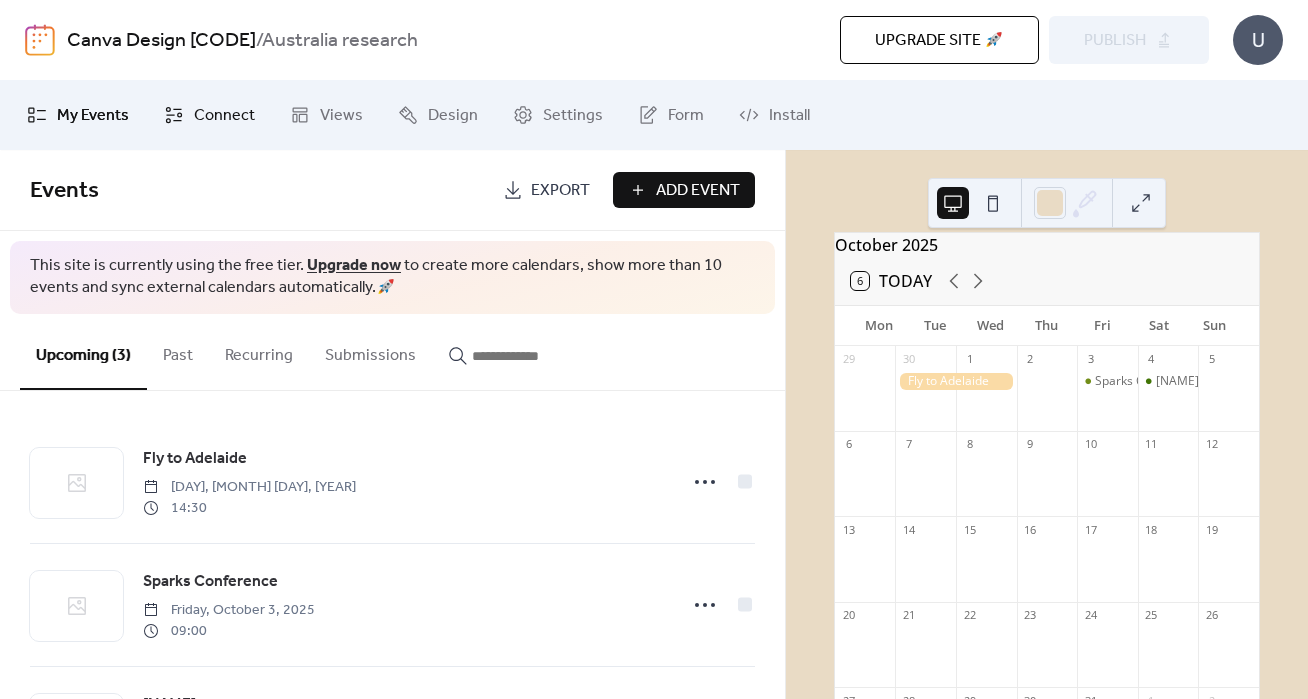 click on "Connect" at bounding box center (224, 116) 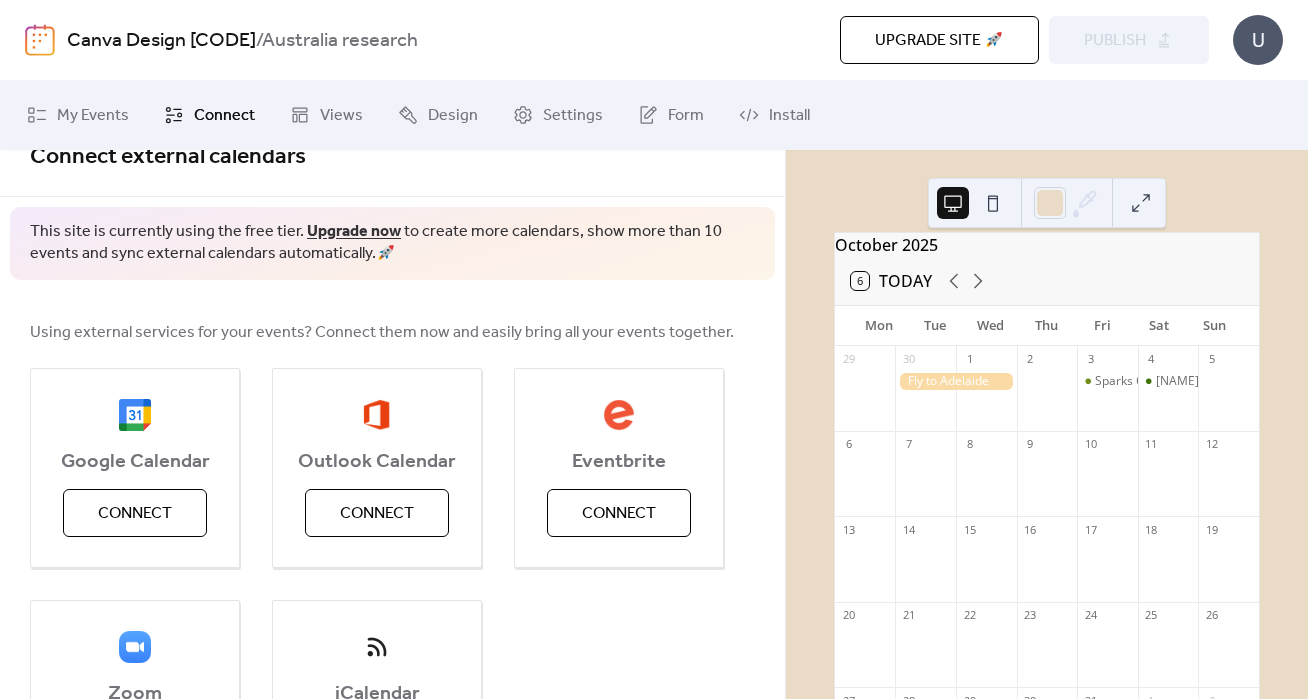 scroll, scrollTop: 32, scrollLeft: 0, axis: vertical 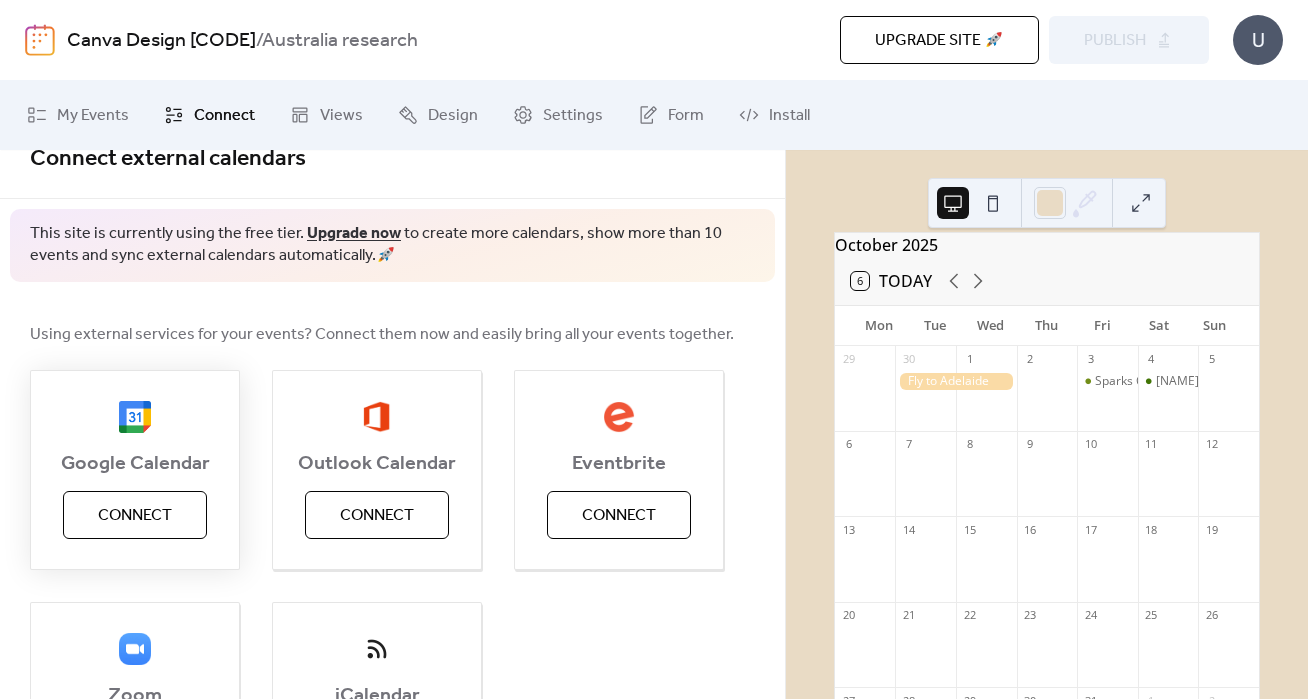 click on "Connect" at bounding box center (135, 516) 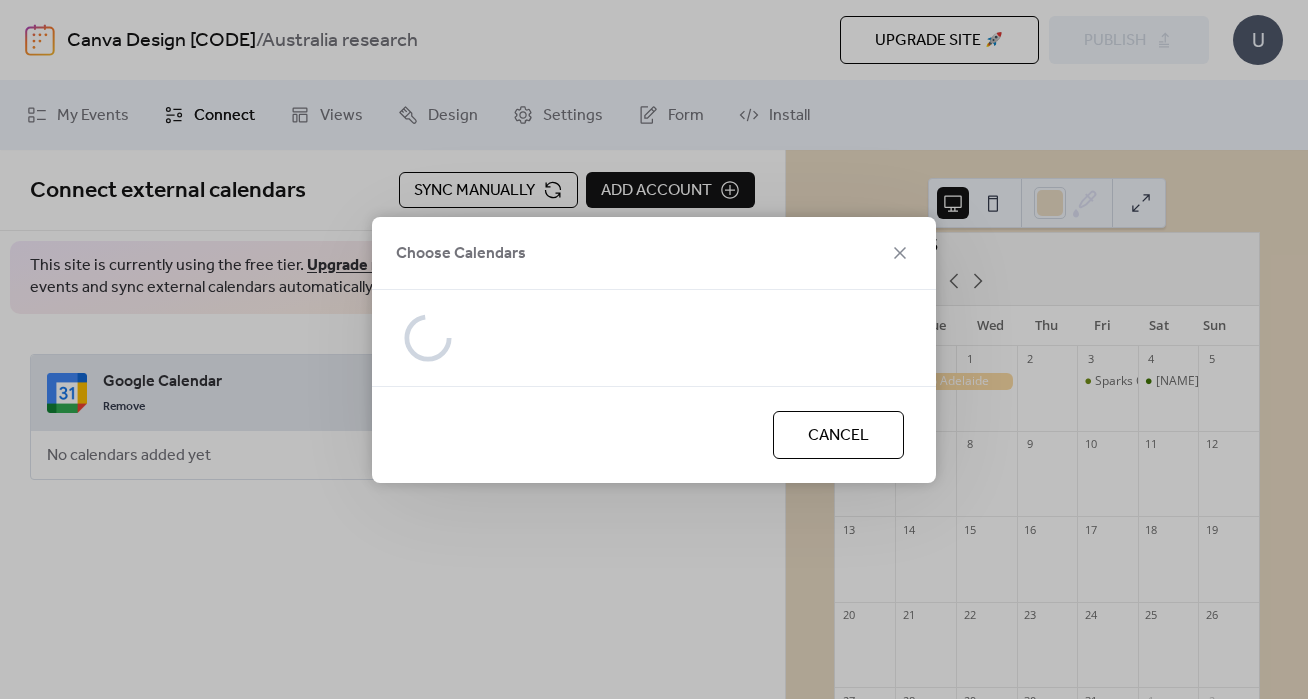 scroll, scrollTop: 0, scrollLeft: 0, axis: both 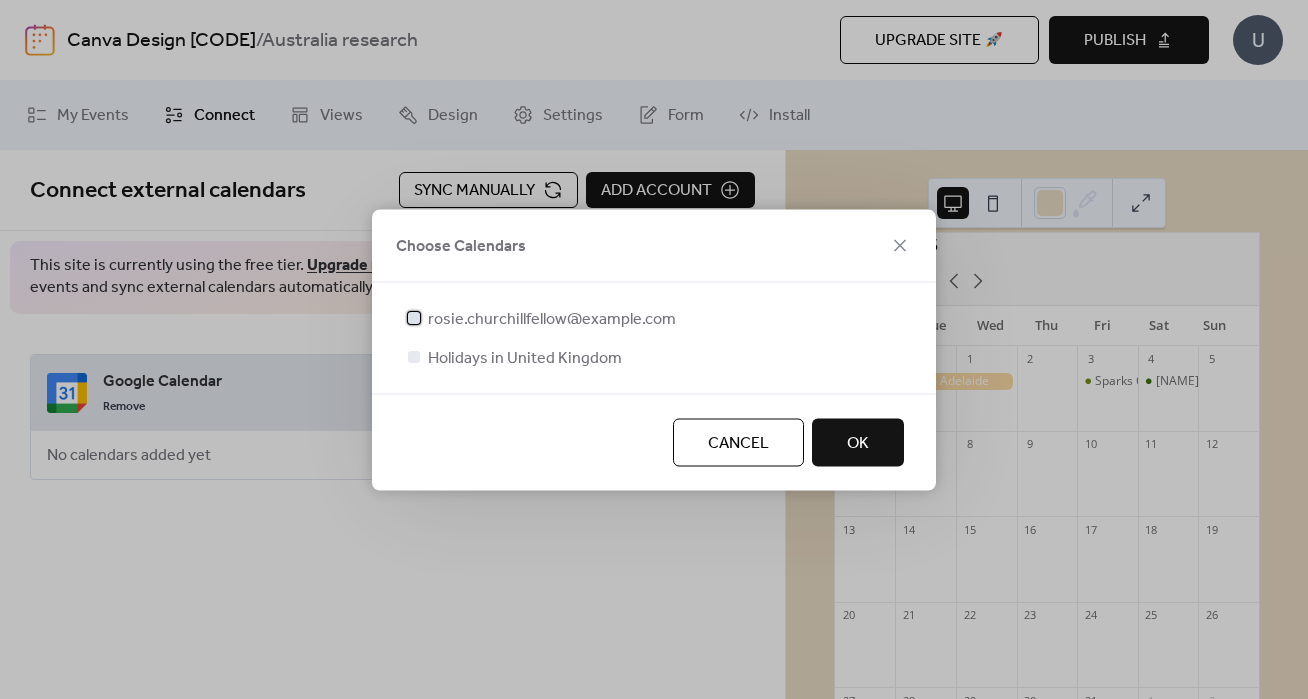 click at bounding box center (414, 317) 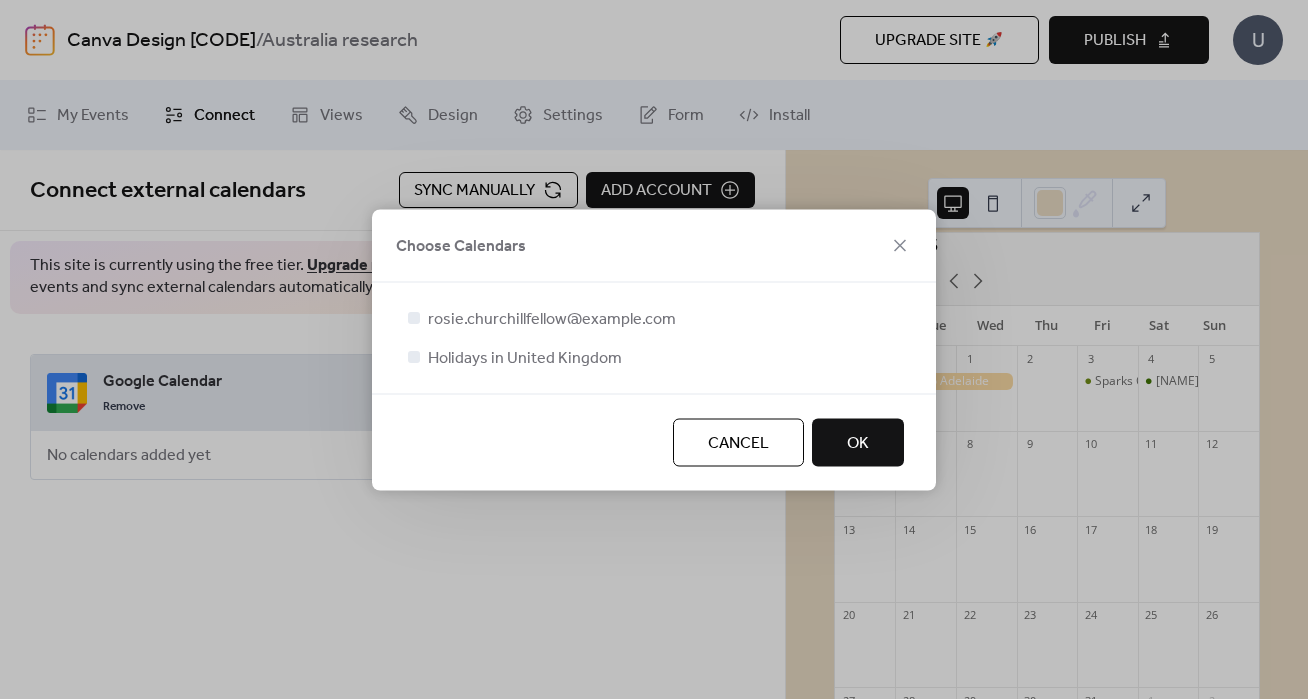 click on "OK" at bounding box center [858, 443] 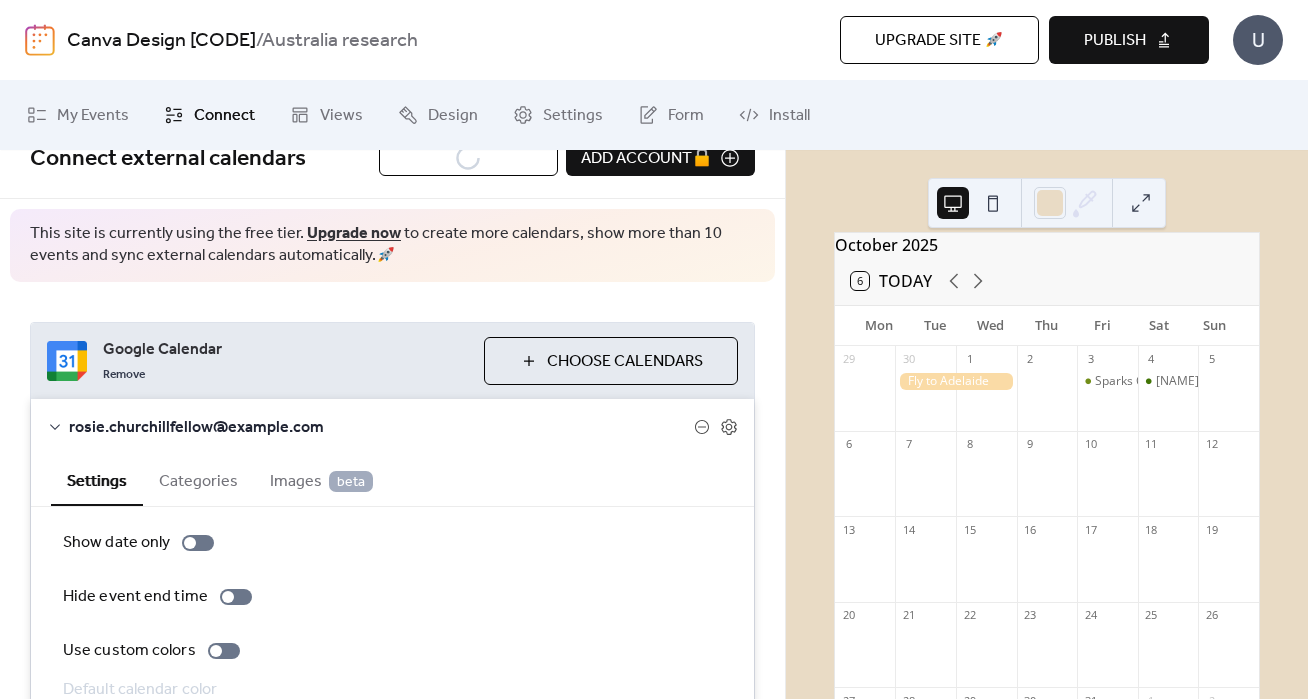 scroll, scrollTop: 10, scrollLeft: 0, axis: vertical 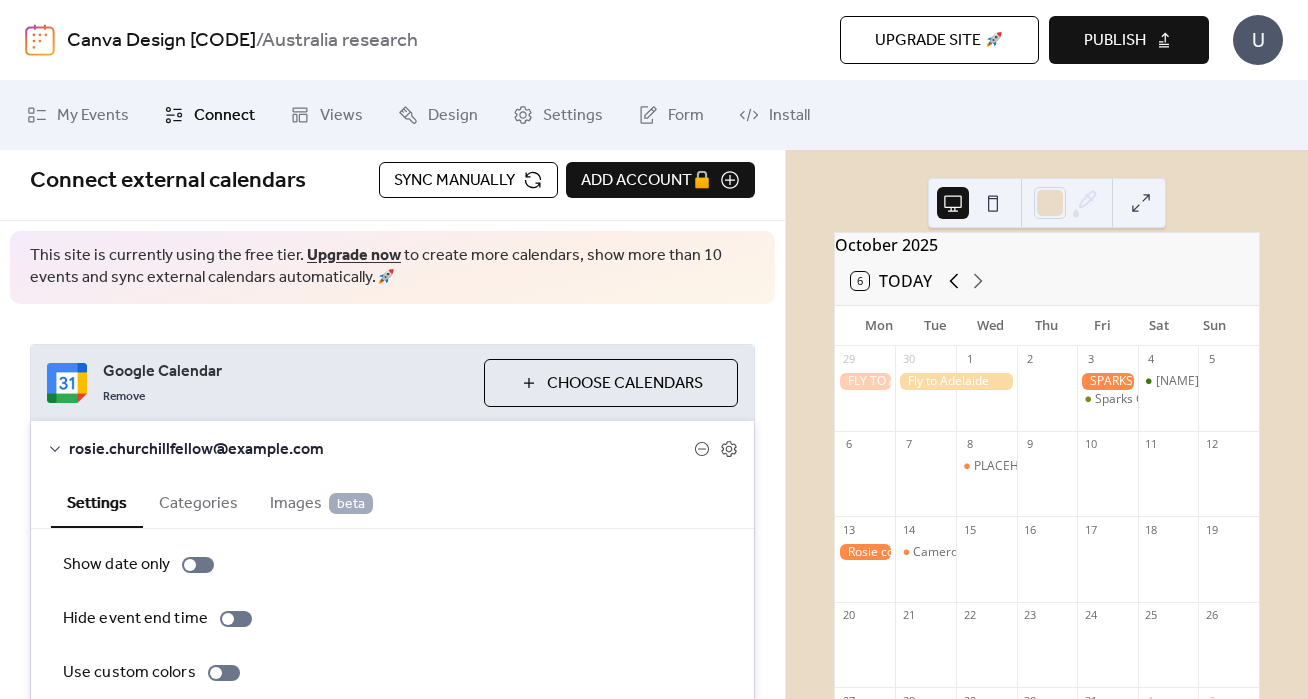 click 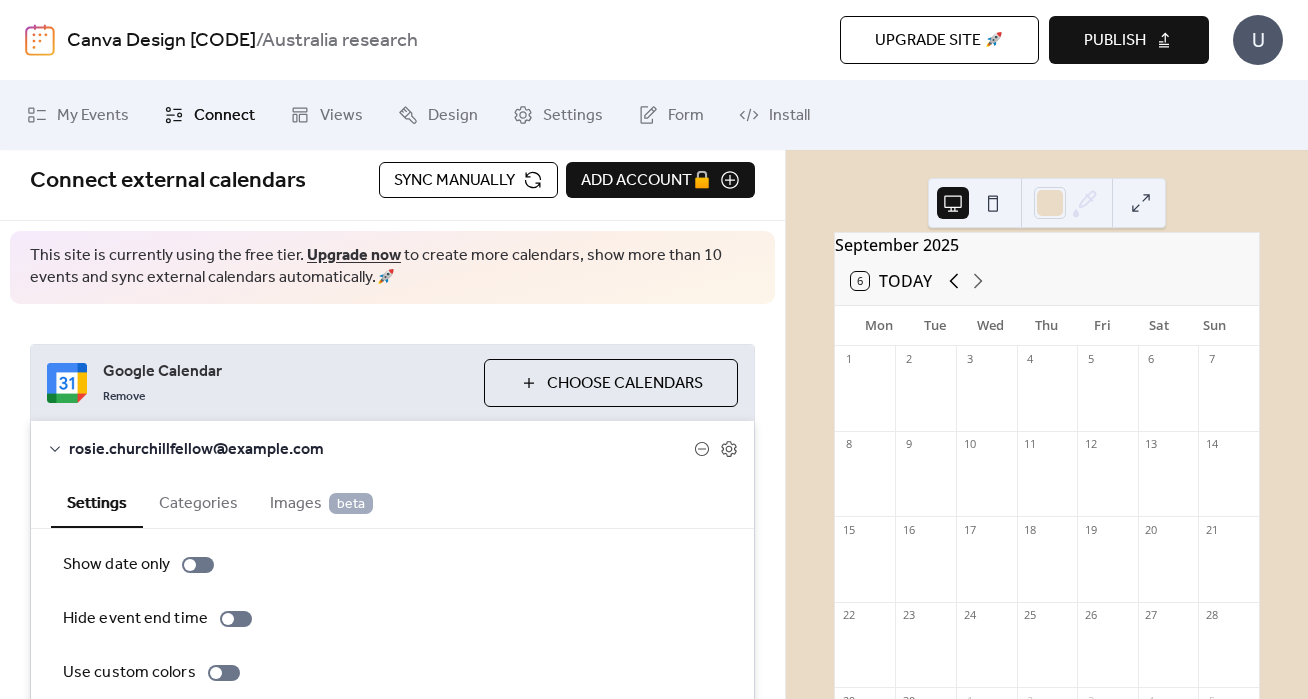click 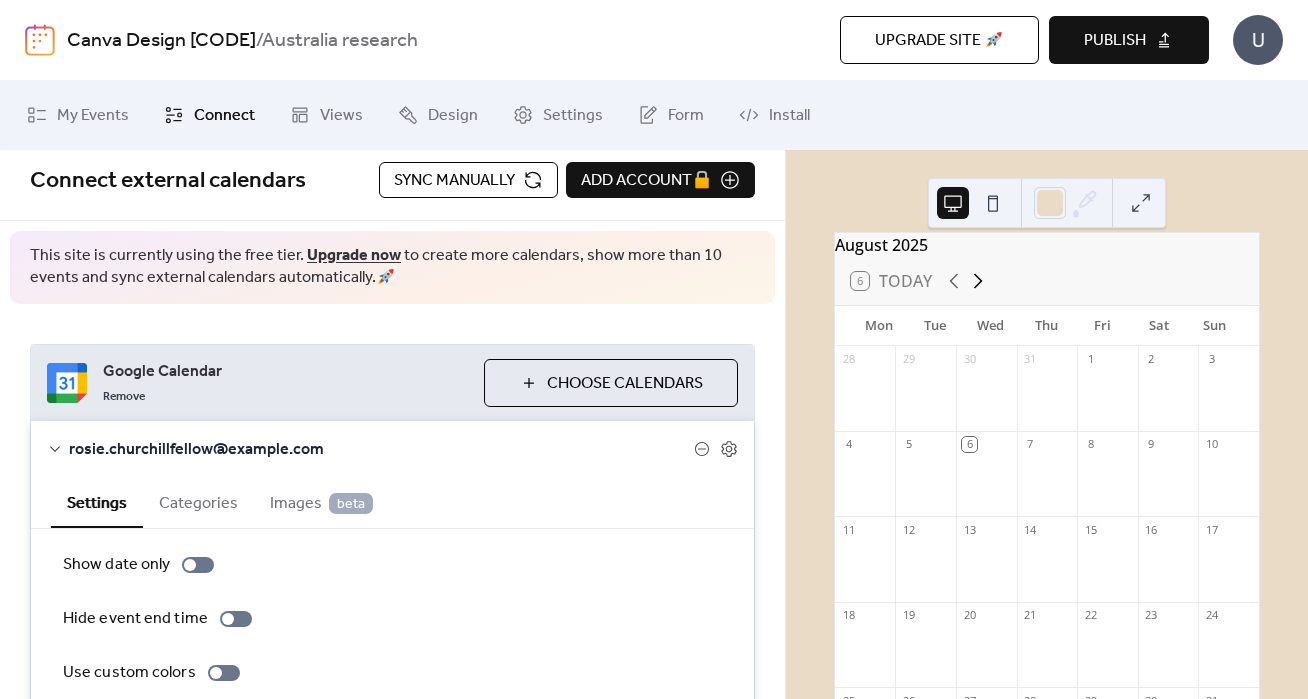 click 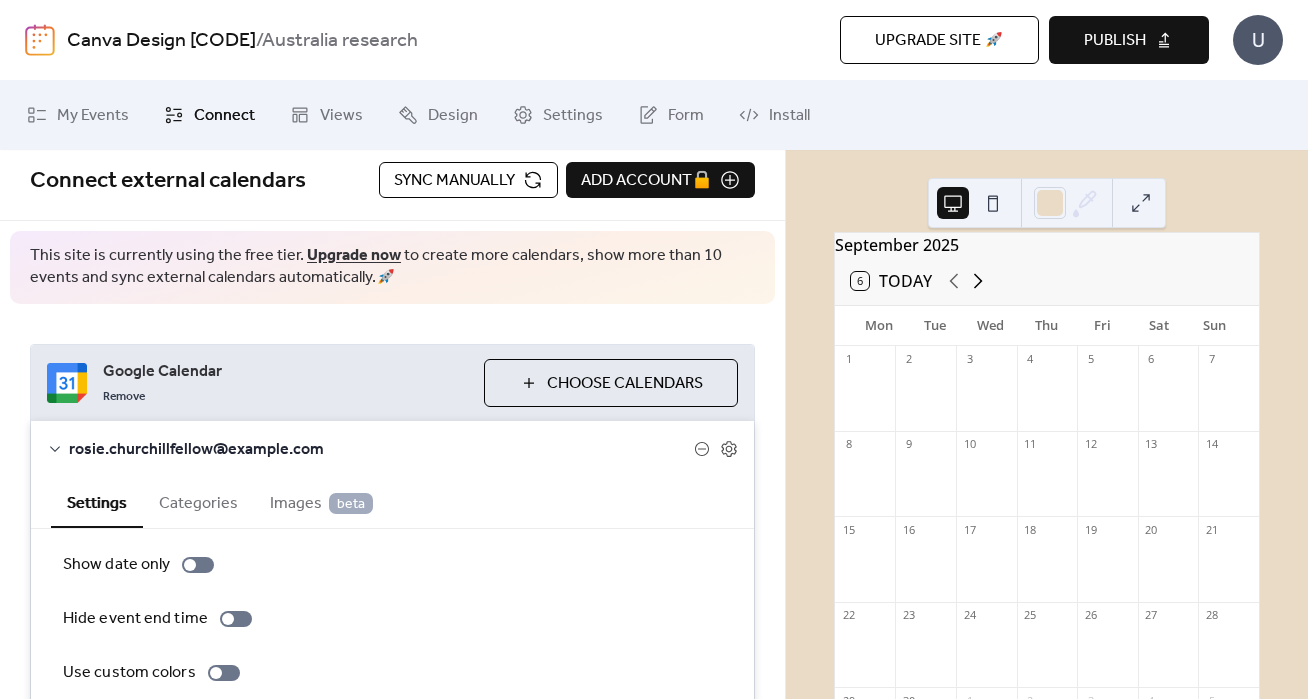 click 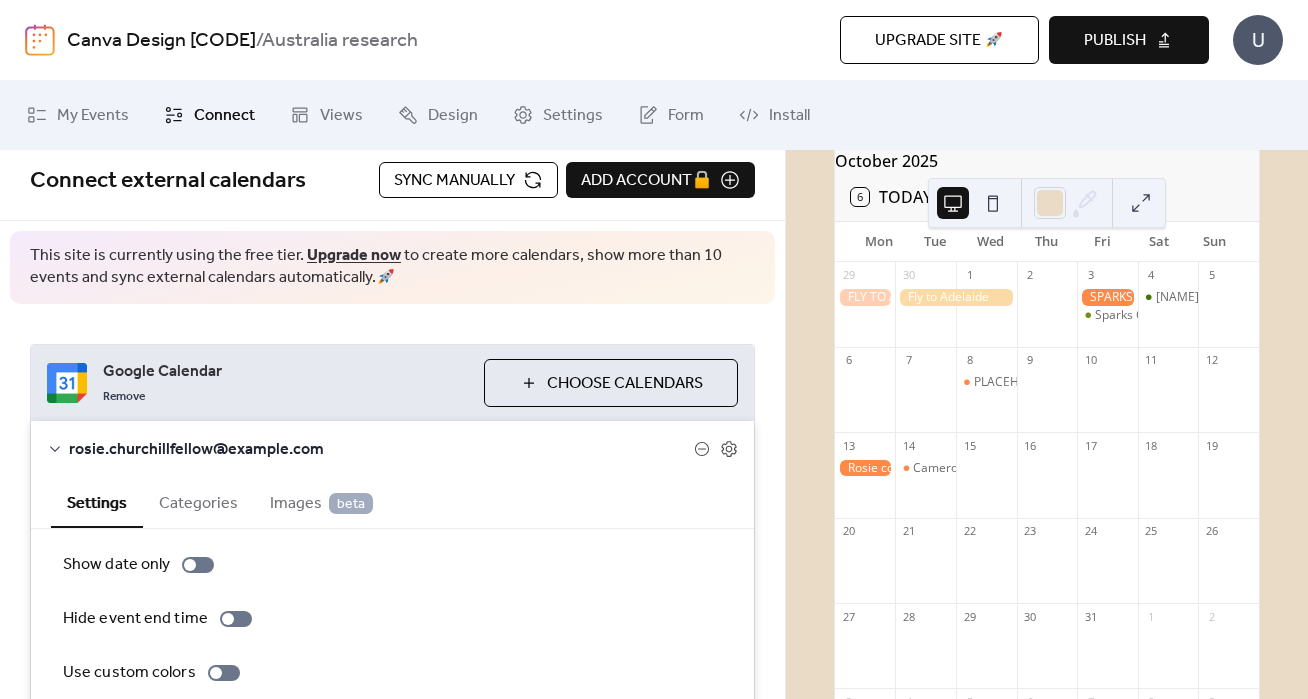 scroll, scrollTop: 94, scrollLeft: 0, axis: vertical 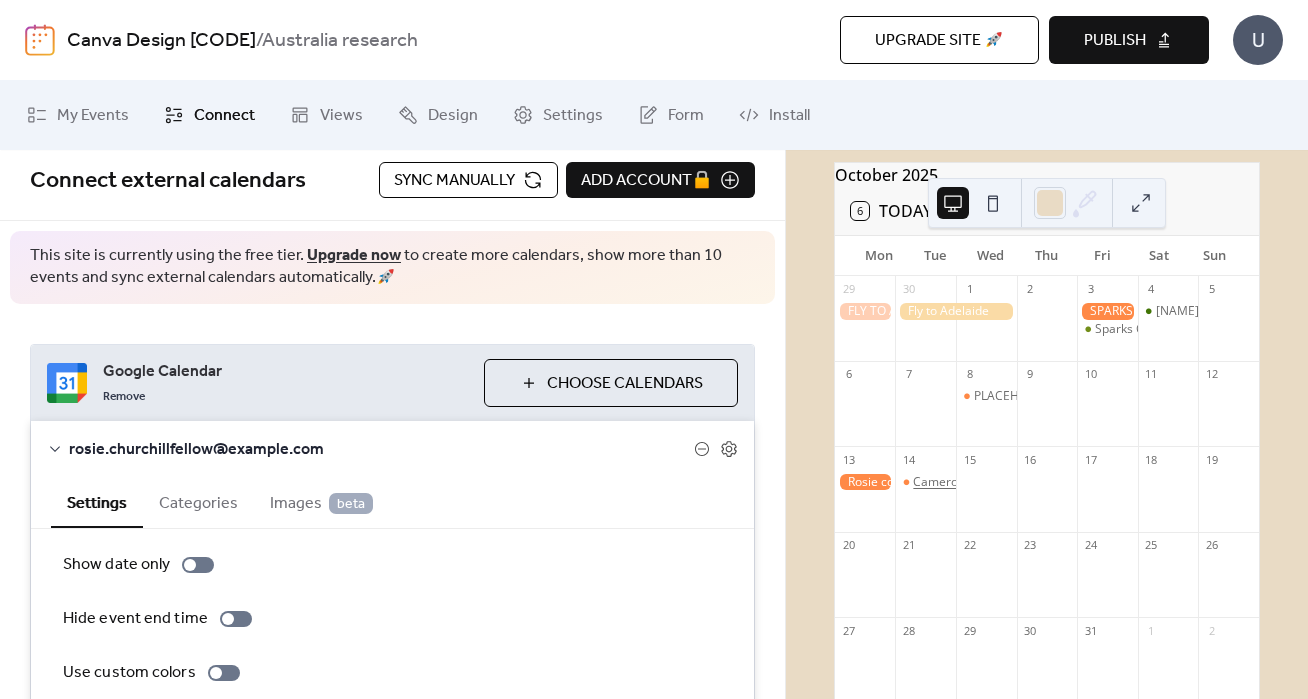 click on "Cameron/[NAME] Interview" at bounding box center [989, 482] 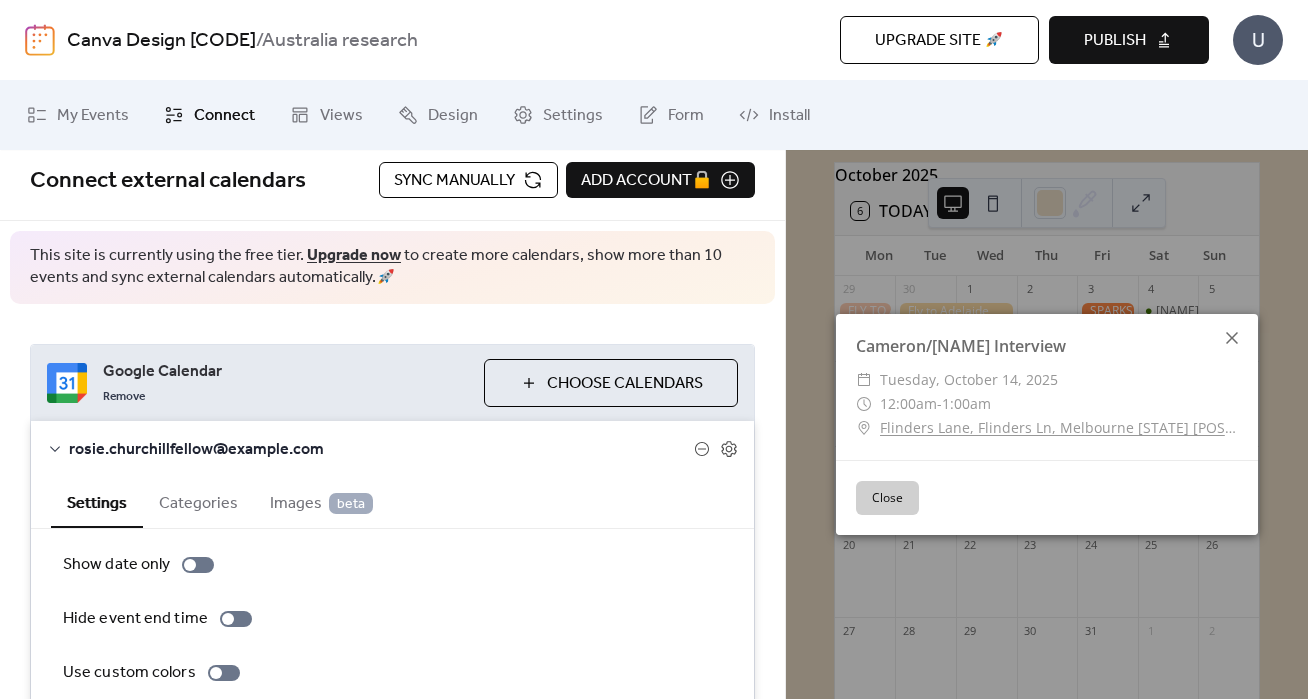 click 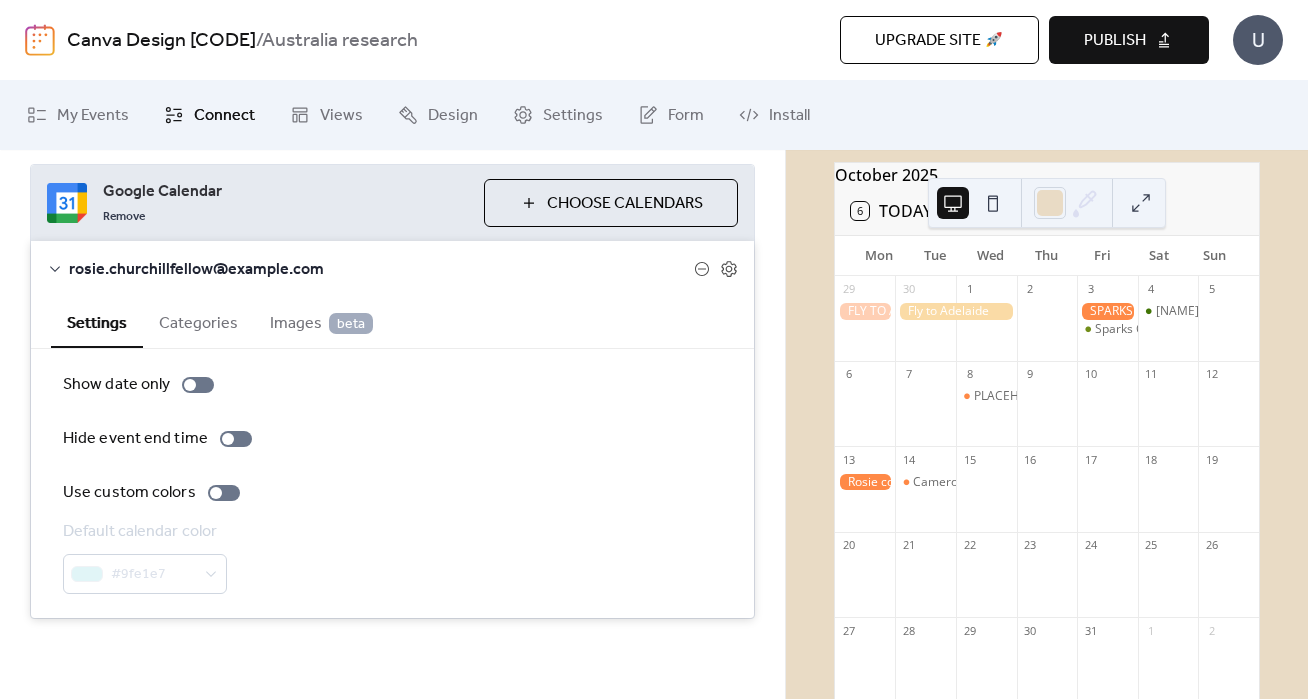 scroll, scrollTop: 189, scrollLeft: 0, axis: vertical 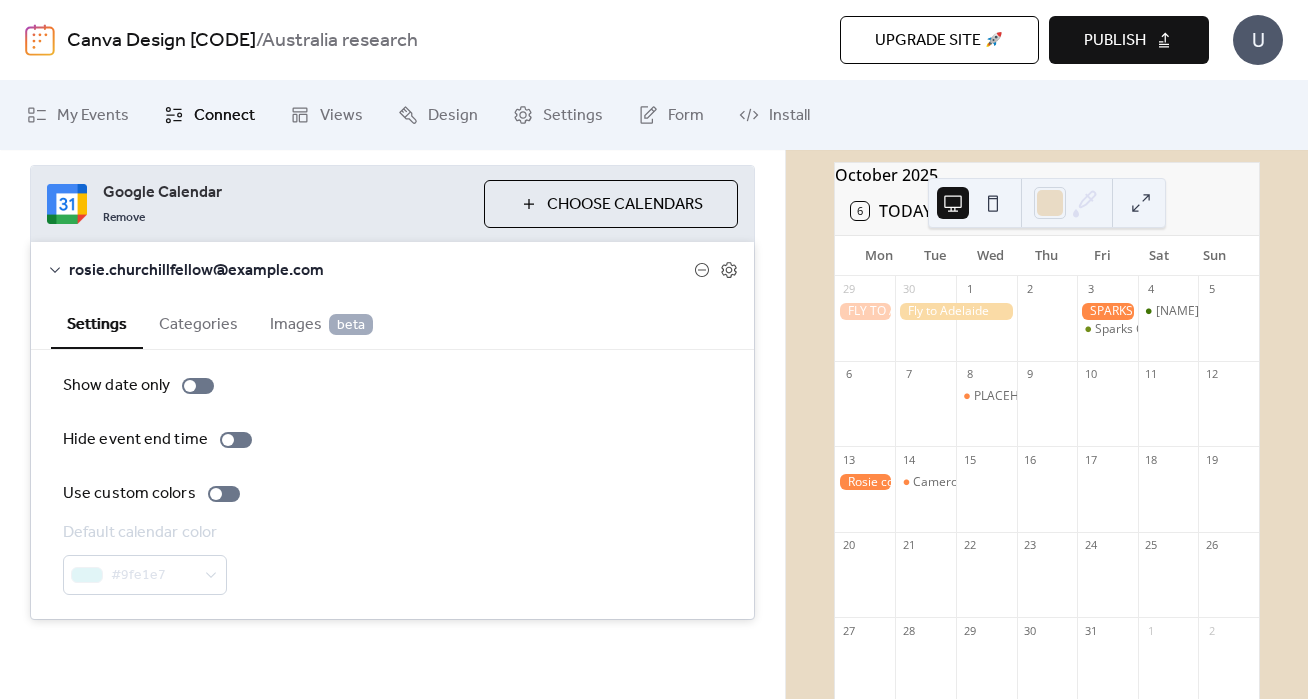 click on "Categories" at bounding box center (198, 322) 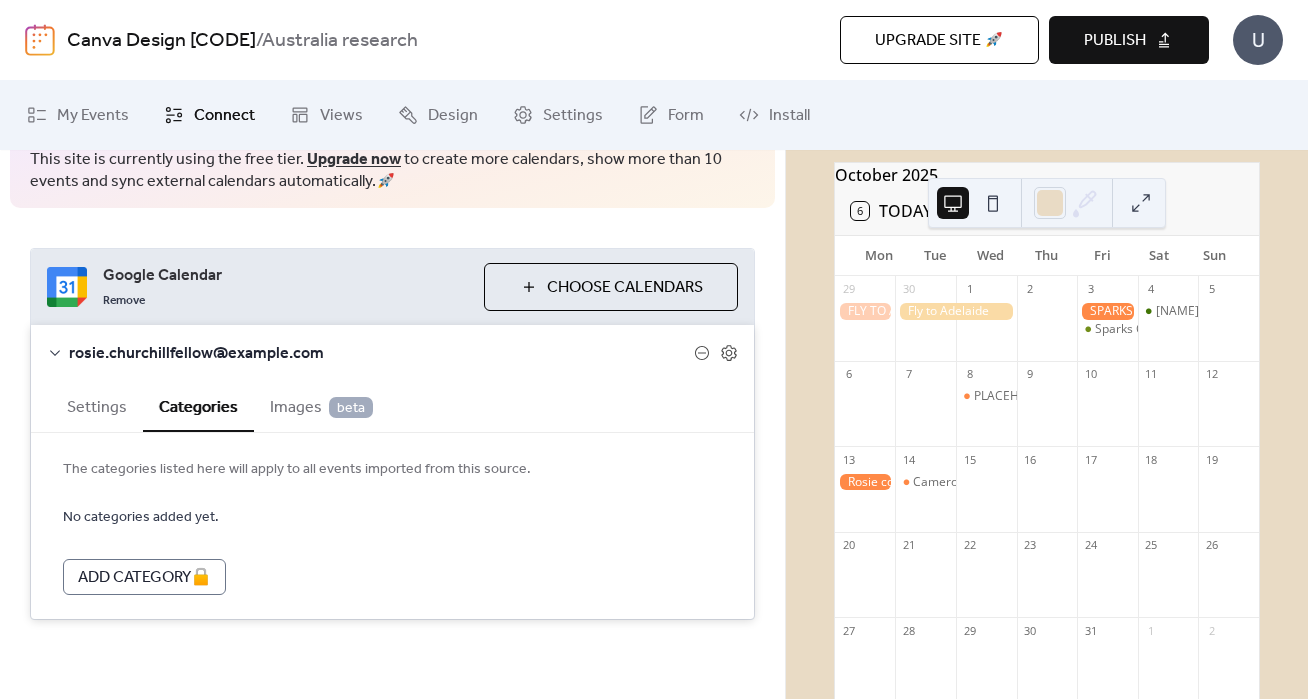 click on "Settings" at bounding box center (97, 405) 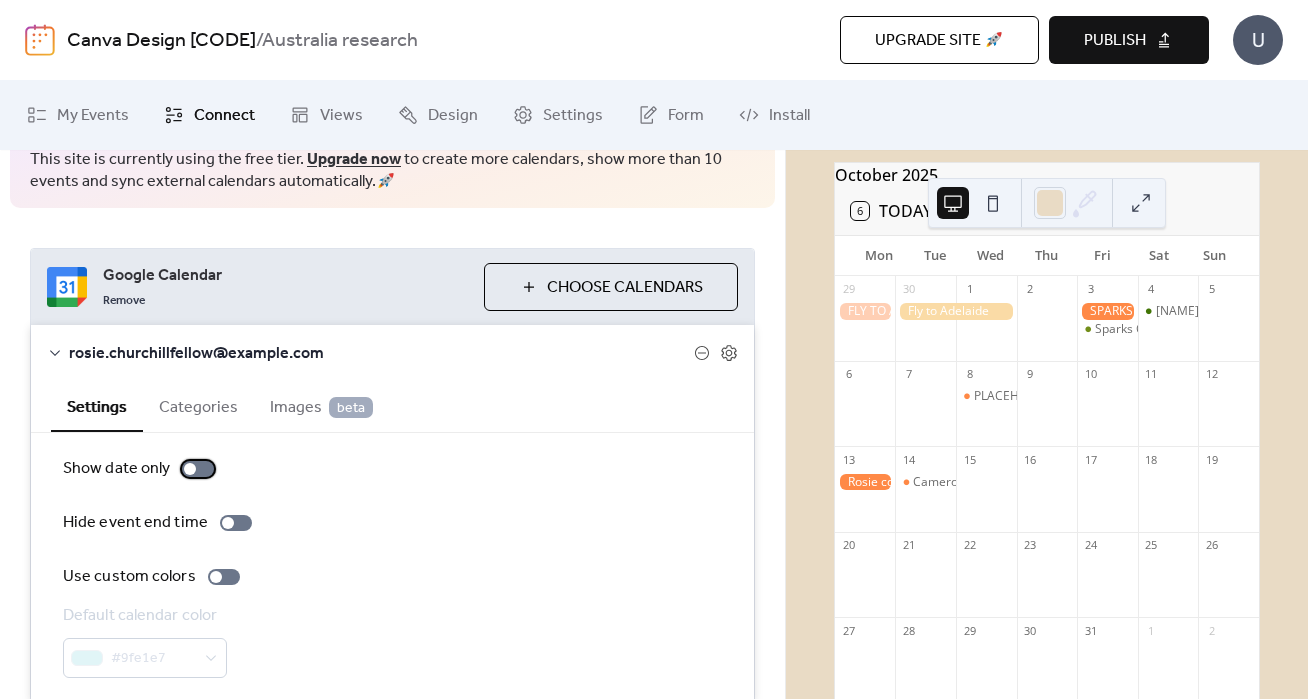click at bounding box center (198, 469) 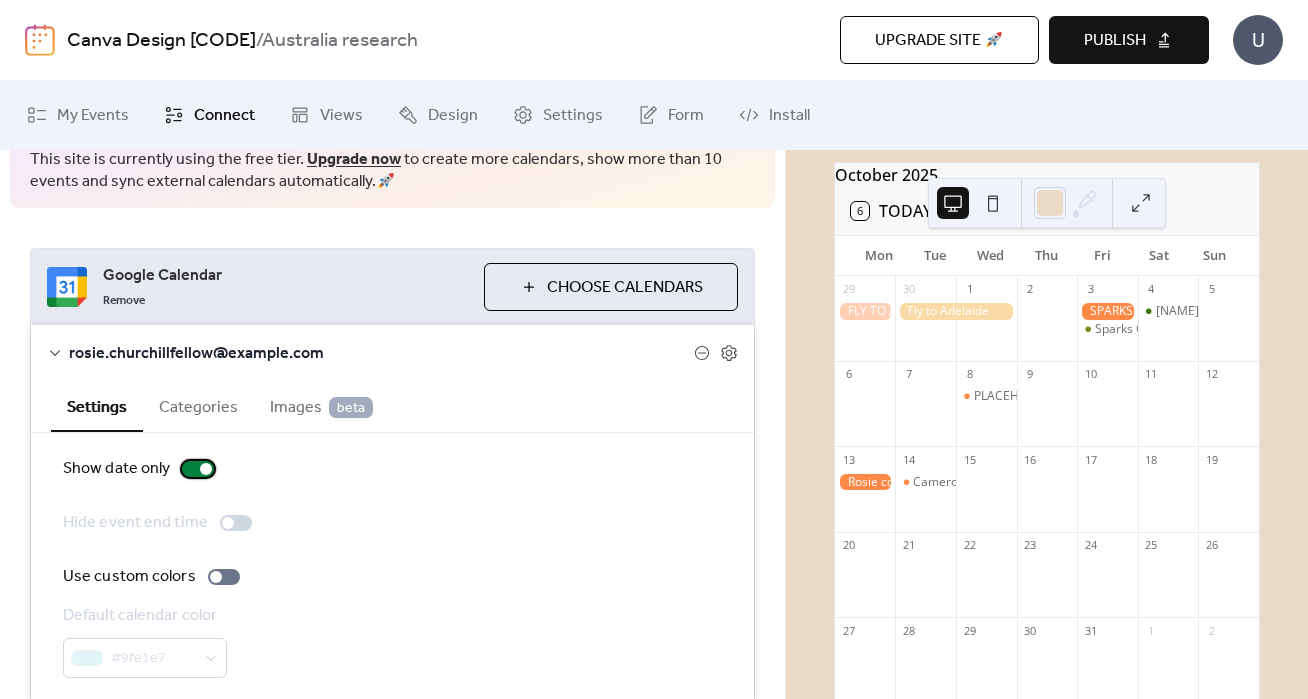 click at bounding box center [198, 469] 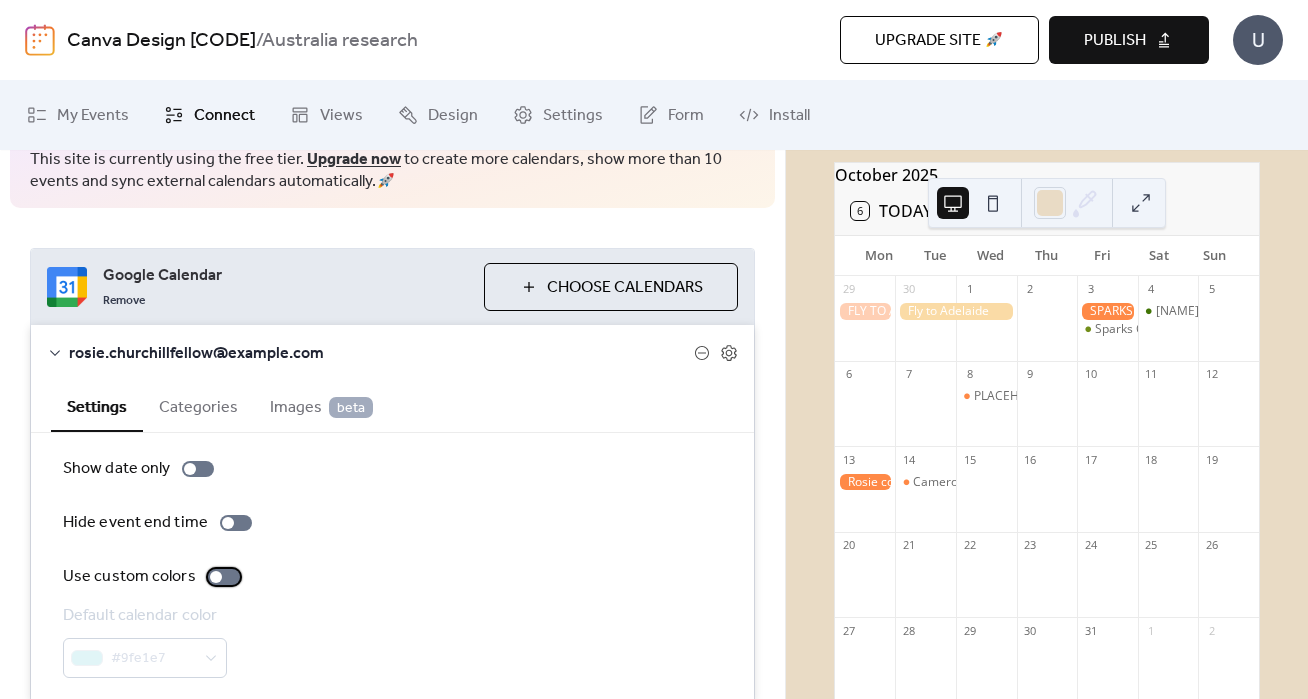 click at bounding box center [224, 577] 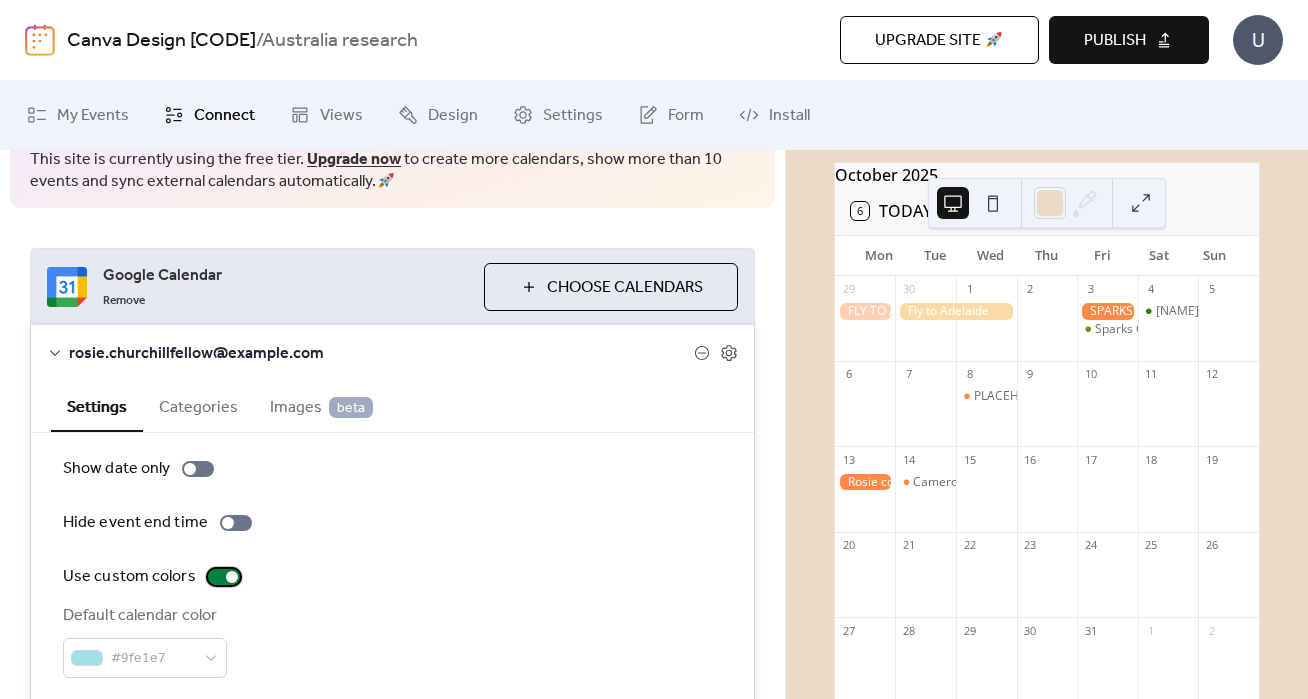 click at bounding box center (224, 577) 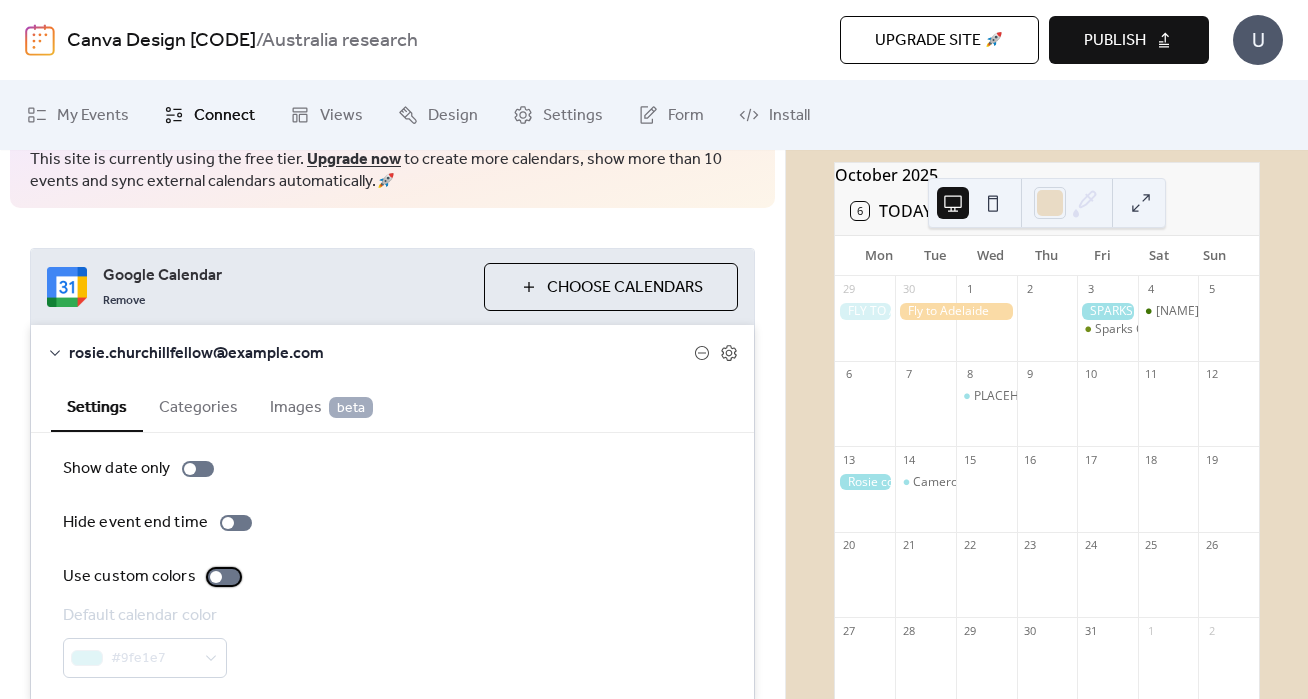 click at bounding box center (216, 577) 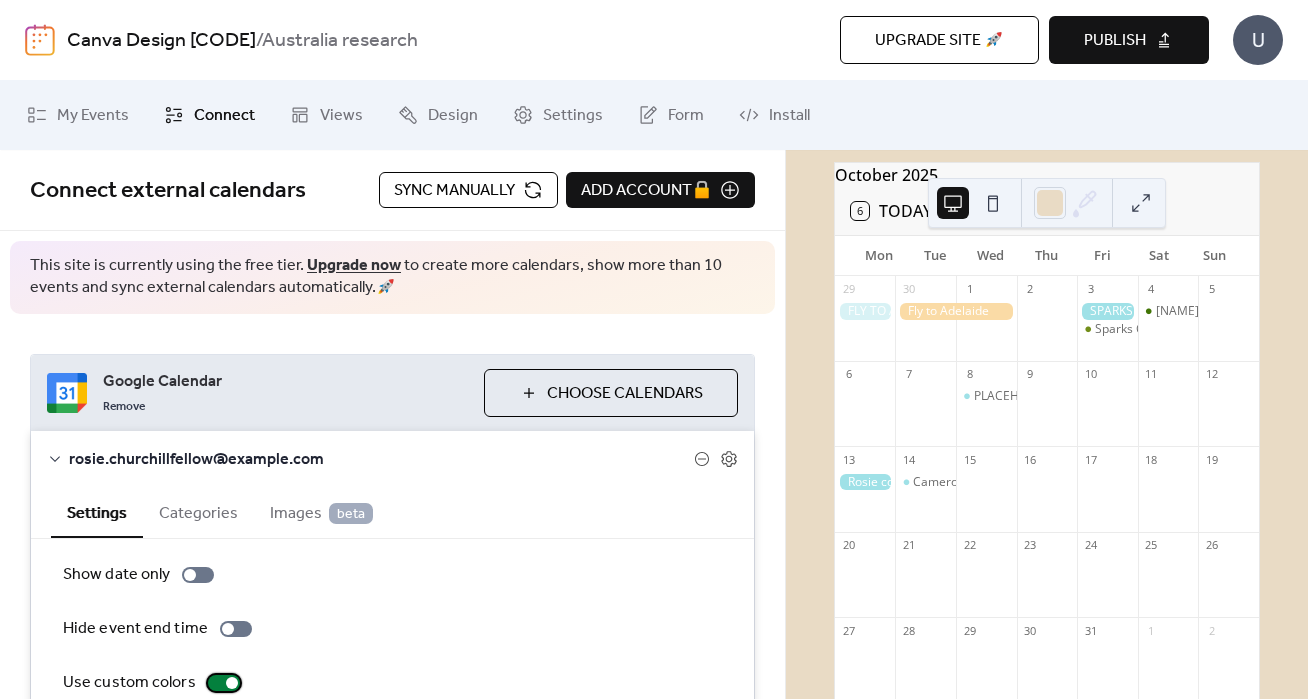 scroll, scrollTop: 0, scrollLeft: 0, axis: both 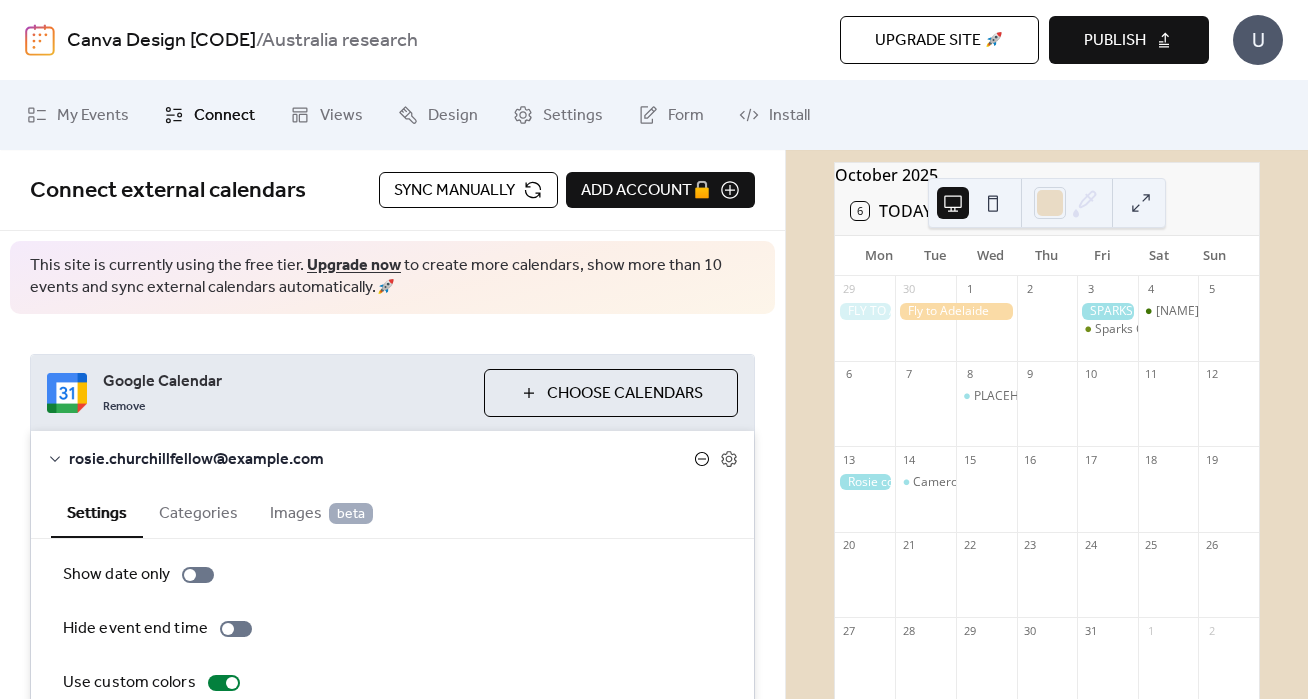 click 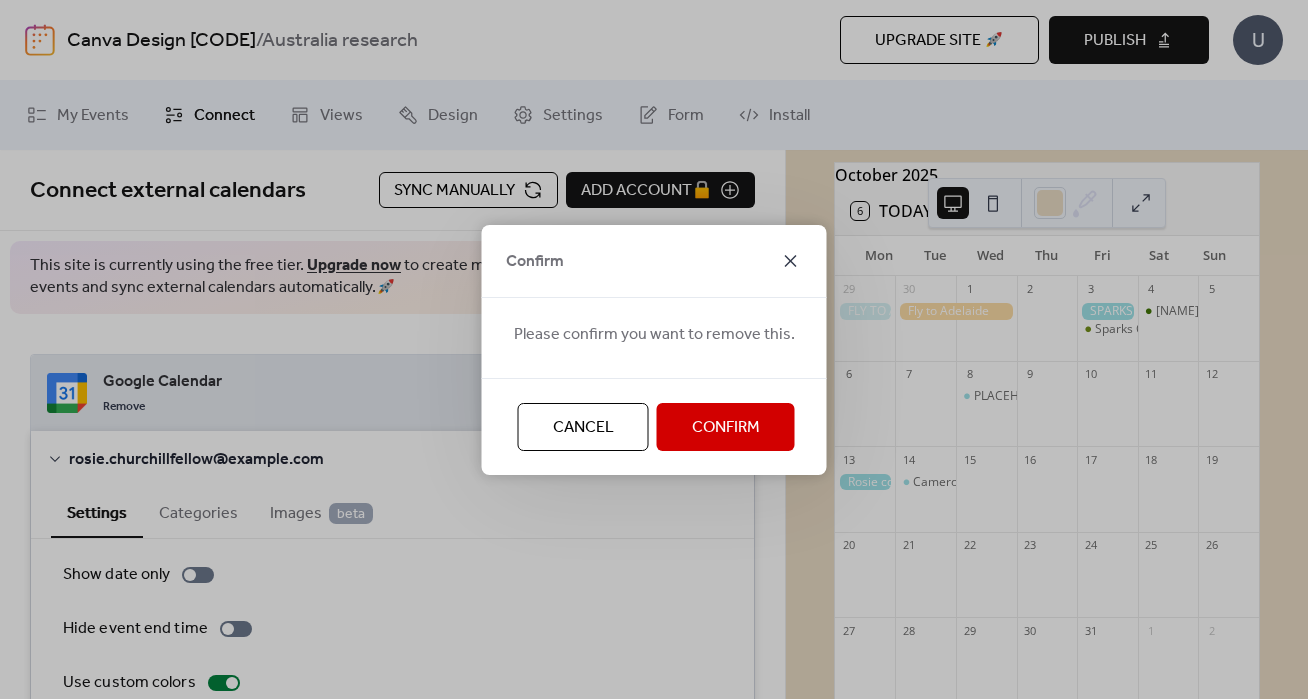 click 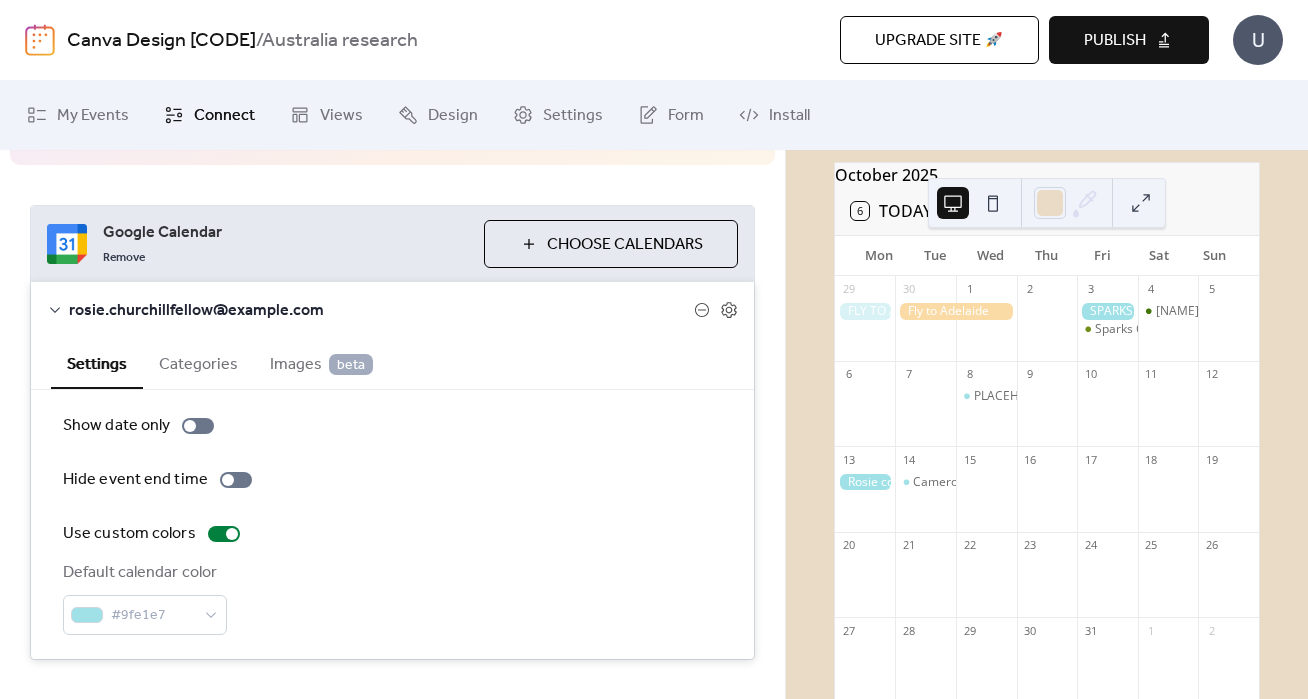 scroll, scrollTop: 175, scrollLeft: 0, axis: vertical 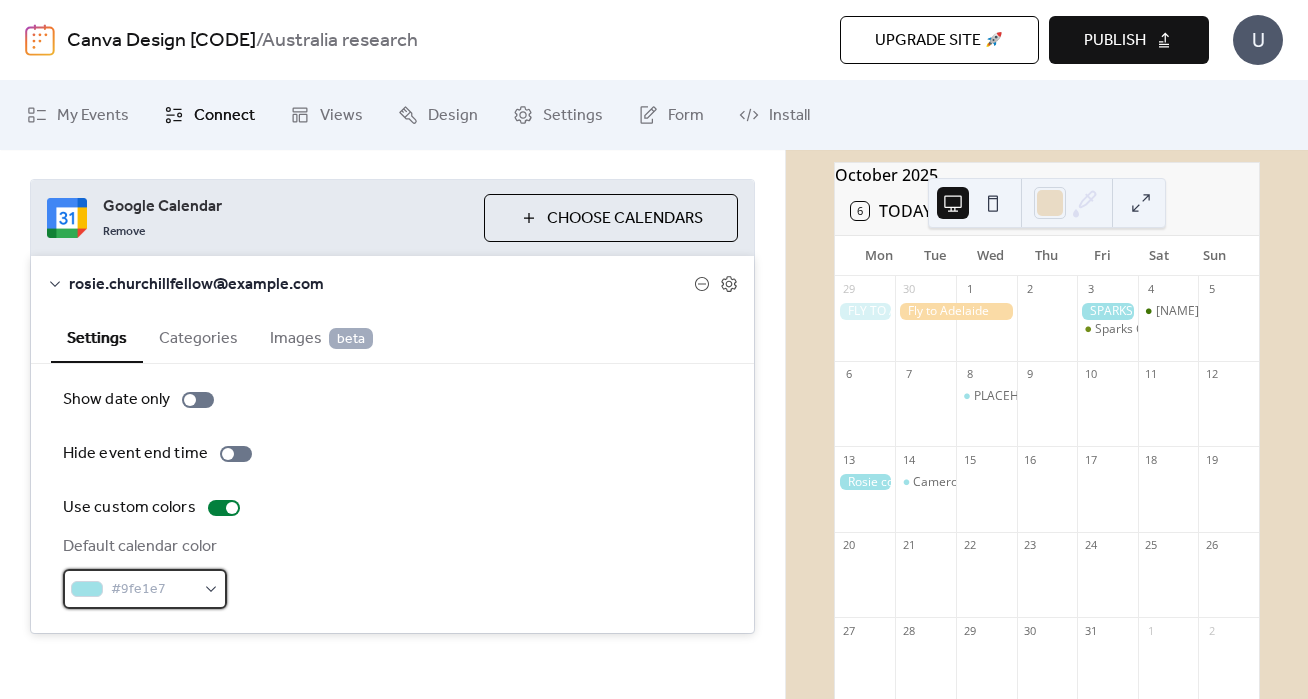 click on "#9fe1e7" at bounding box center [153, 590] 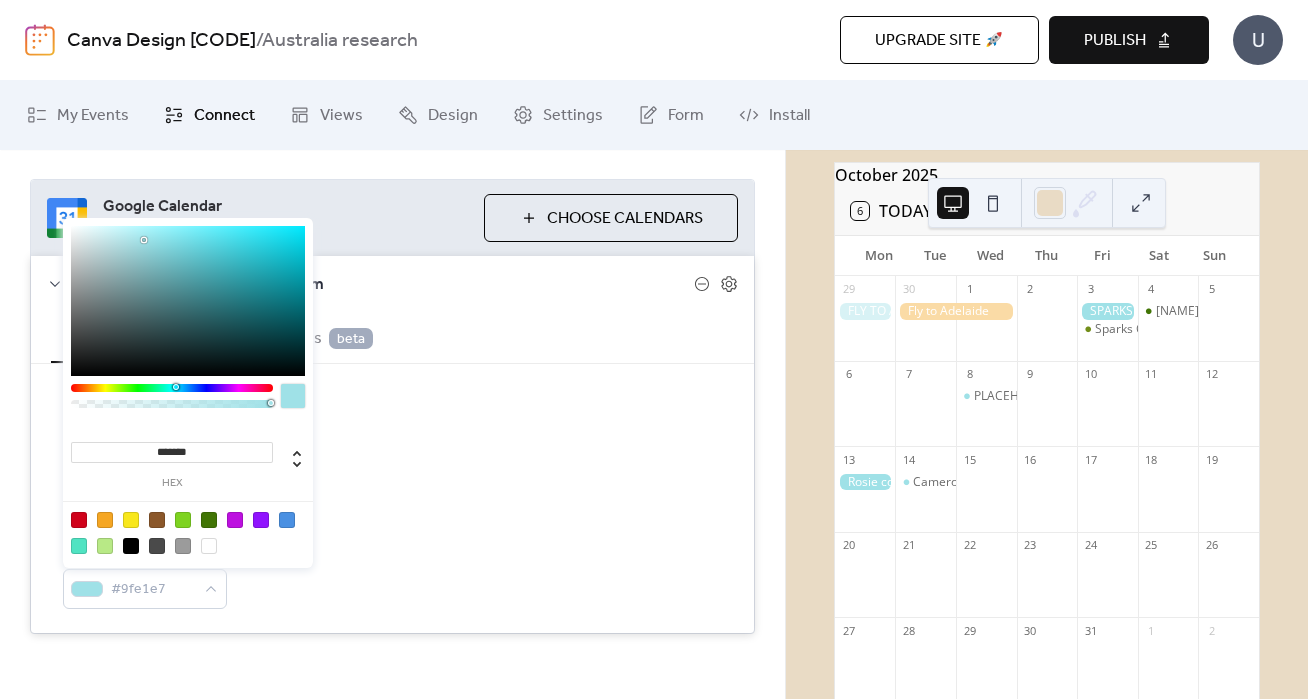 click on "*******" at bounding box center (172, 452) 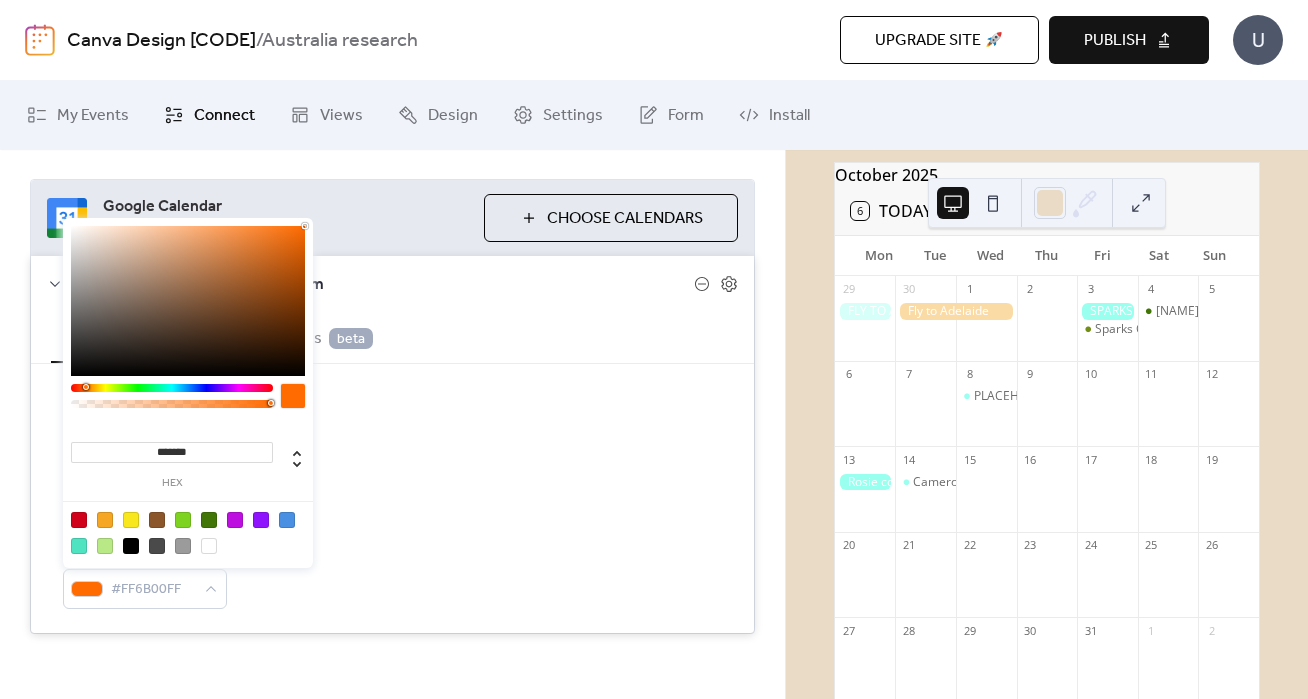 type on "*******" 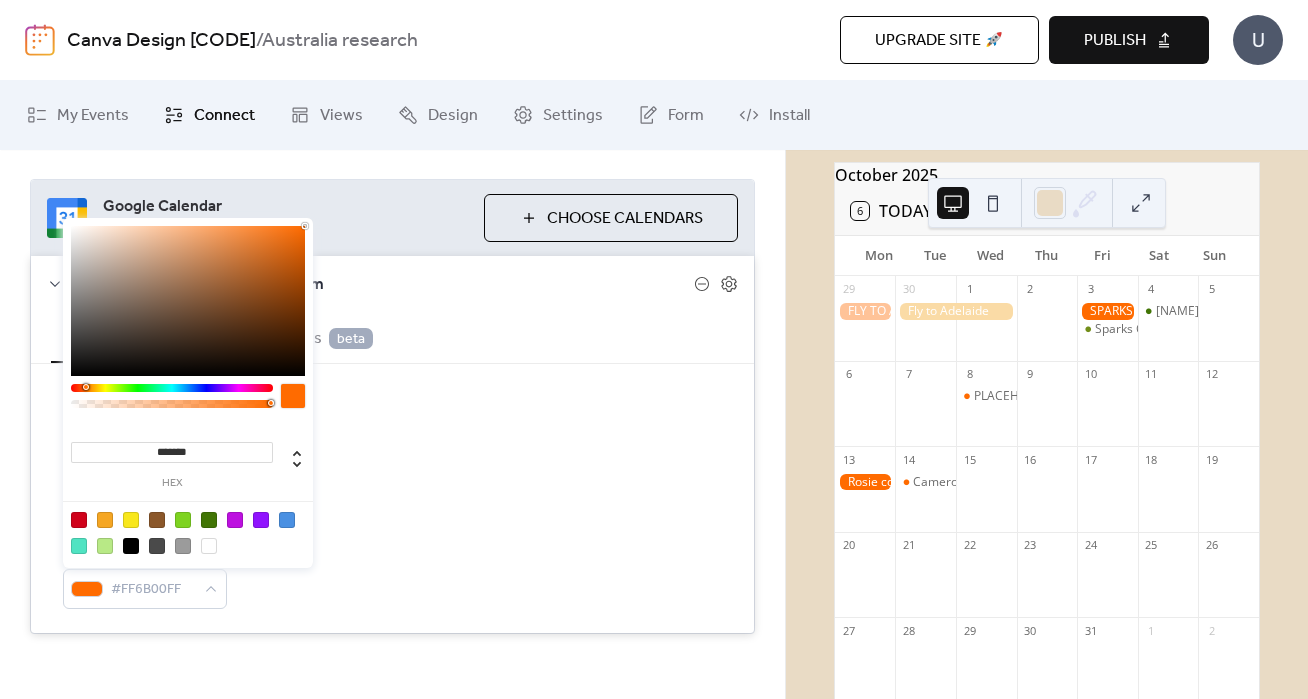 click on "Show date only Hide event end time Use custom colors Default calendar color #FF6B00FF" at bounding box center [392, 498] 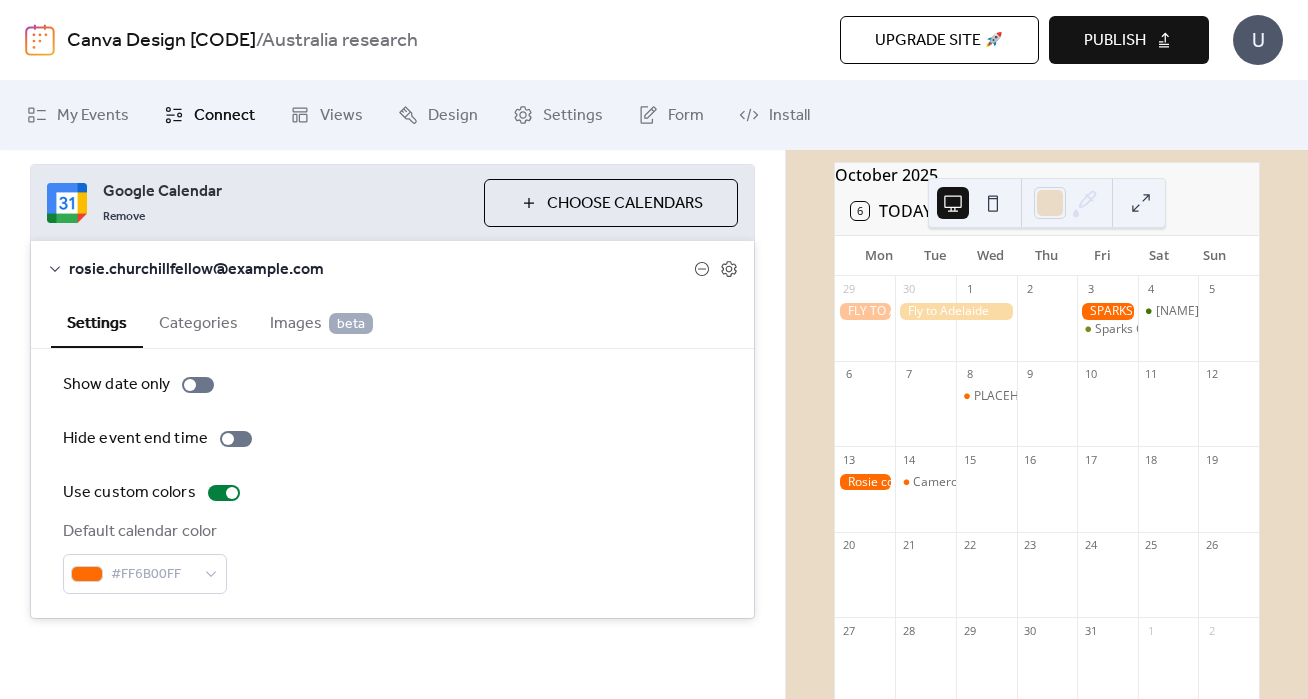 scroll, scrollTop: 189, scrollLeft: 0, axis: vertical 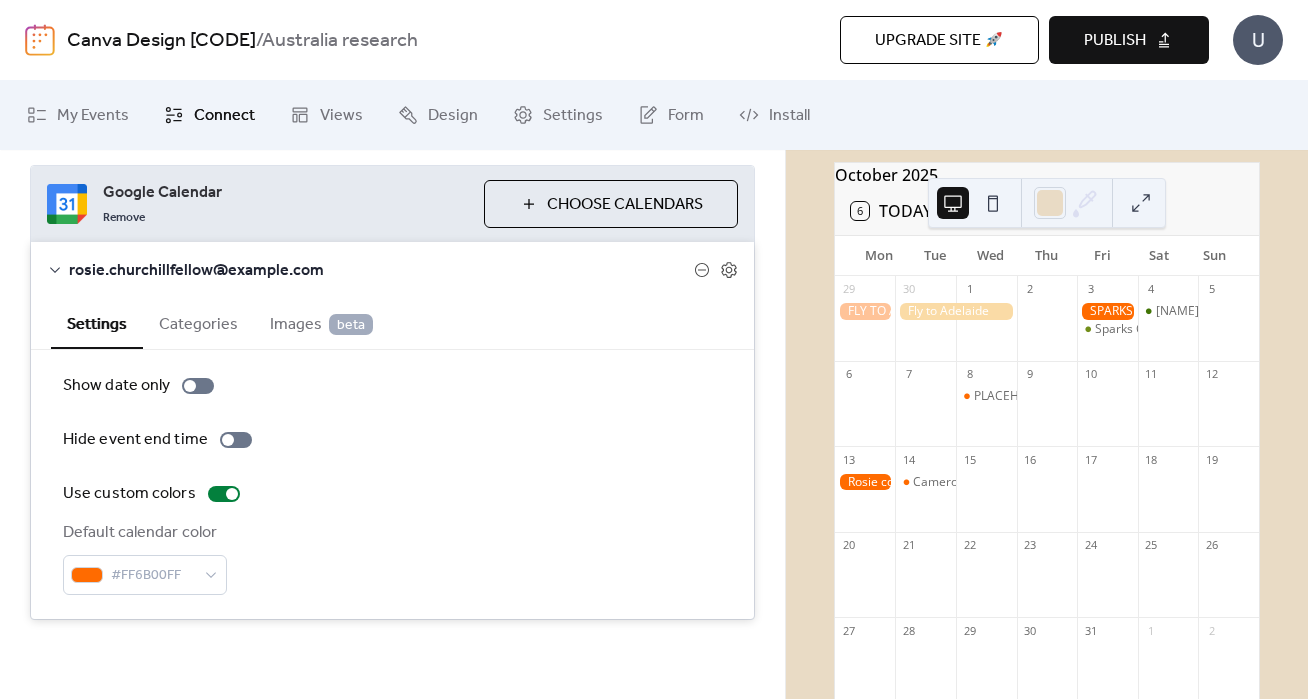 click on "My Events Connect Views Design Settings Form Install" at bounding box center [654, 115] 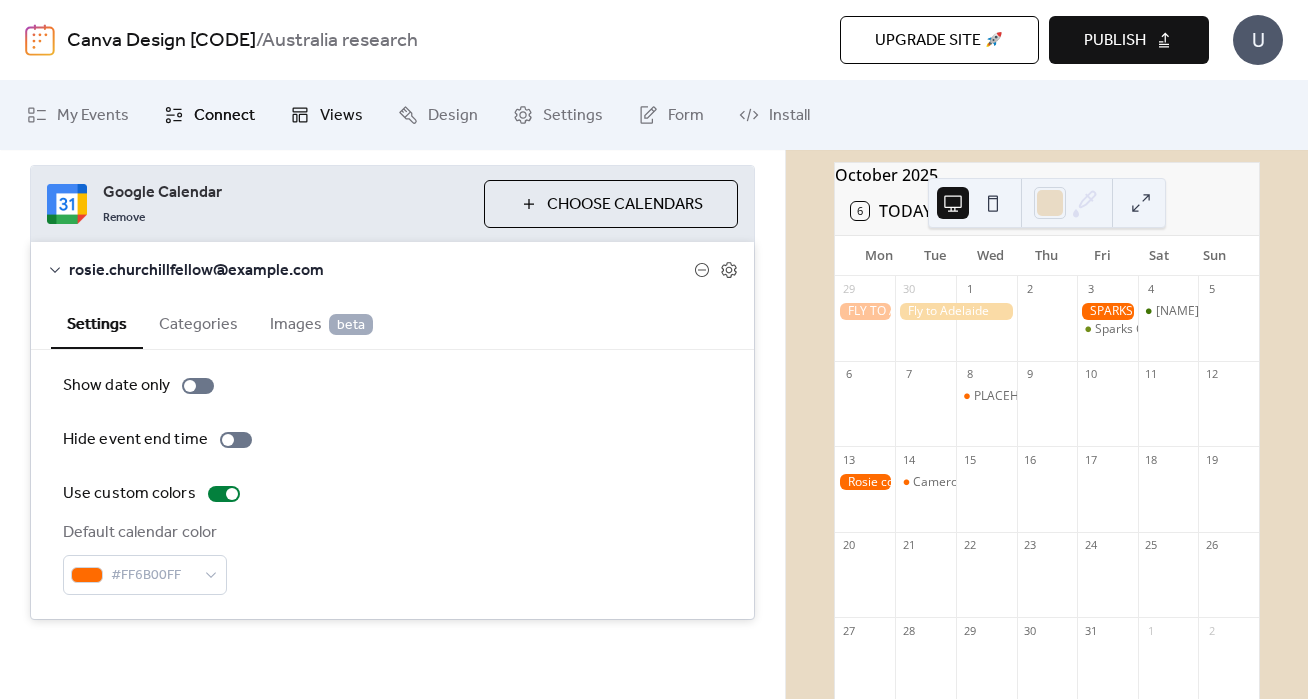 click on "Views" at bounding box center [341, 116] 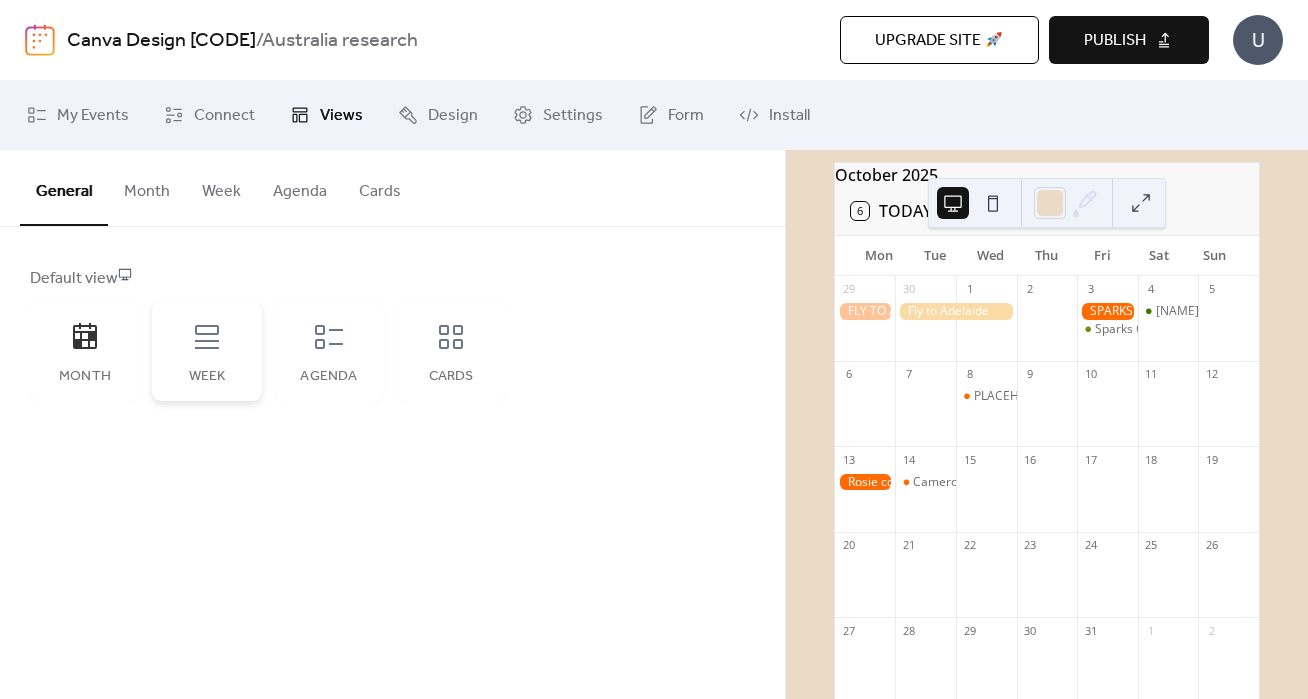 click on "Week" at bounding box center [207, 351] 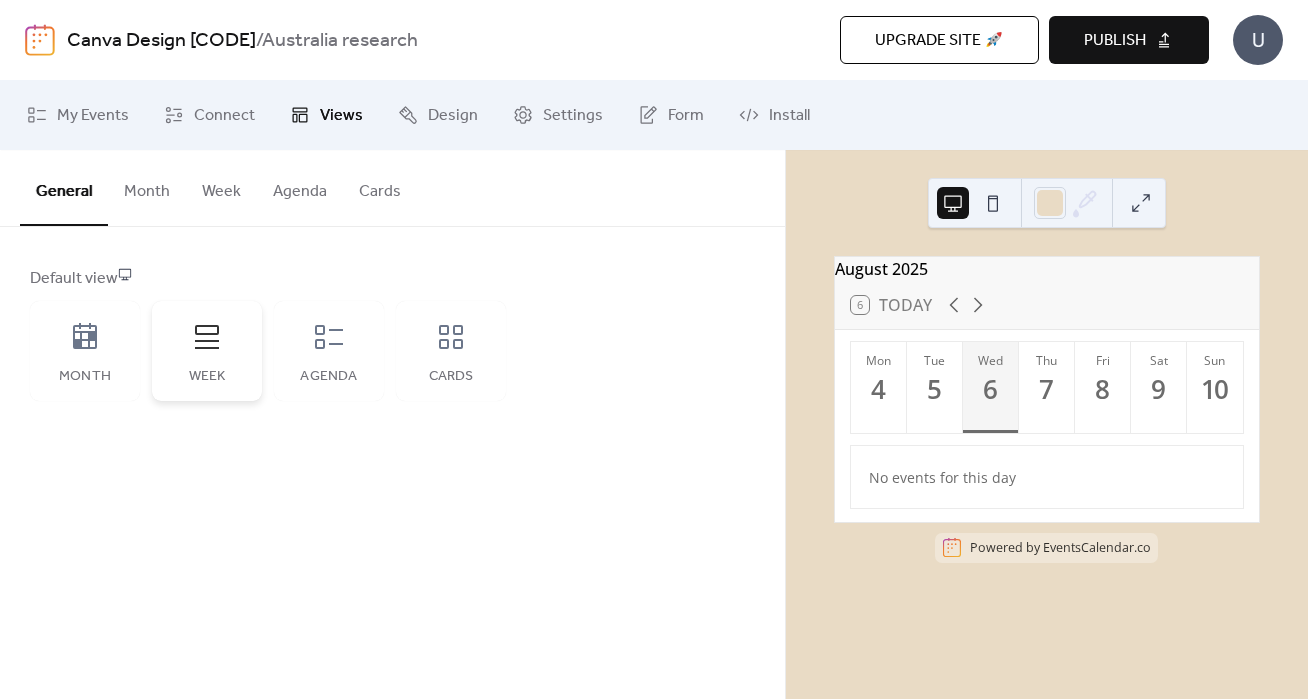 scroll, scrollTop: 0, scrollLeft: 0, axis: both 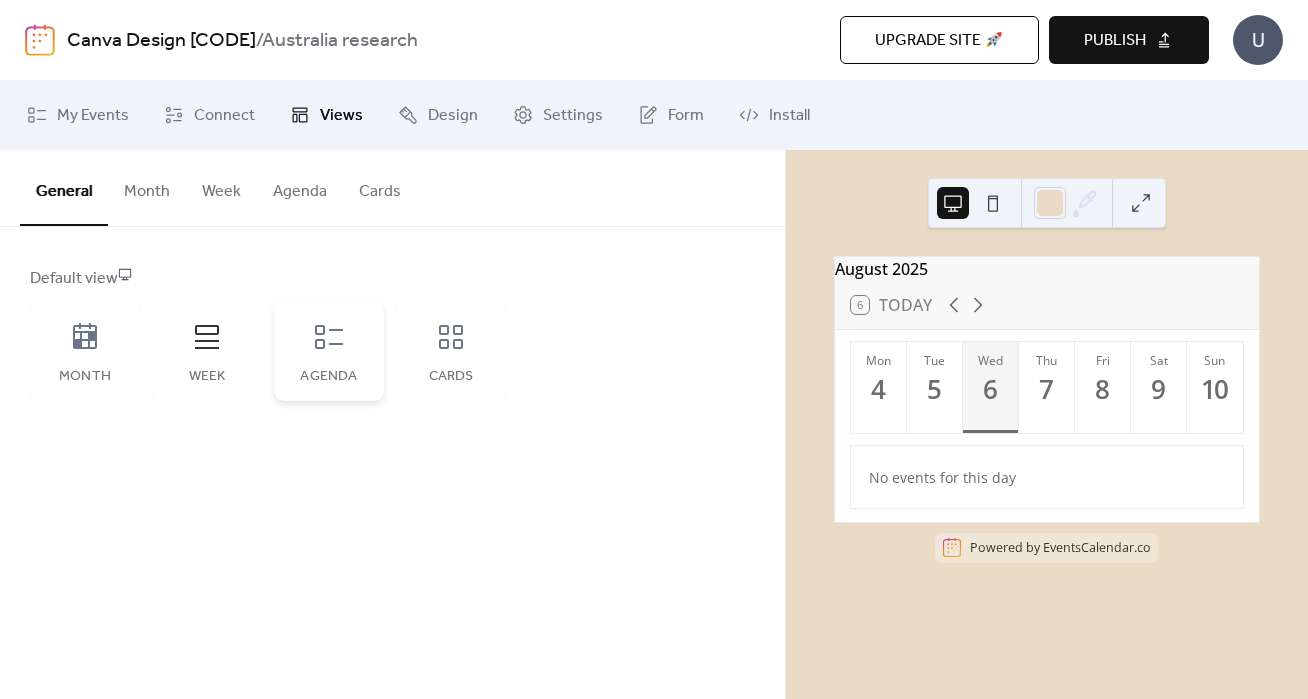 click on "Agenda" at bounding box center [329, 377] 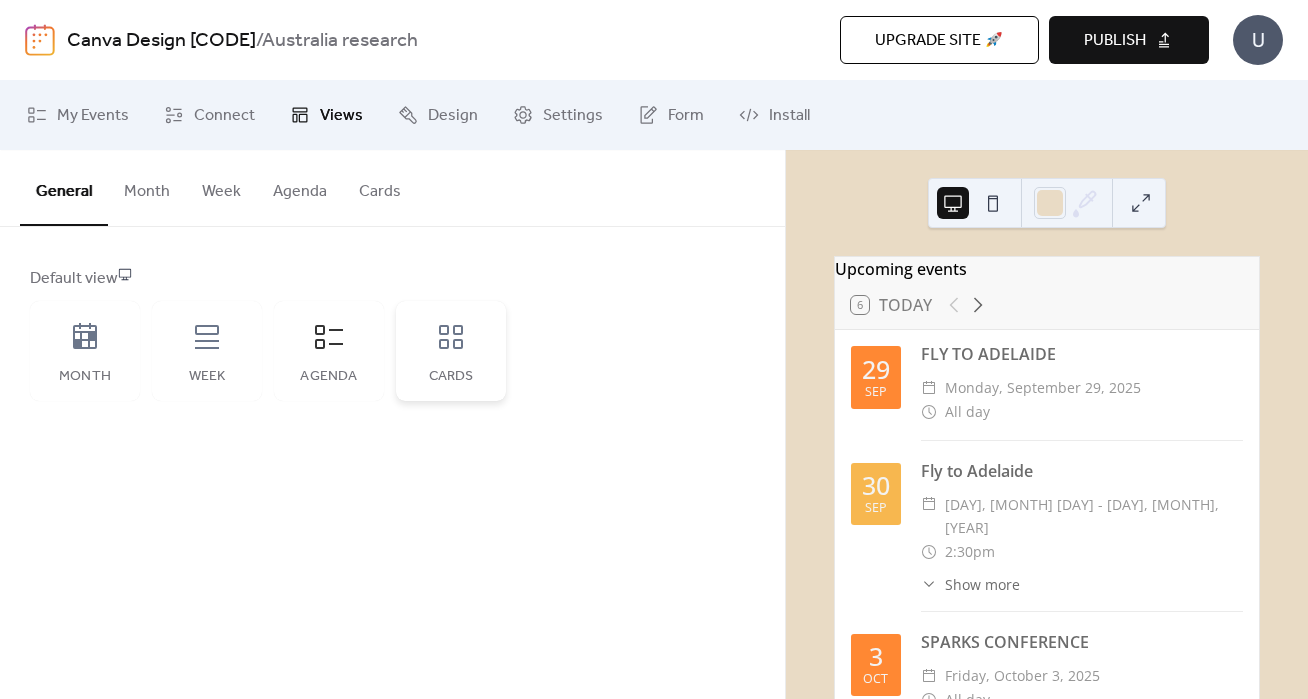 click on "Cards" at bounding box center [451, 377] 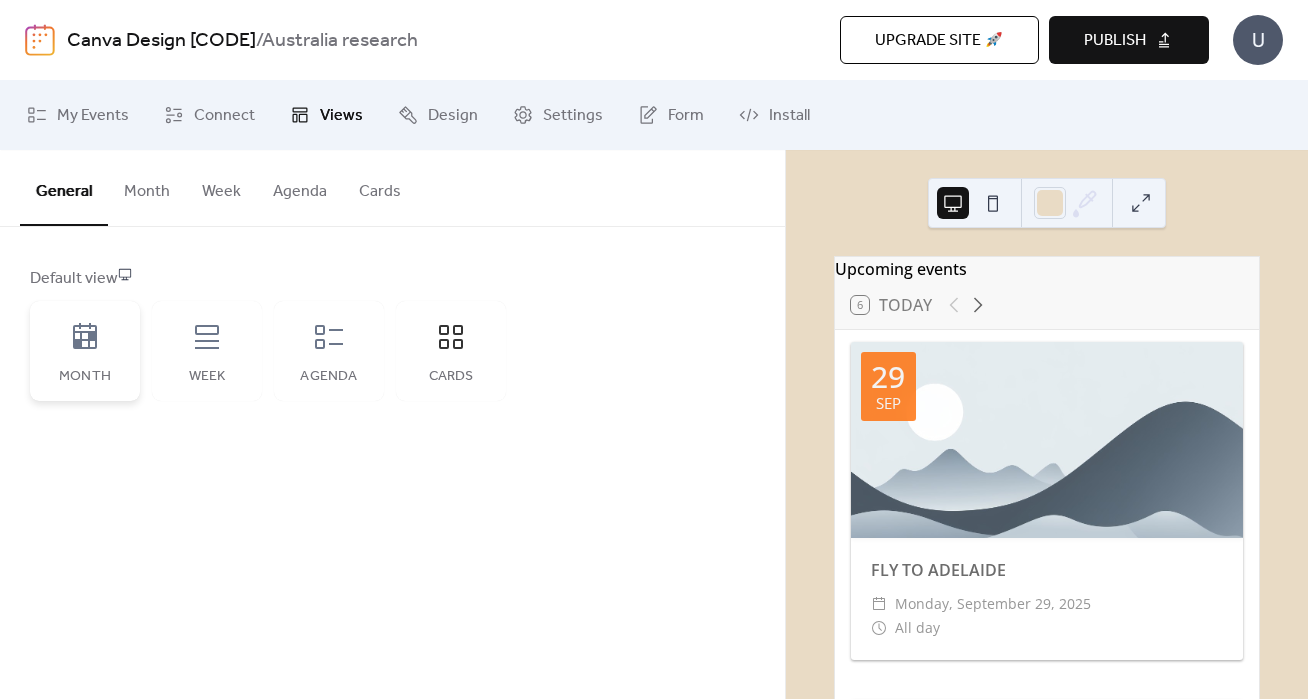click on "Month" at bounding box center [85, 351] 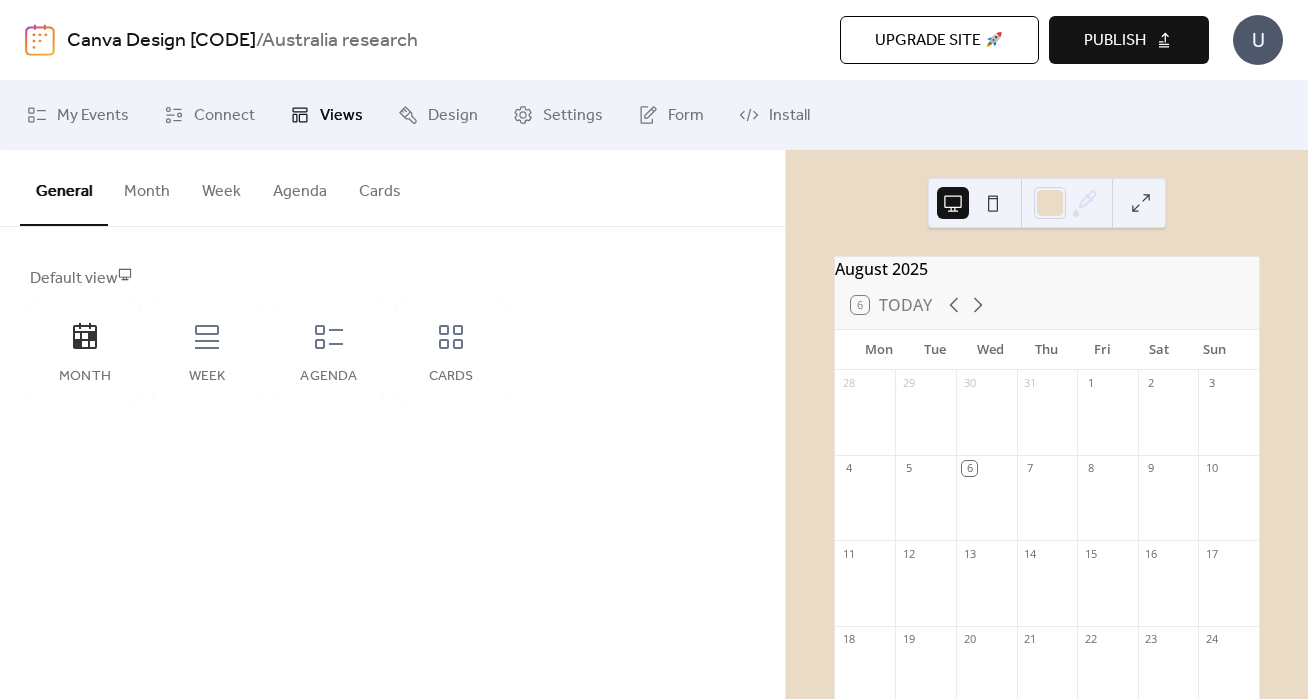 click on "Month" at bounding box center [147, 187] 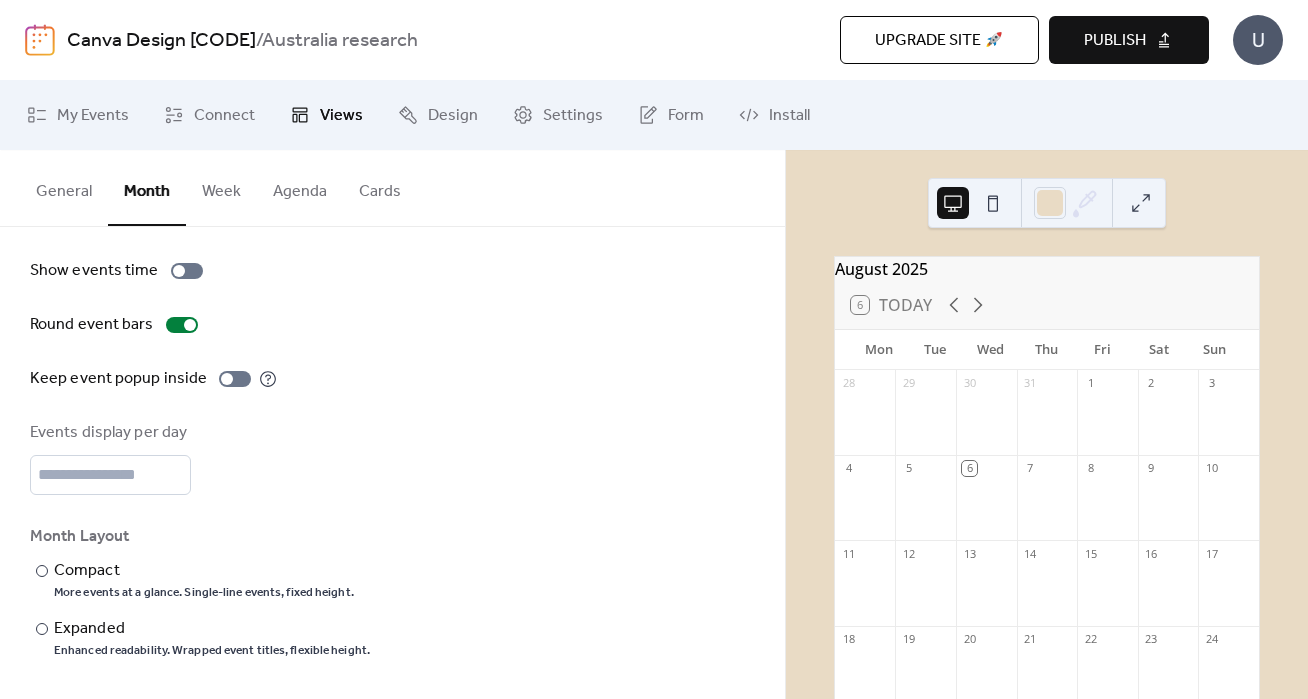 scroll, scrollTop: 145, scrollLeft: 0, axis: vertical 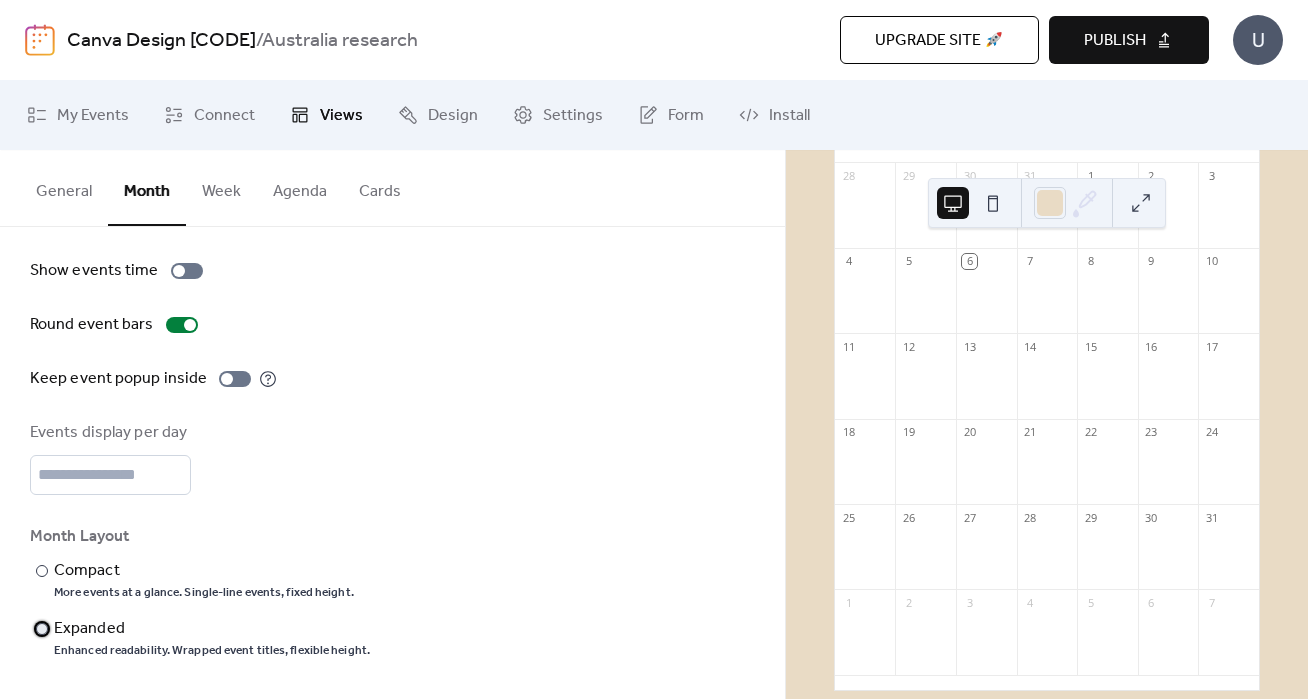 click on "Expanded" at bounding box center [210, 629] 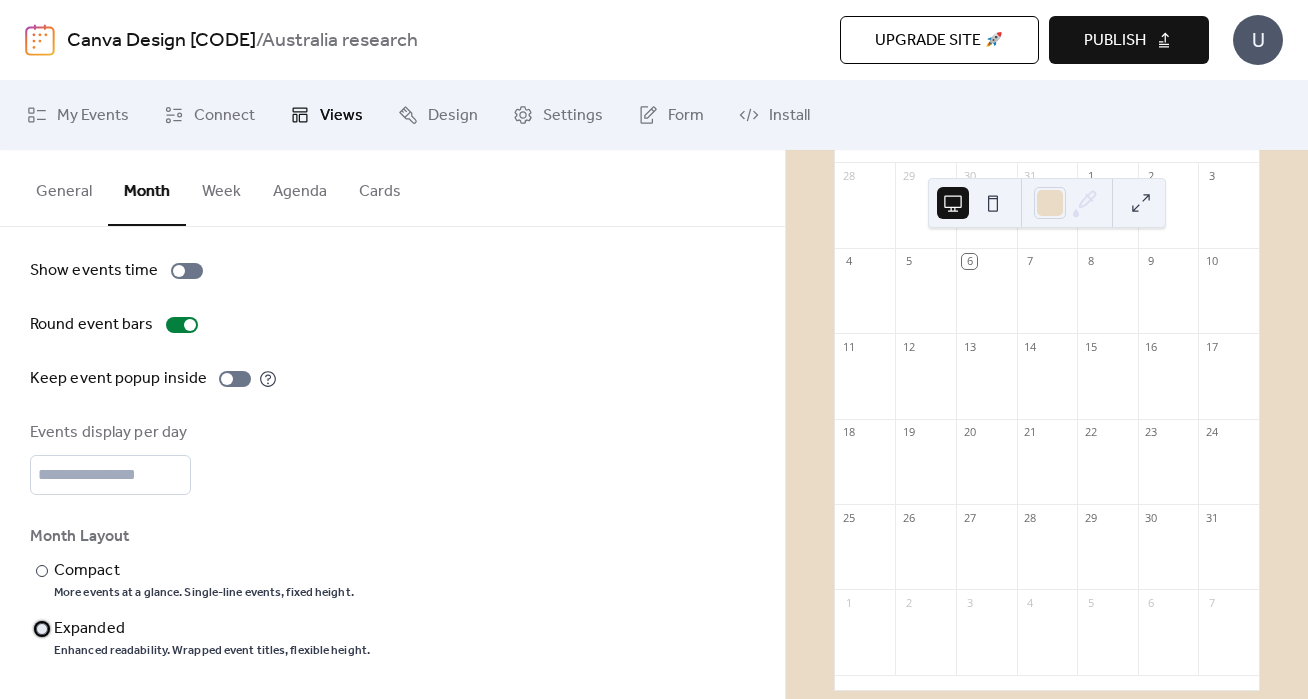 click on "Expanded" at bounding box center [210, 629] 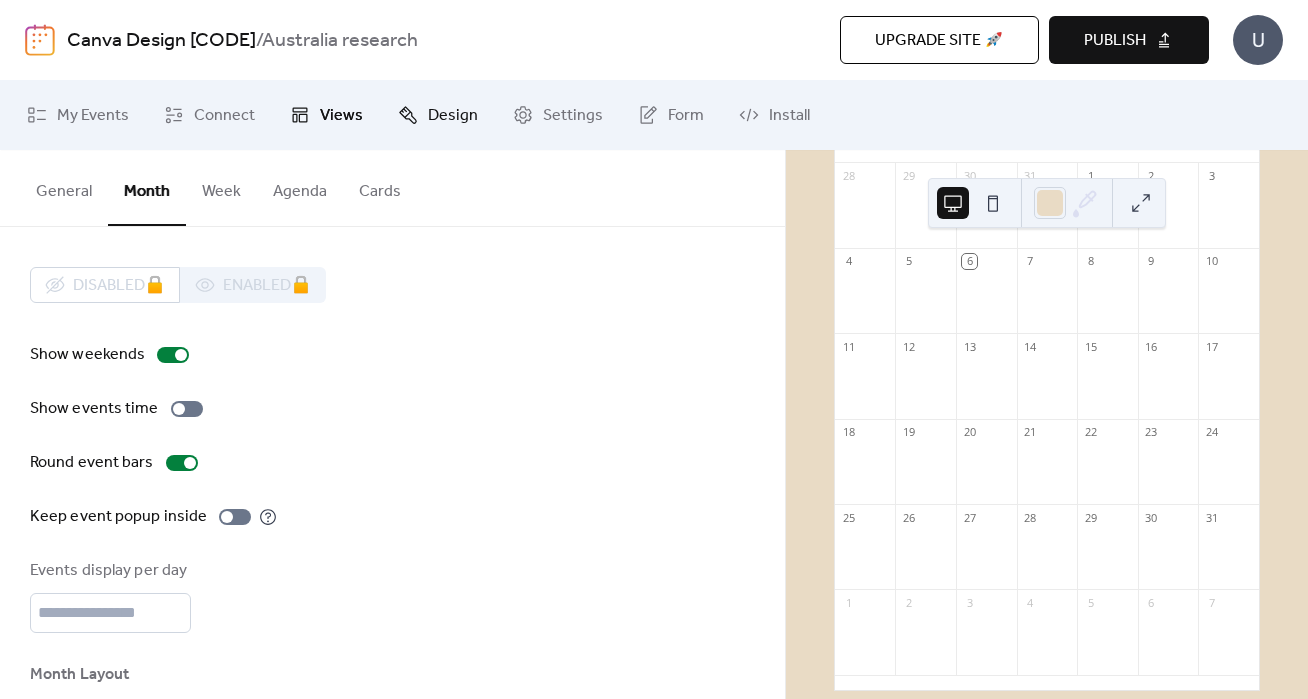 scroll, scrollTop: 0, scrollLeft: 0, axis: both 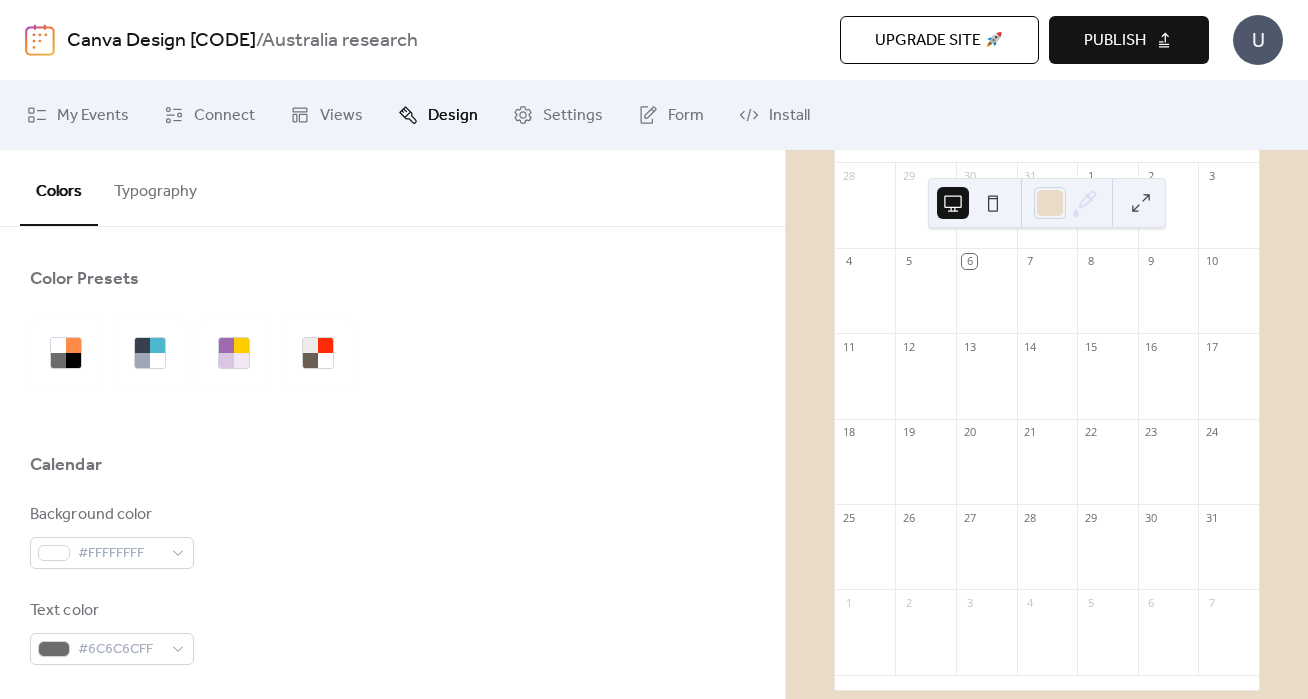 click on "Typography" at bounding box center [155, 187] 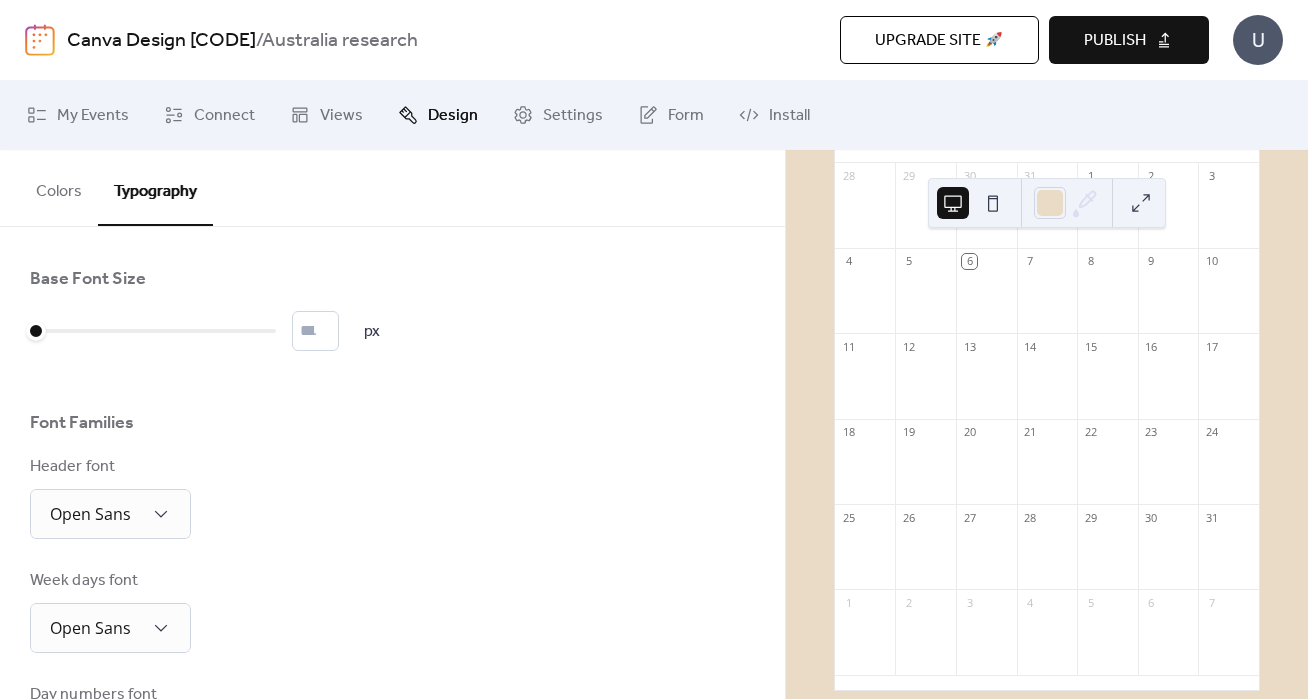 click on "Colors" at bounding box center [59, 187] 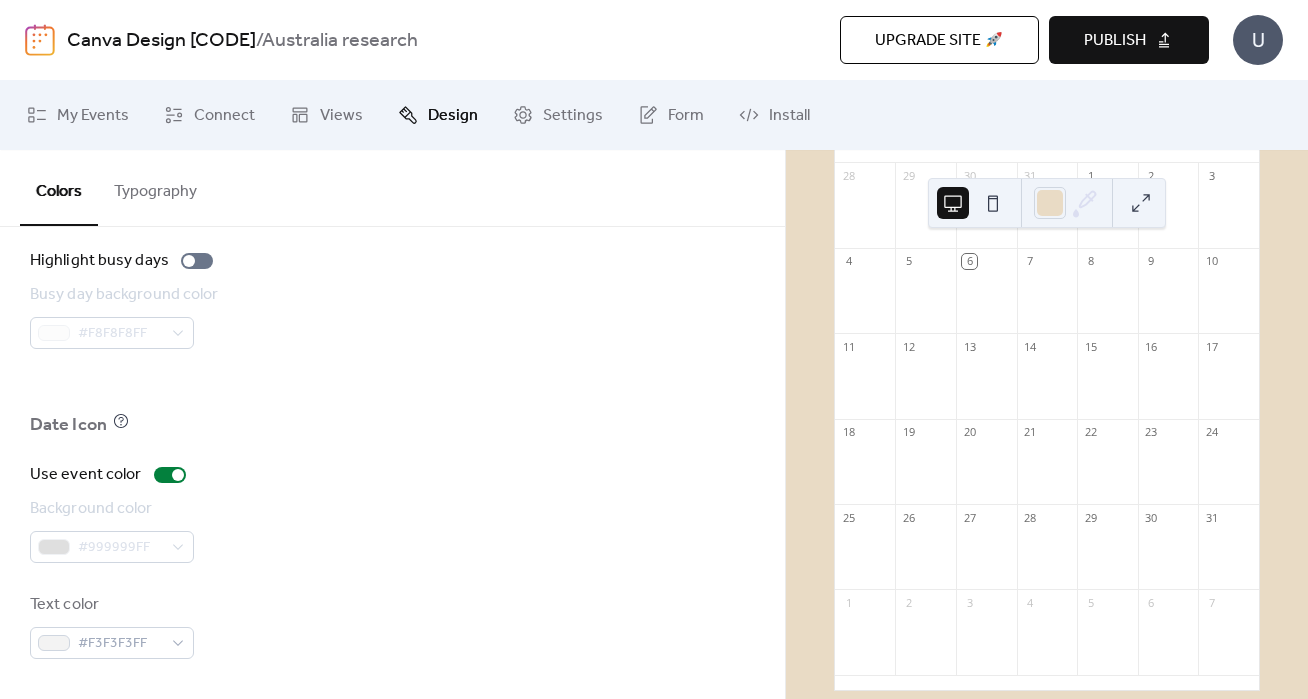 scroll, scrollTop: 1466, scrollLeft: 0, axis: vertical 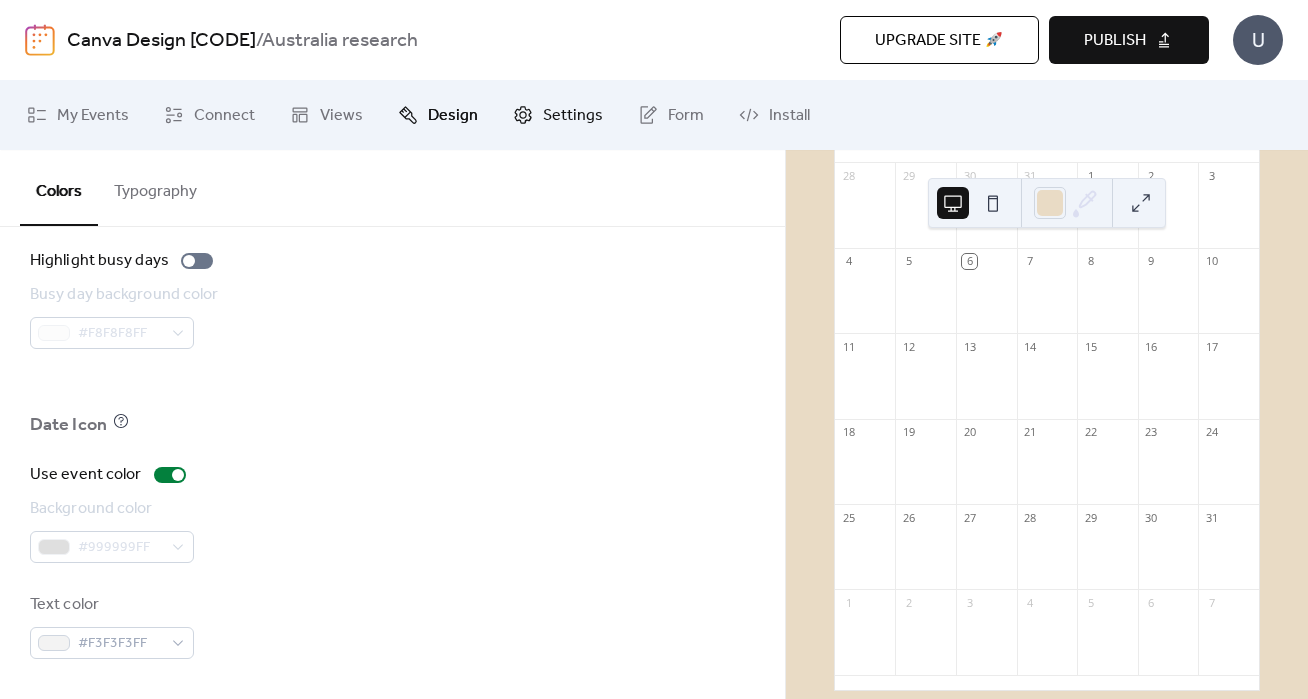 click on "Settings" at bounding box center [573, 116] 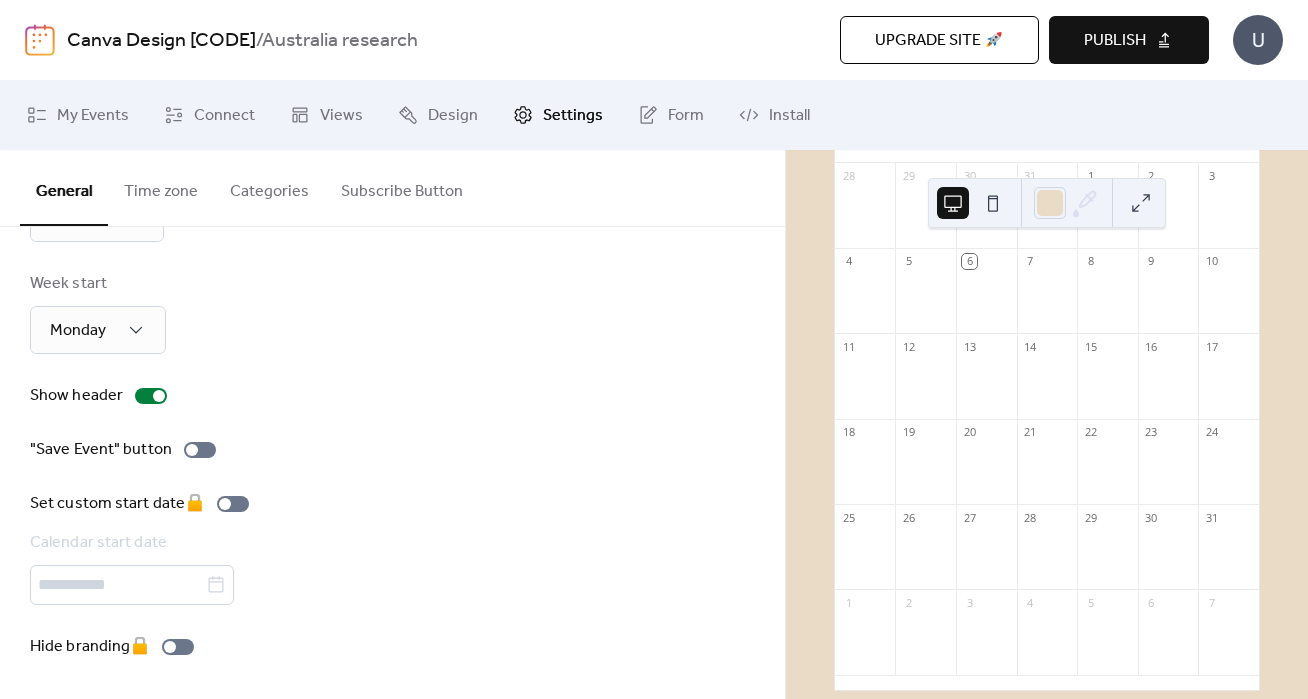scroll, scrollTop: 226, scrollLeft: 0, axis: vertical 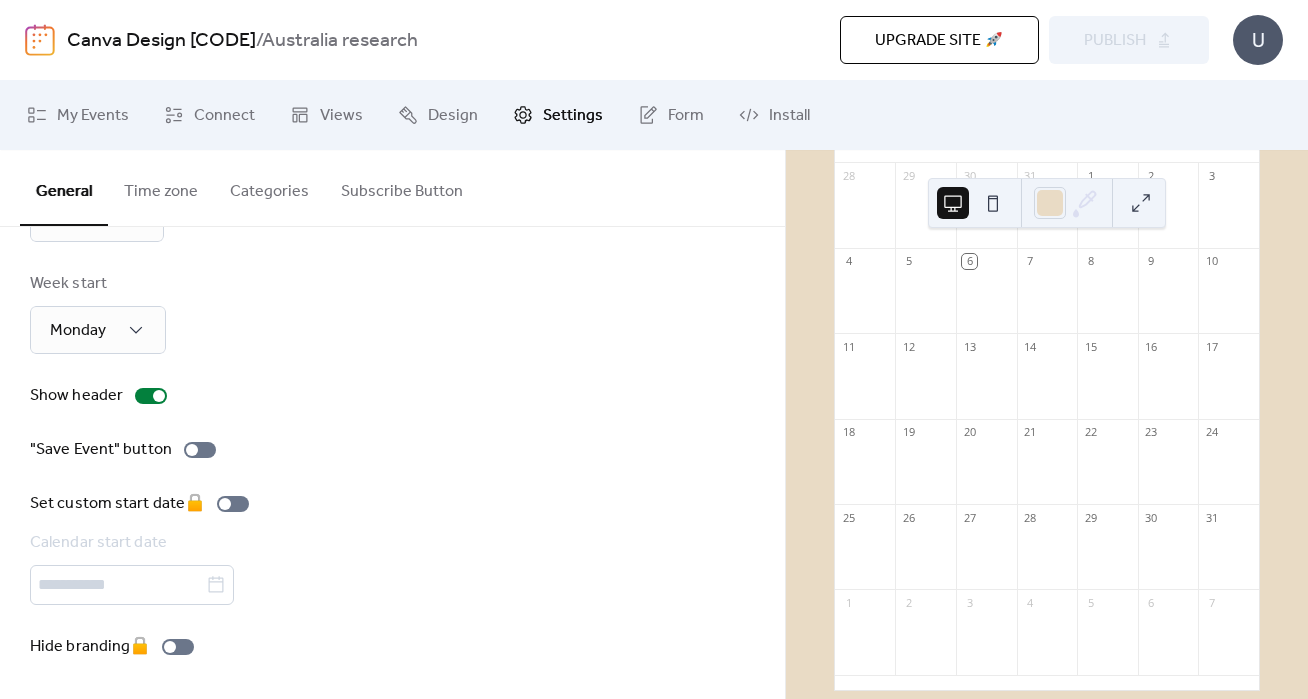 click at bounding box center (1141, 203) 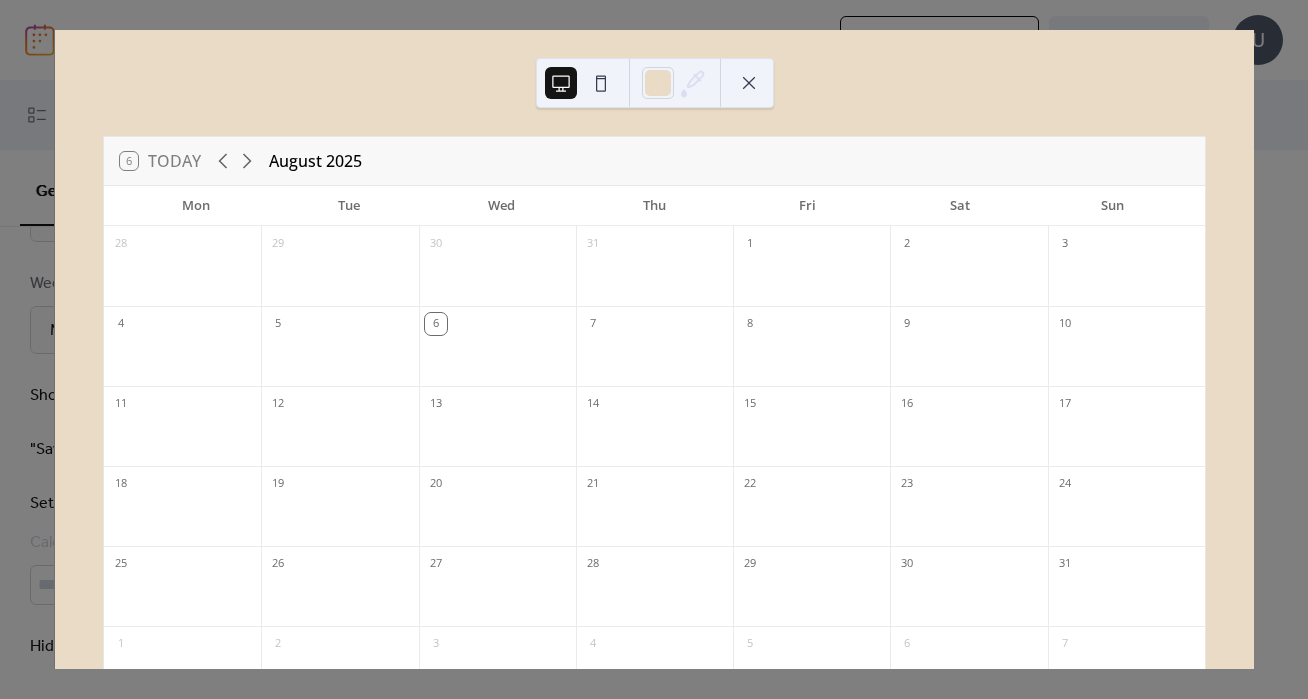 scroll, scrollTop: 19, scrollLeft: 0, axis: vertical 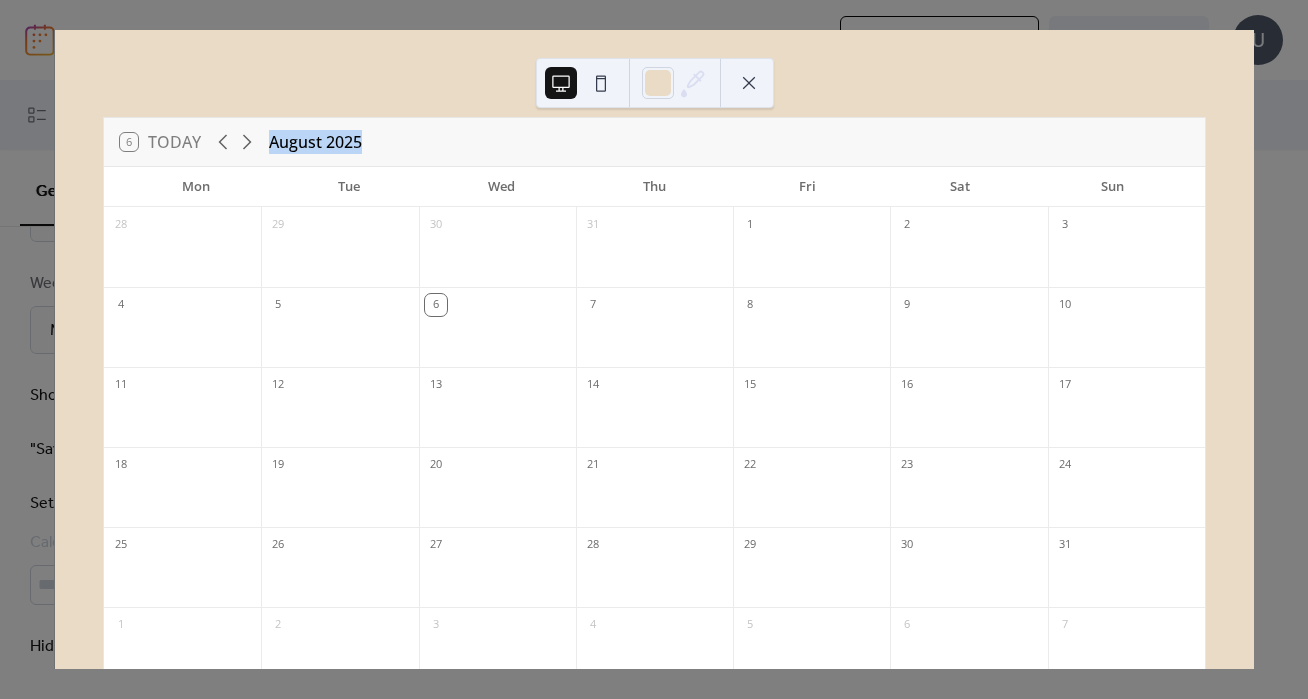 click on "[NUMBER] Today [MONTH] [YEAR] Mon Tue Wed Thu Fri Sat Sun [NUMBERS] 28 29 30 31 1 2 3 4 5 6 7 8 9 10 11 12 13 14 15 16 17 18 19 20 21 22 23 24 25 26 27 28 29 30 31 1 2 3 4 5 6 7" at bounding box center [654, 410] 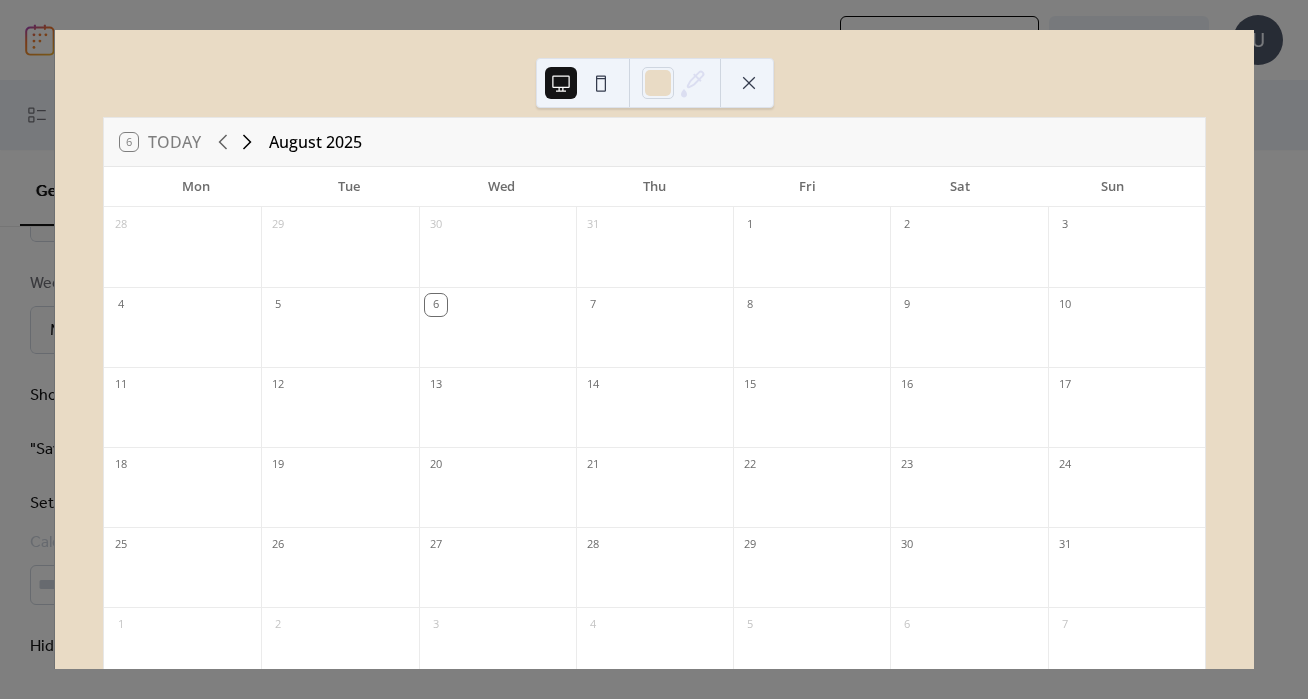 click 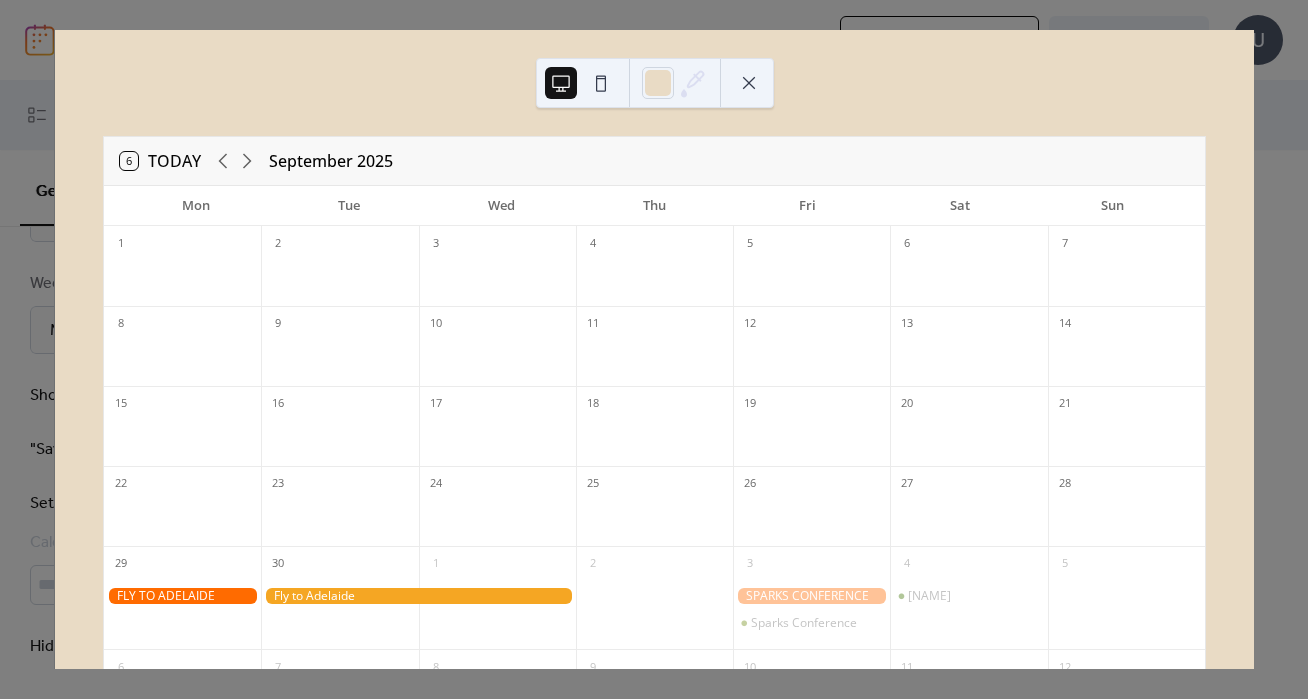 scroll, scrollTop: 0, scrollLeft: 0, axis: both 